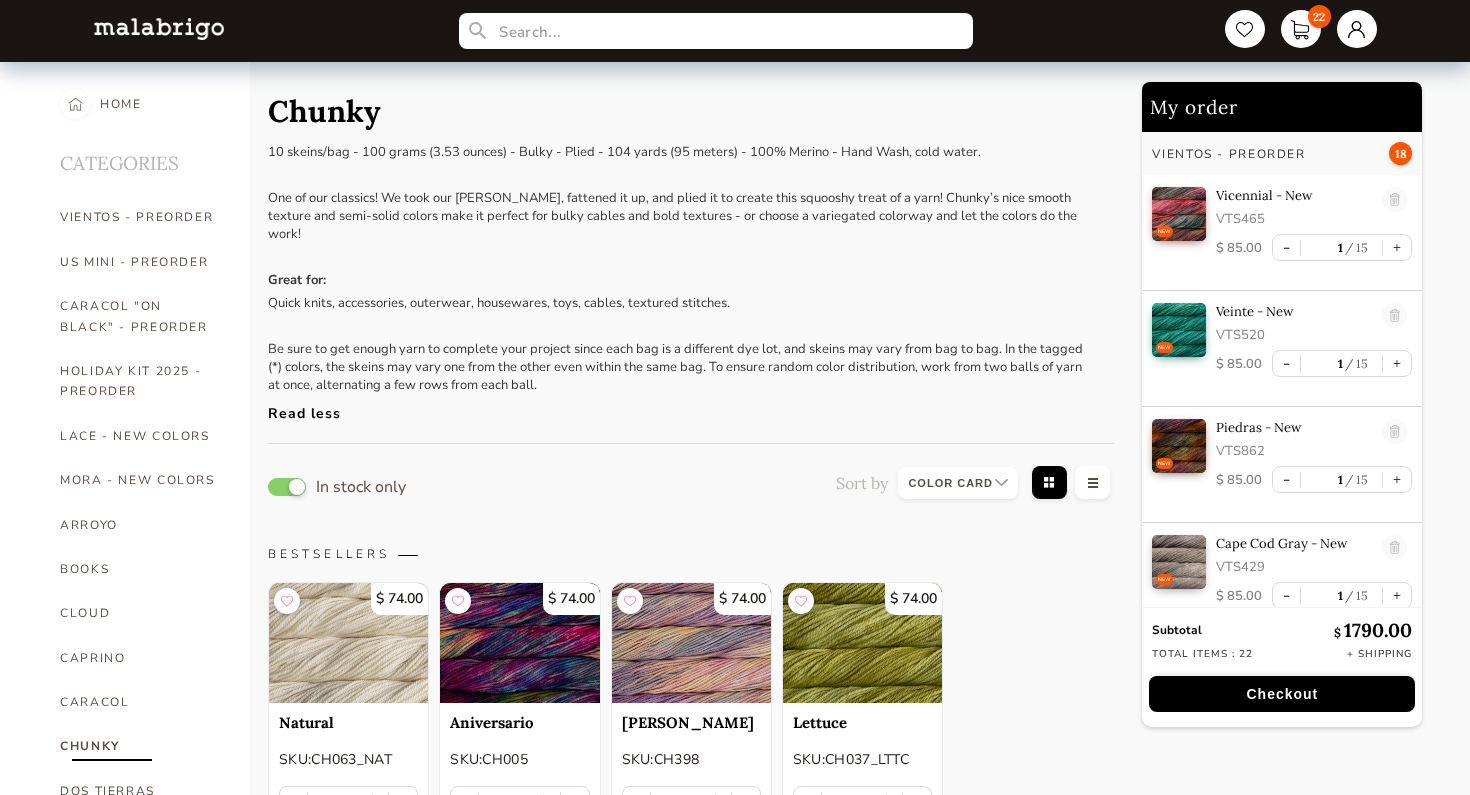 select on "INDEX" 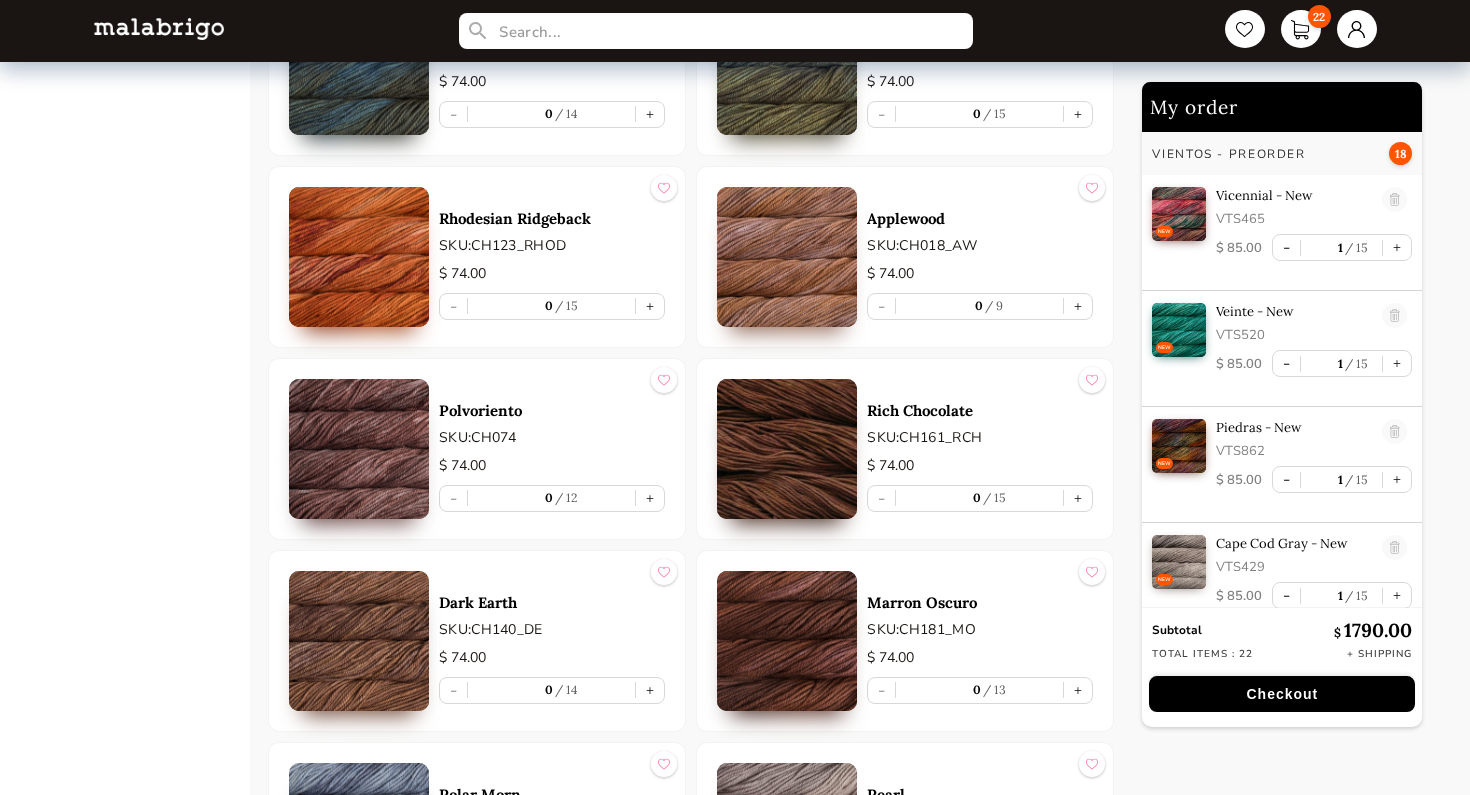 scroll, scrollTop: 5136, scrollLeft: 0, axis: vertical 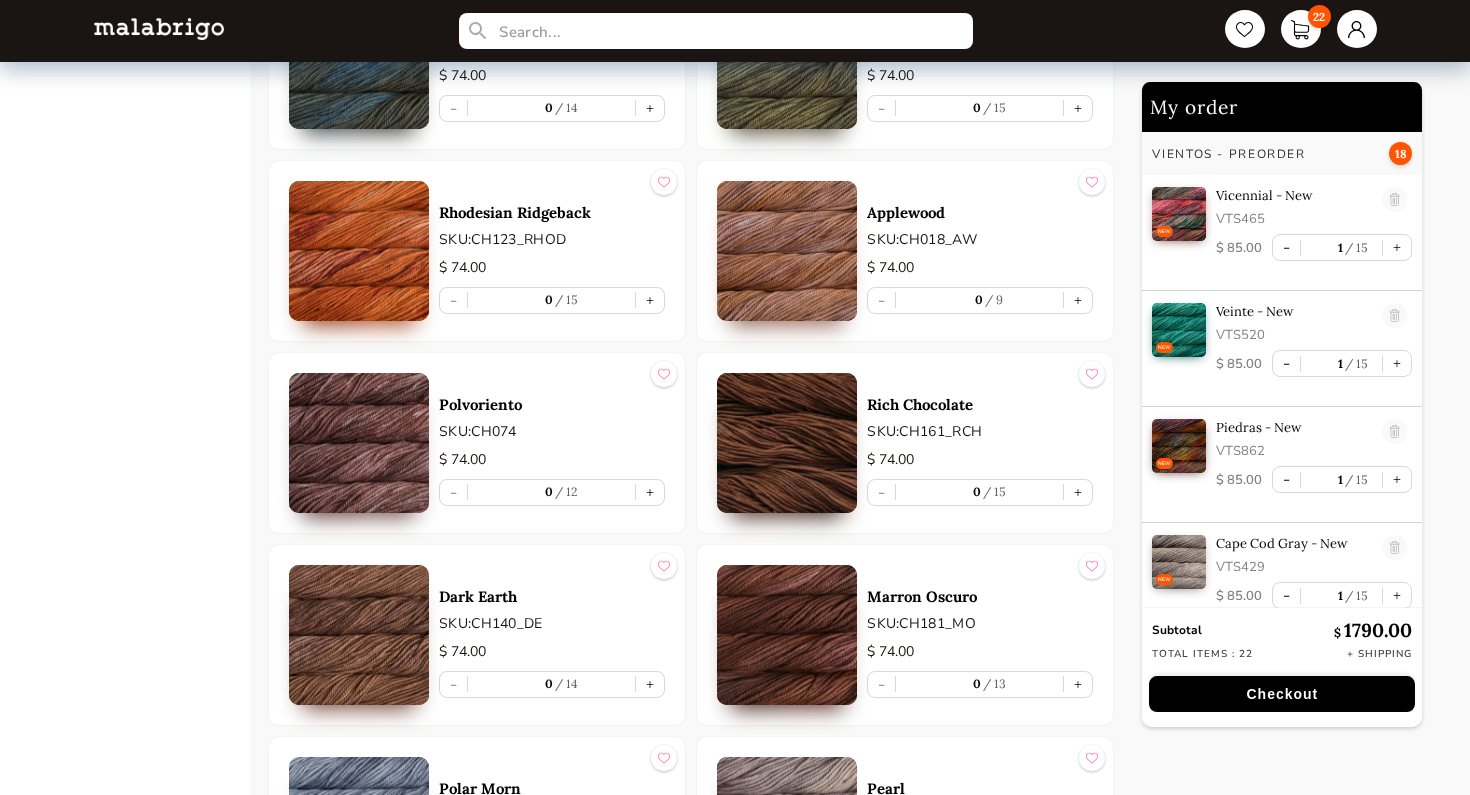 click at bounding box center (787, 251) 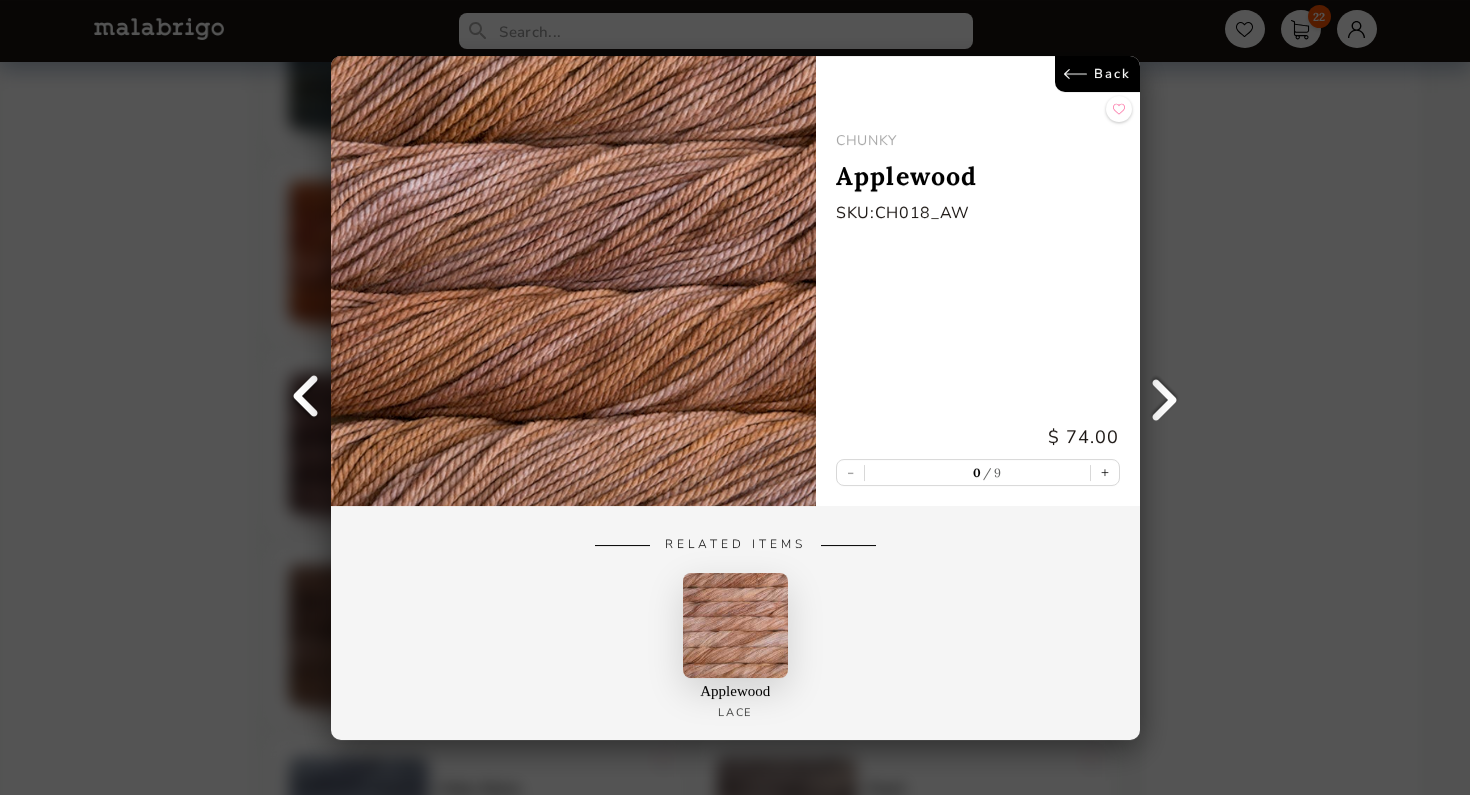 click on "Back" at bounding box center [1096, 74] 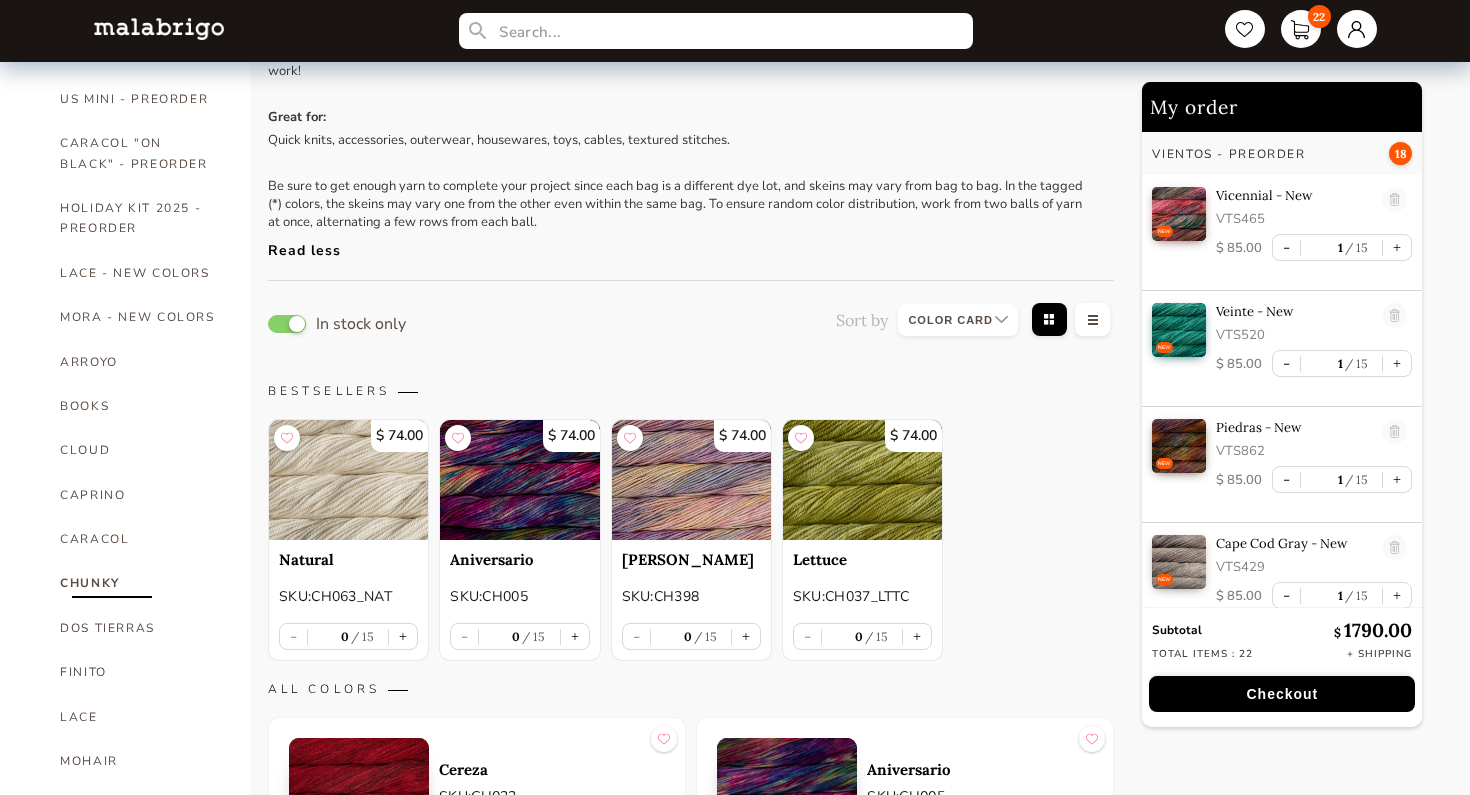 scroll, scrollTop: 0, scrollLeft: 0, axis: both 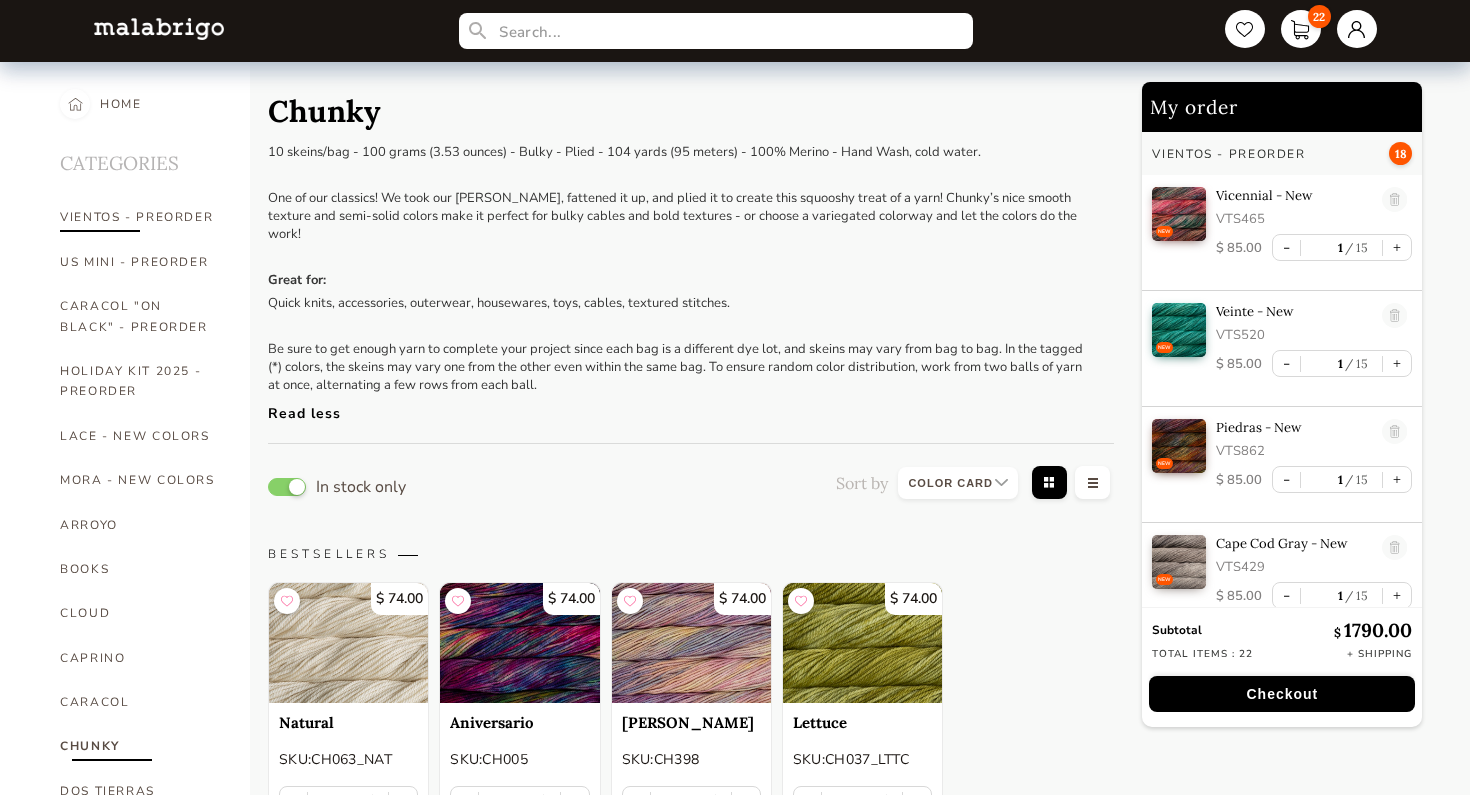 click on "VIENTOS - PREORDER" at bounding box center (140, 217) 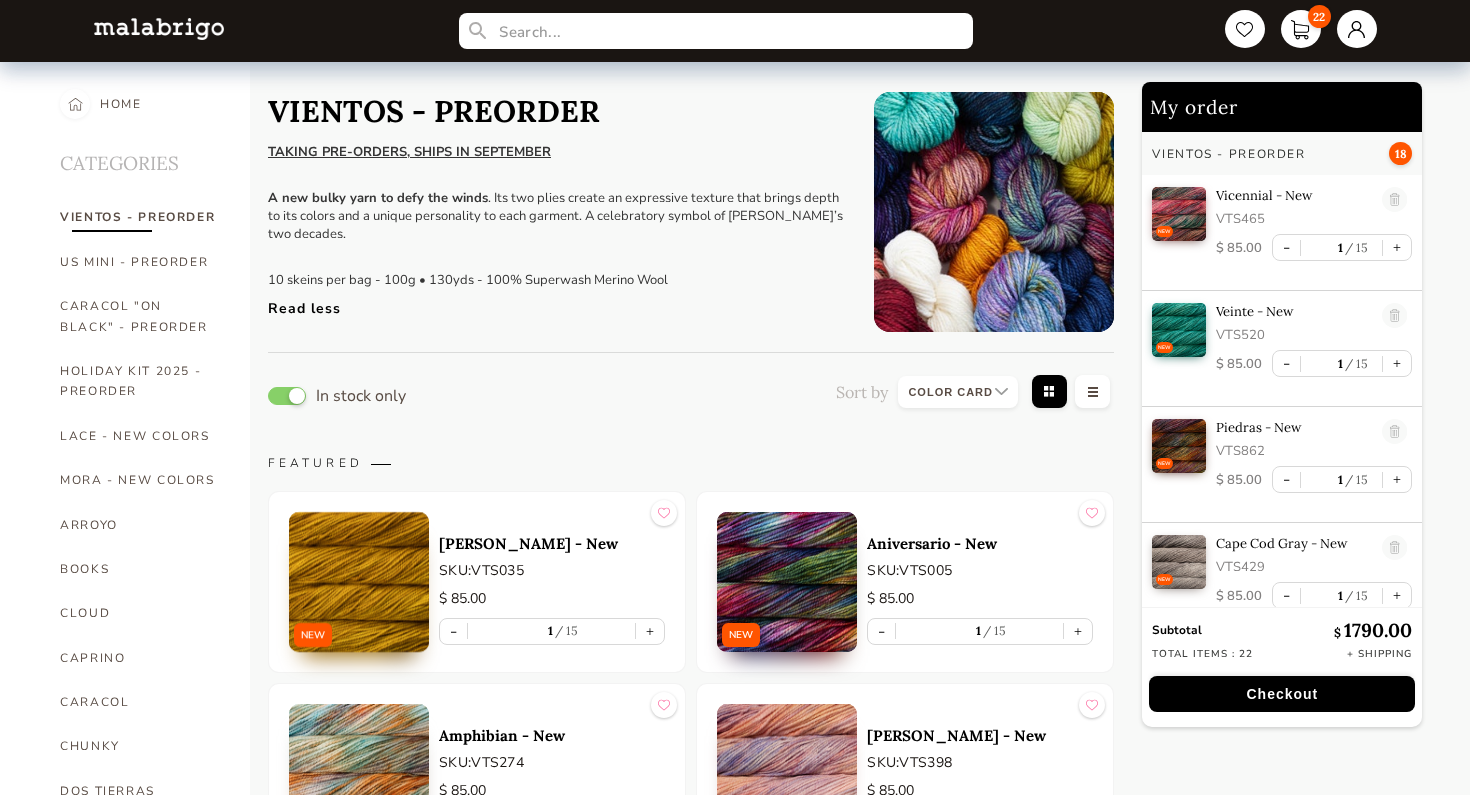 click on "Read less" at bounding box center (556, 303) 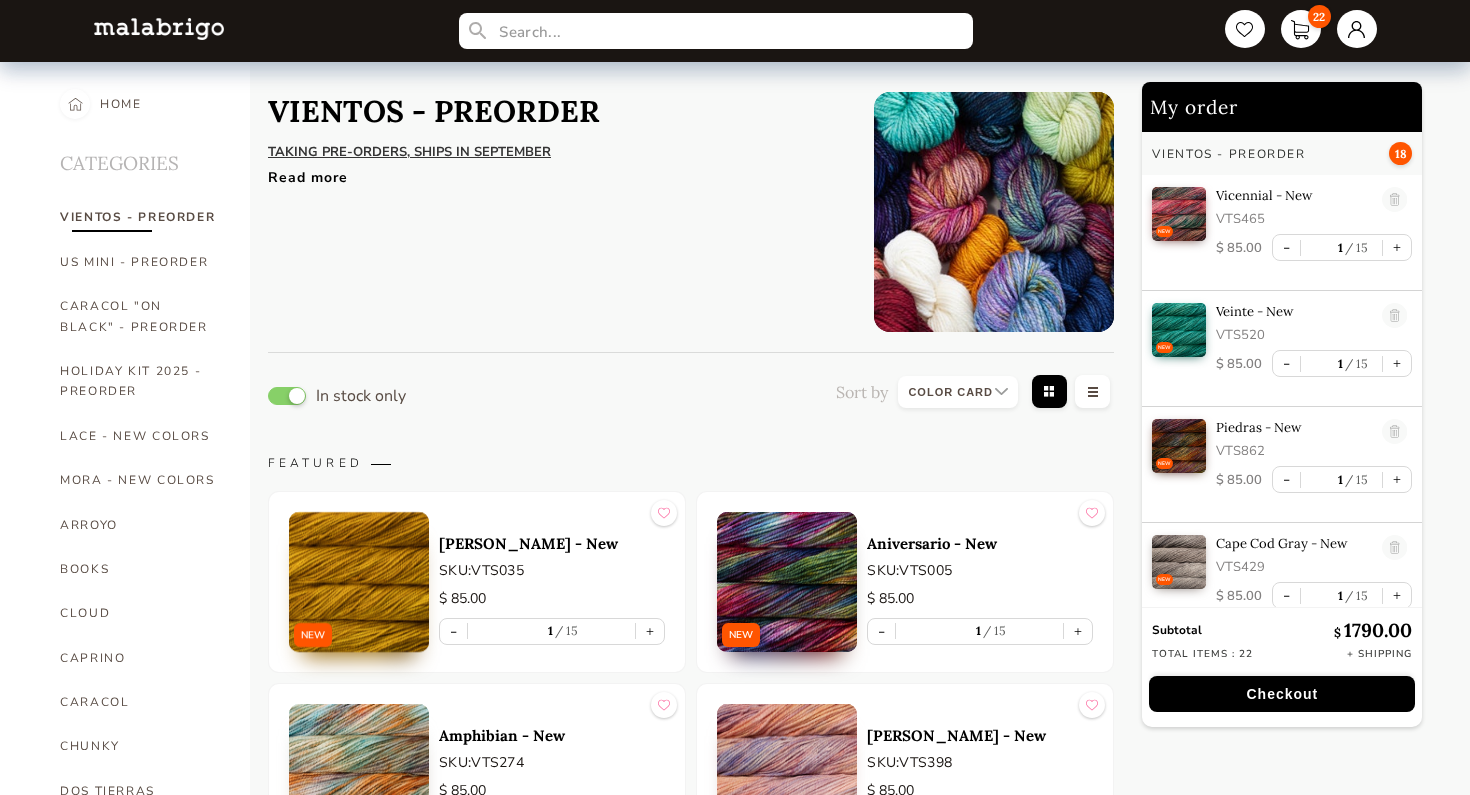 click on "Read more" at bounding box center (556, 172) 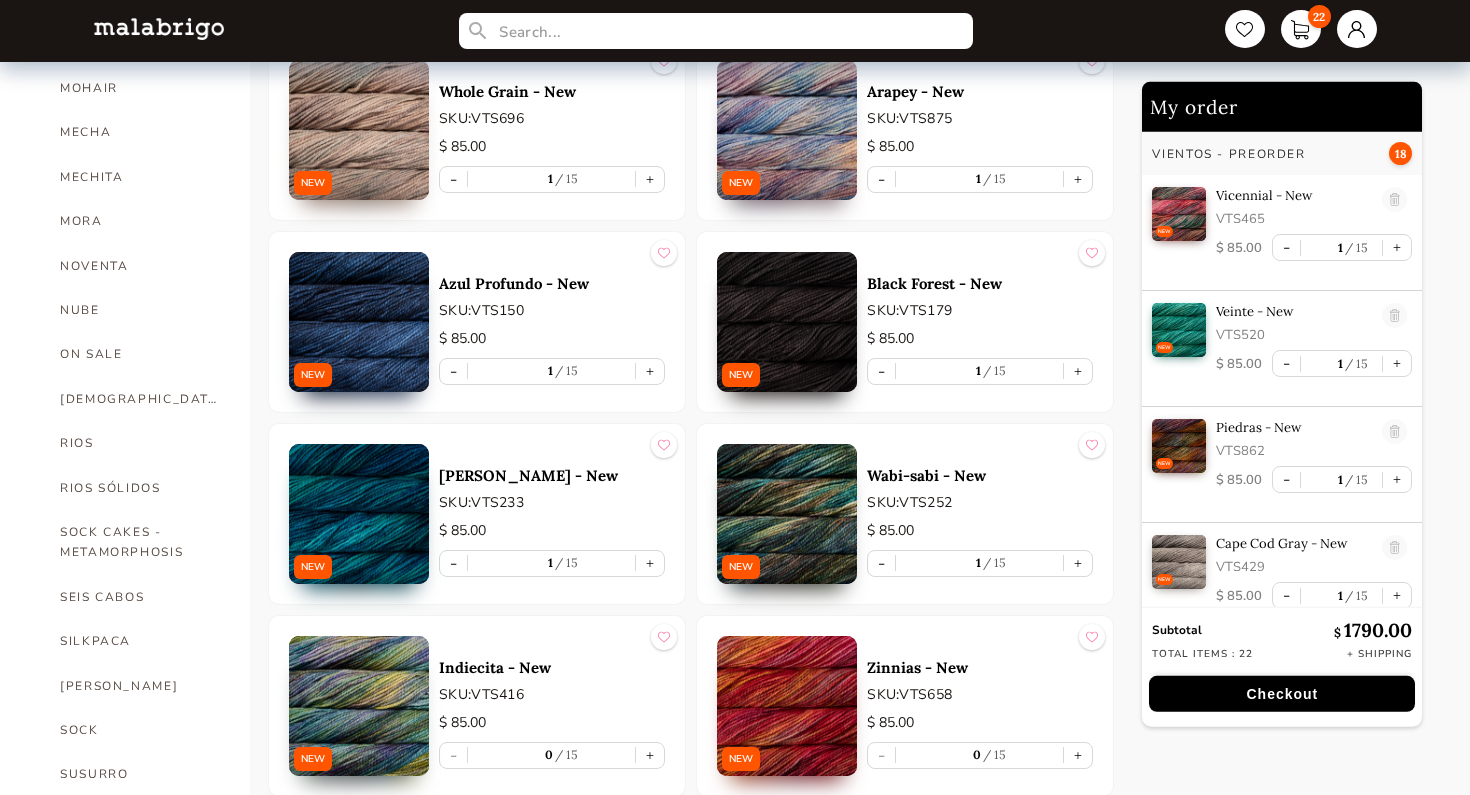 scroll, scrollTop: 838, scrollLeft: 0, axis: vertical 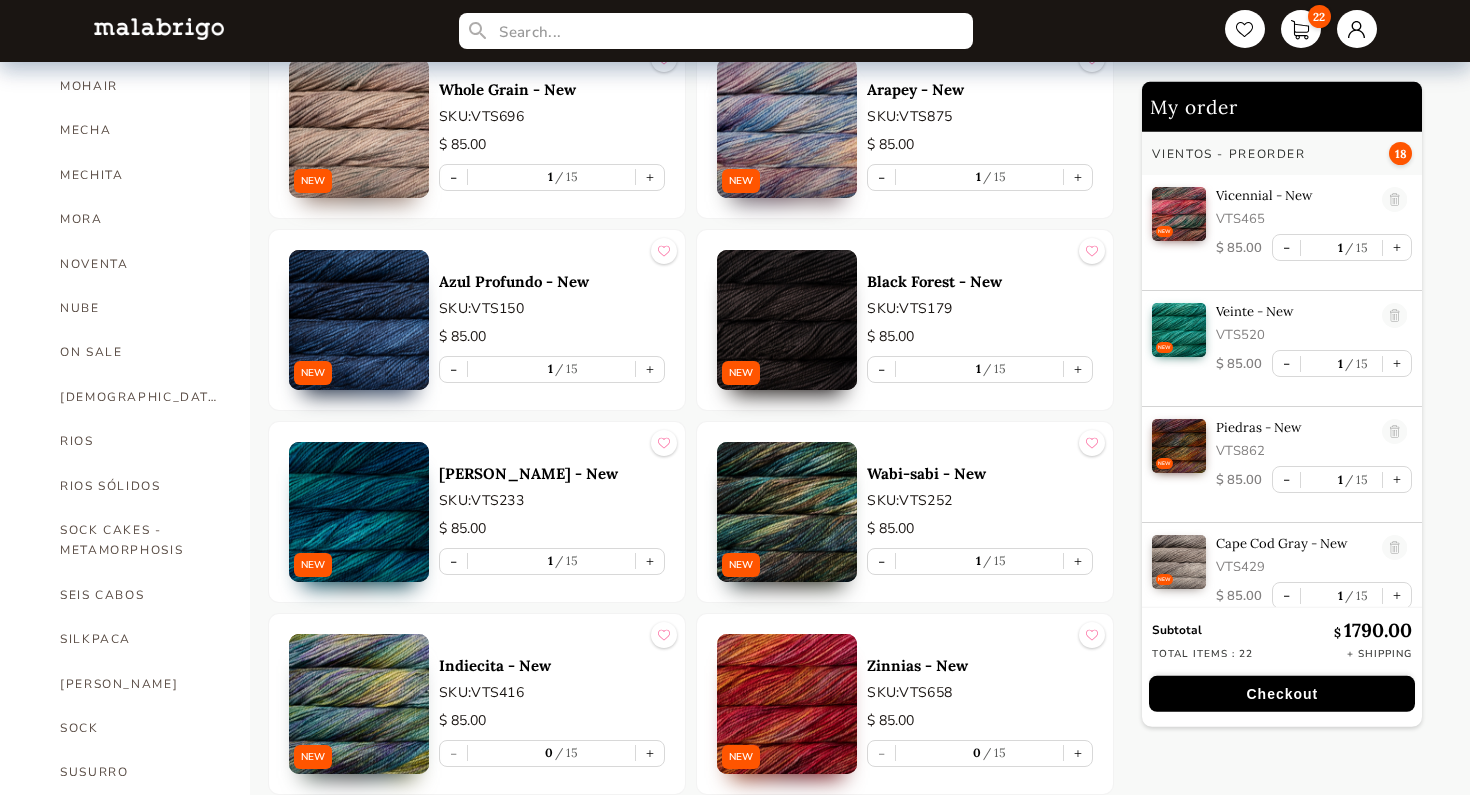 click at bounding box center [787, 320] 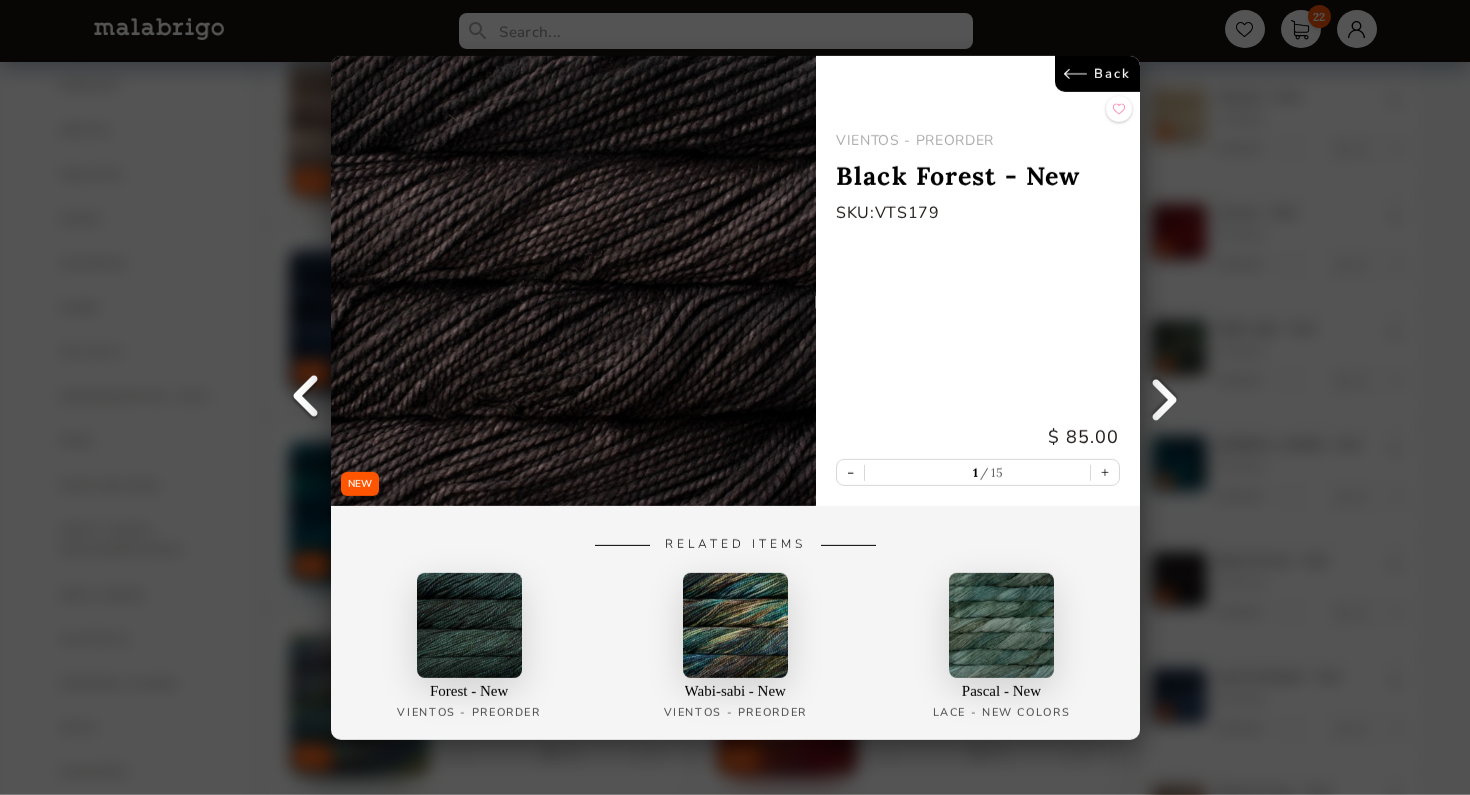 click on "Back" at bounding box center [1096, 74] 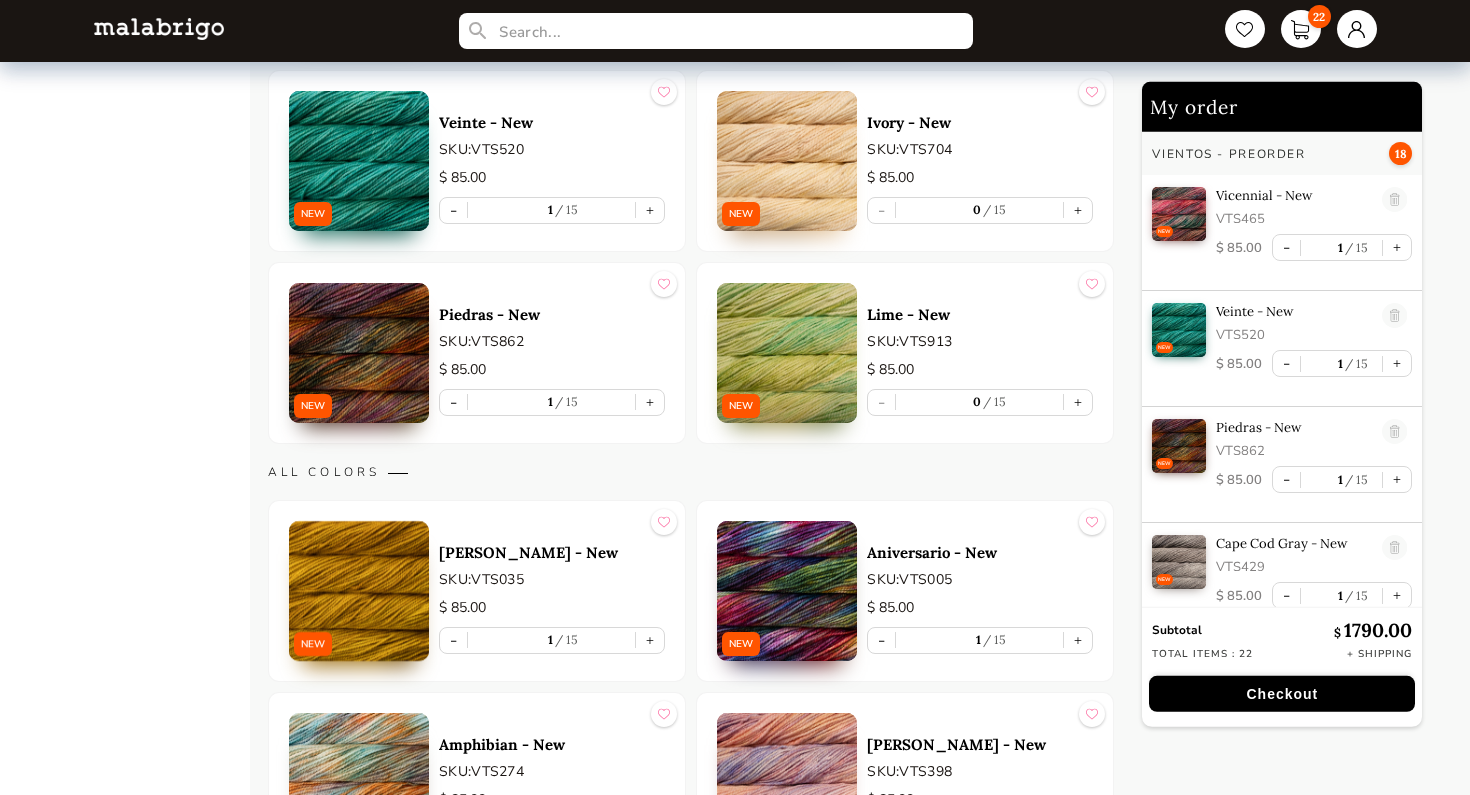 scroll, scrollTop: 2536, scrollLeft: 0, axis: vertical 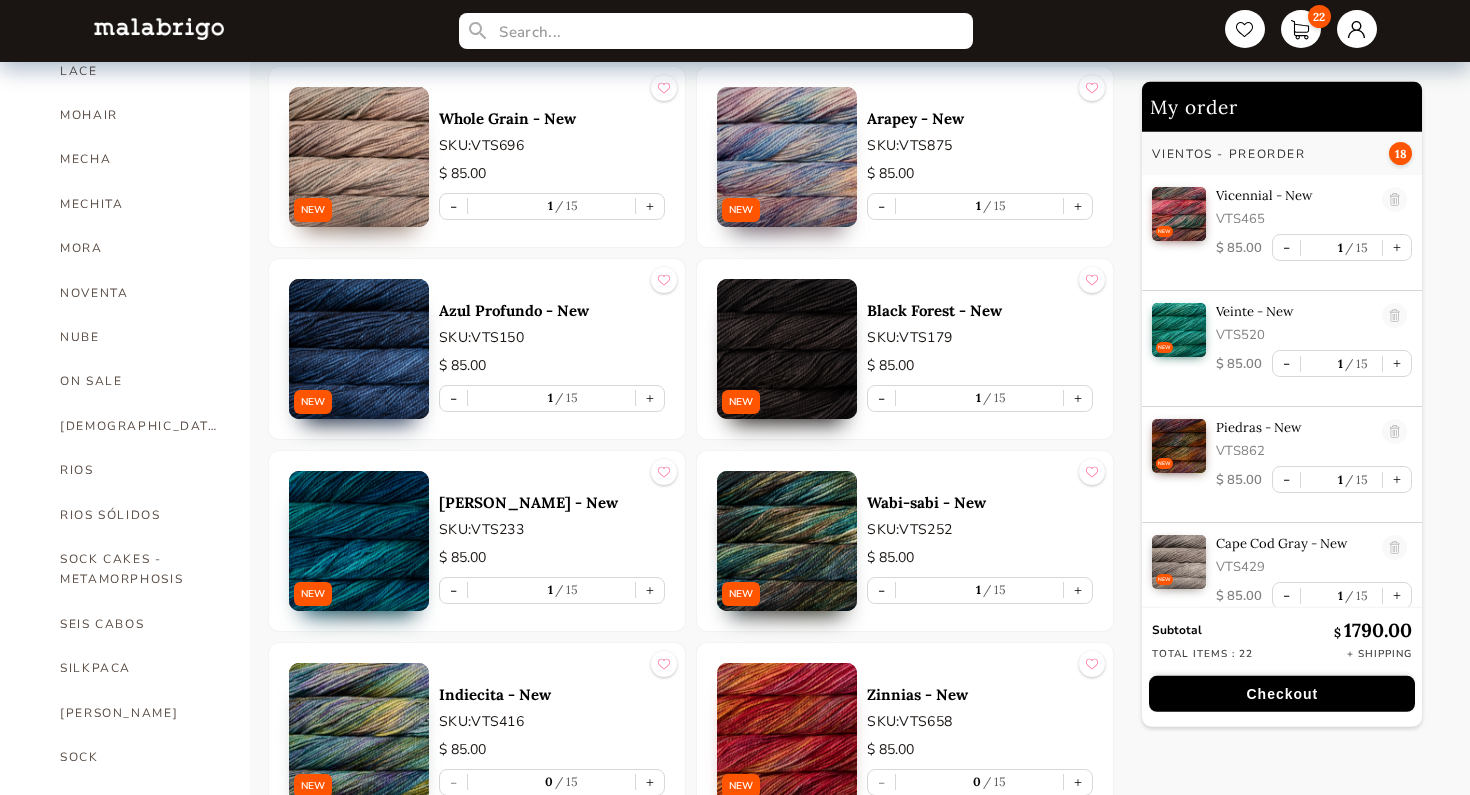 click on "$   85.00" at bounding box center [552, 366] 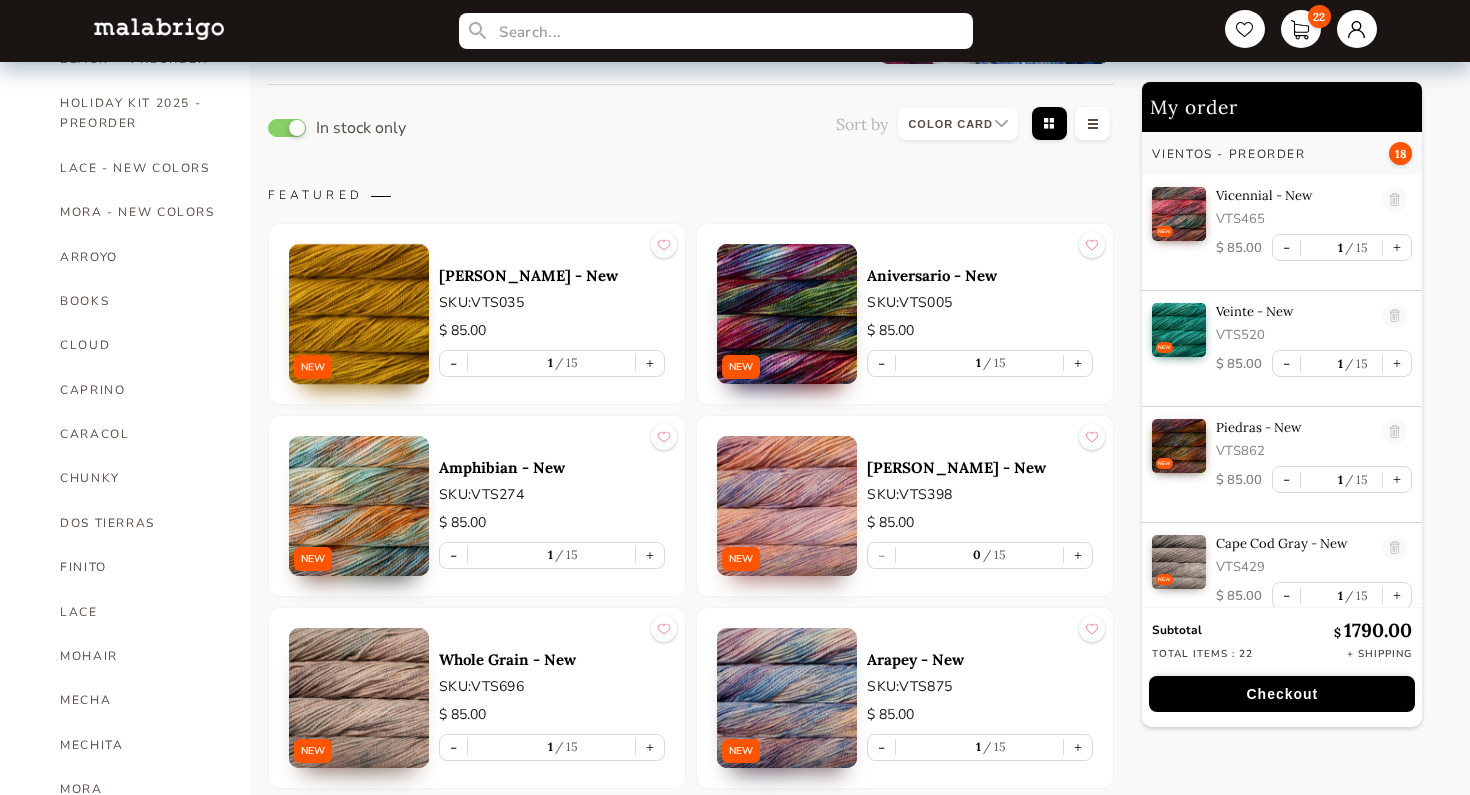 scroll, scrollTop: 0, scrollLeft: 0, axis: both 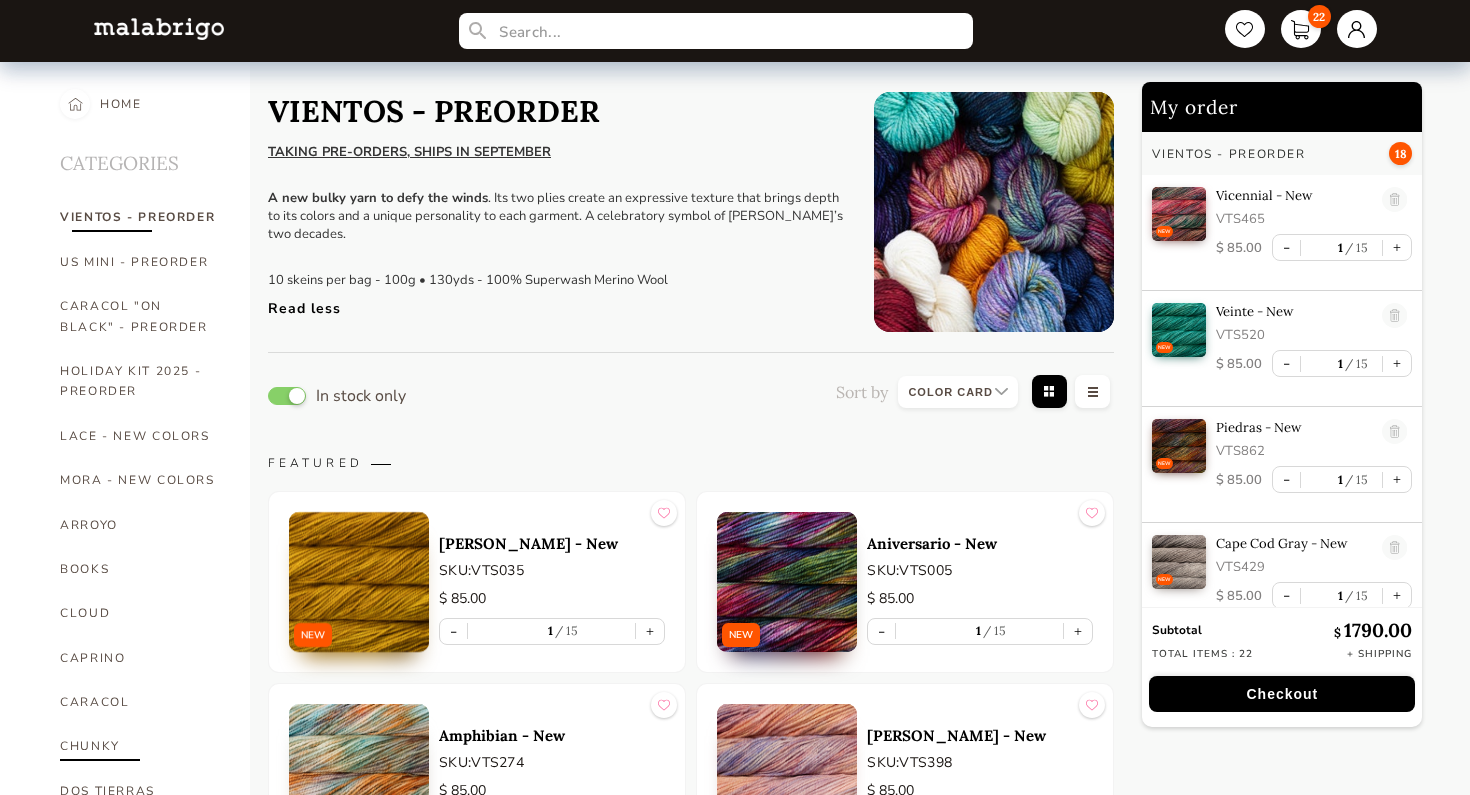 click on "CHUNKY" at bounding box center [140, 746] 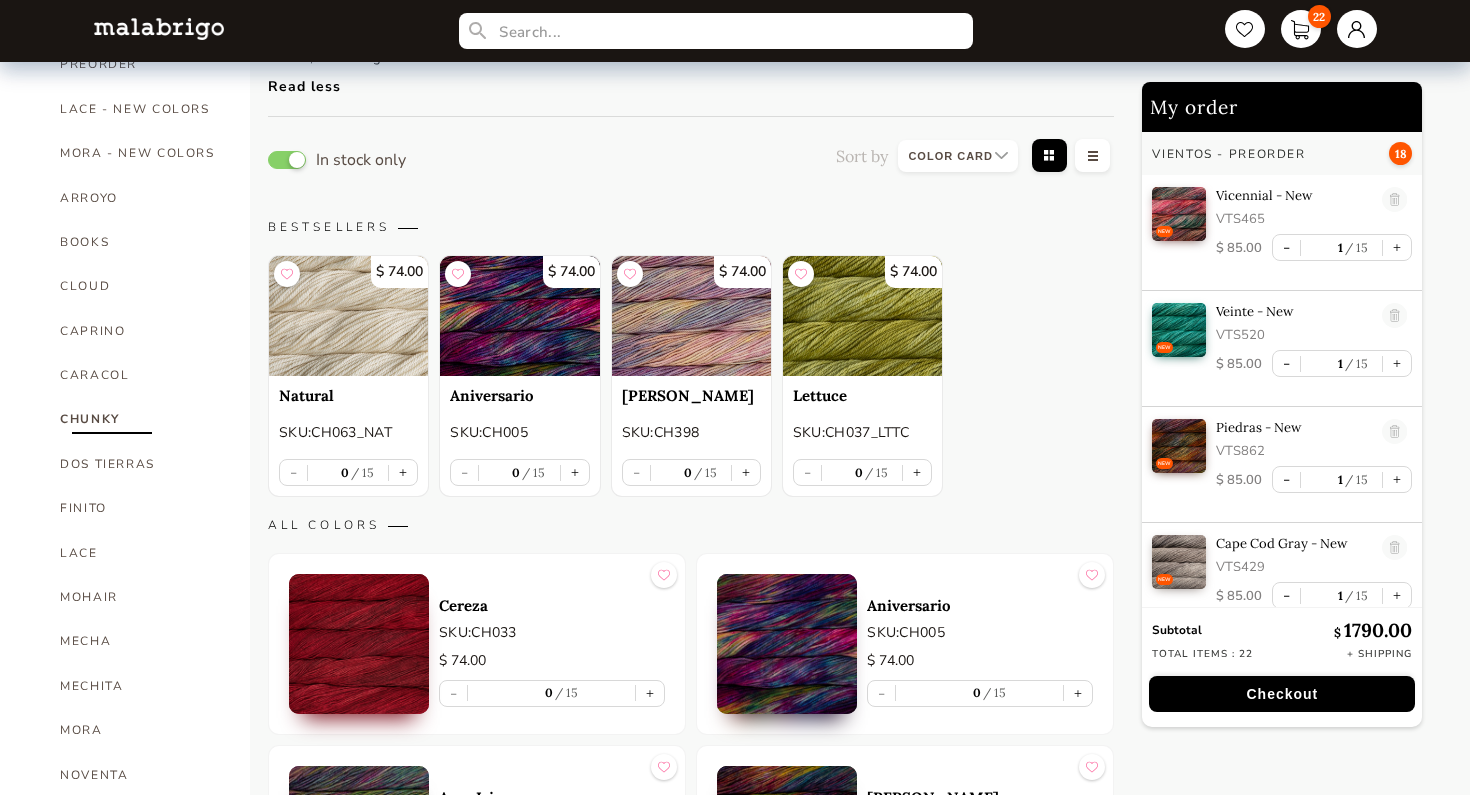 scroll, scrollTop: 351, scrollLeft: 0, axis: vertical 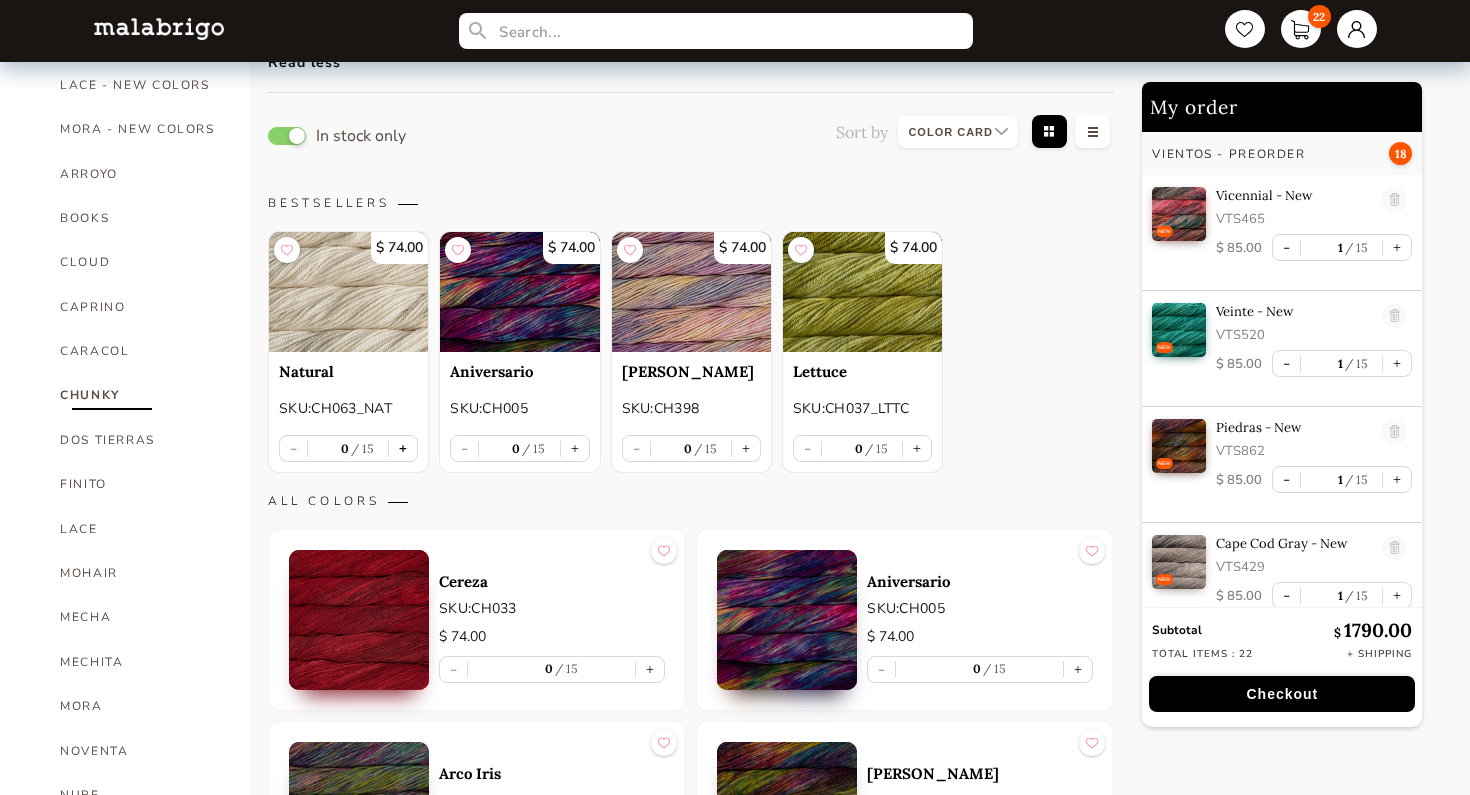 click on "+" at bounding box center (403, 448) 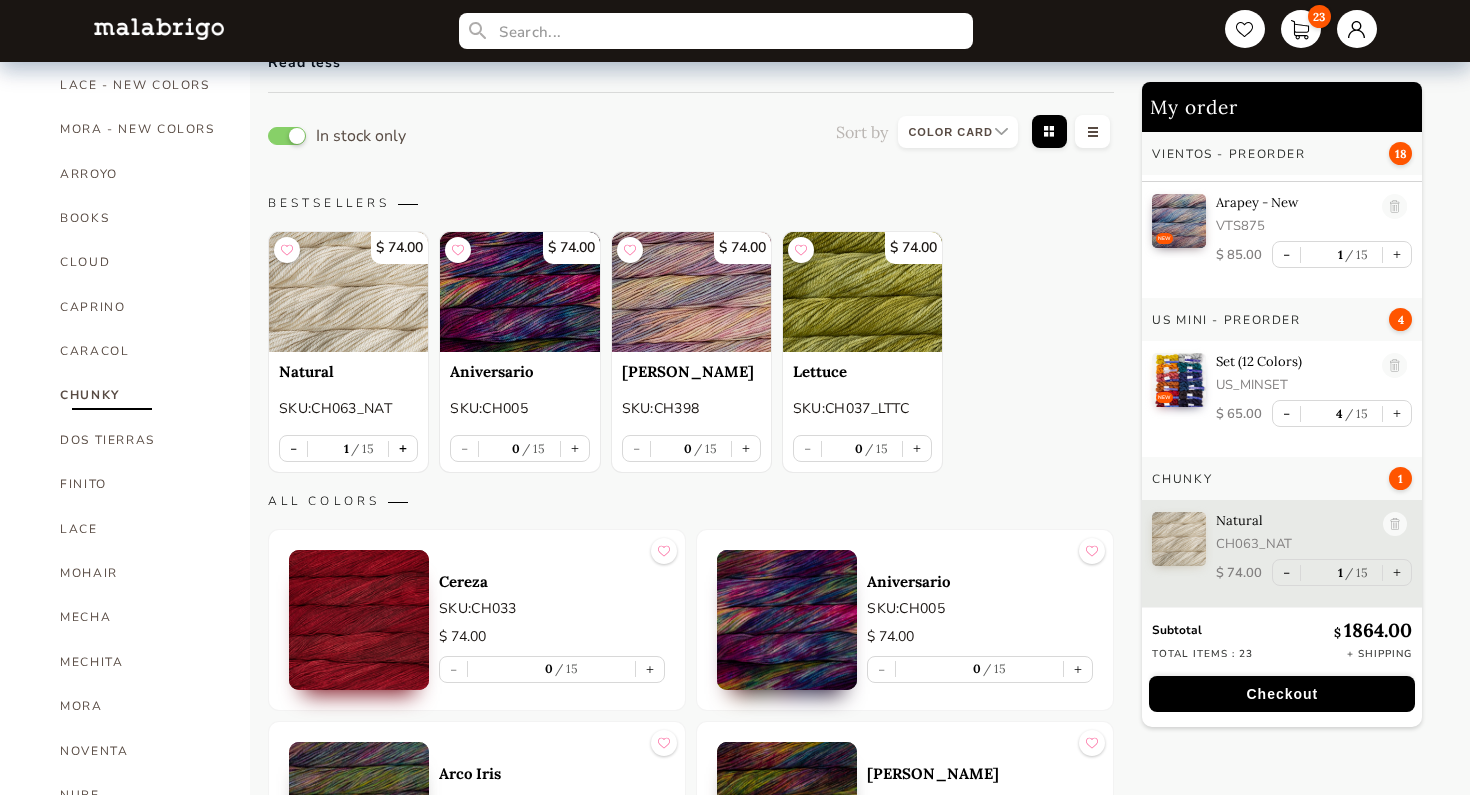 click on "+" at bounding box center [403, 448] 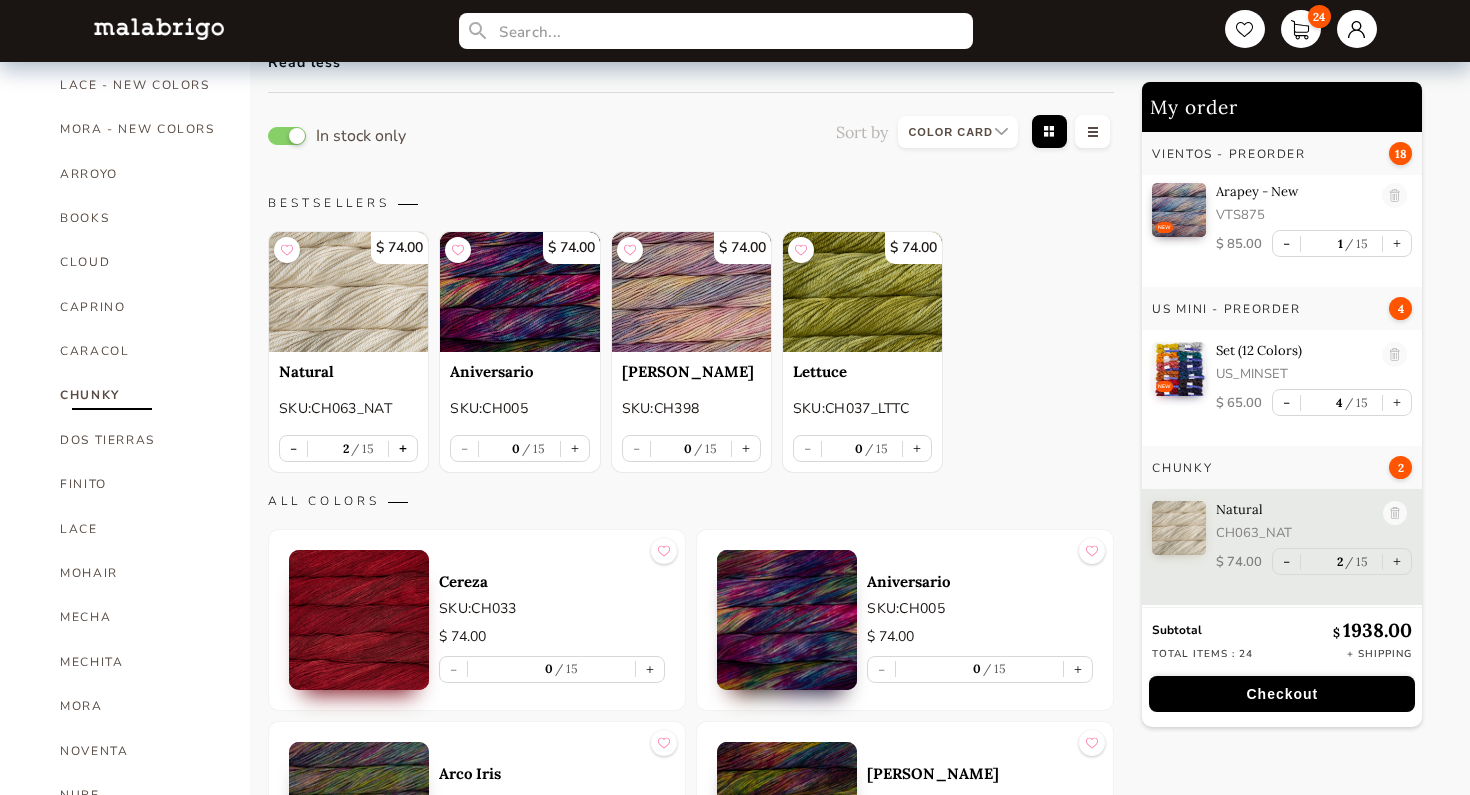 scroll, scrollTop: 1977, scrollLeft: 0, axis: vertical 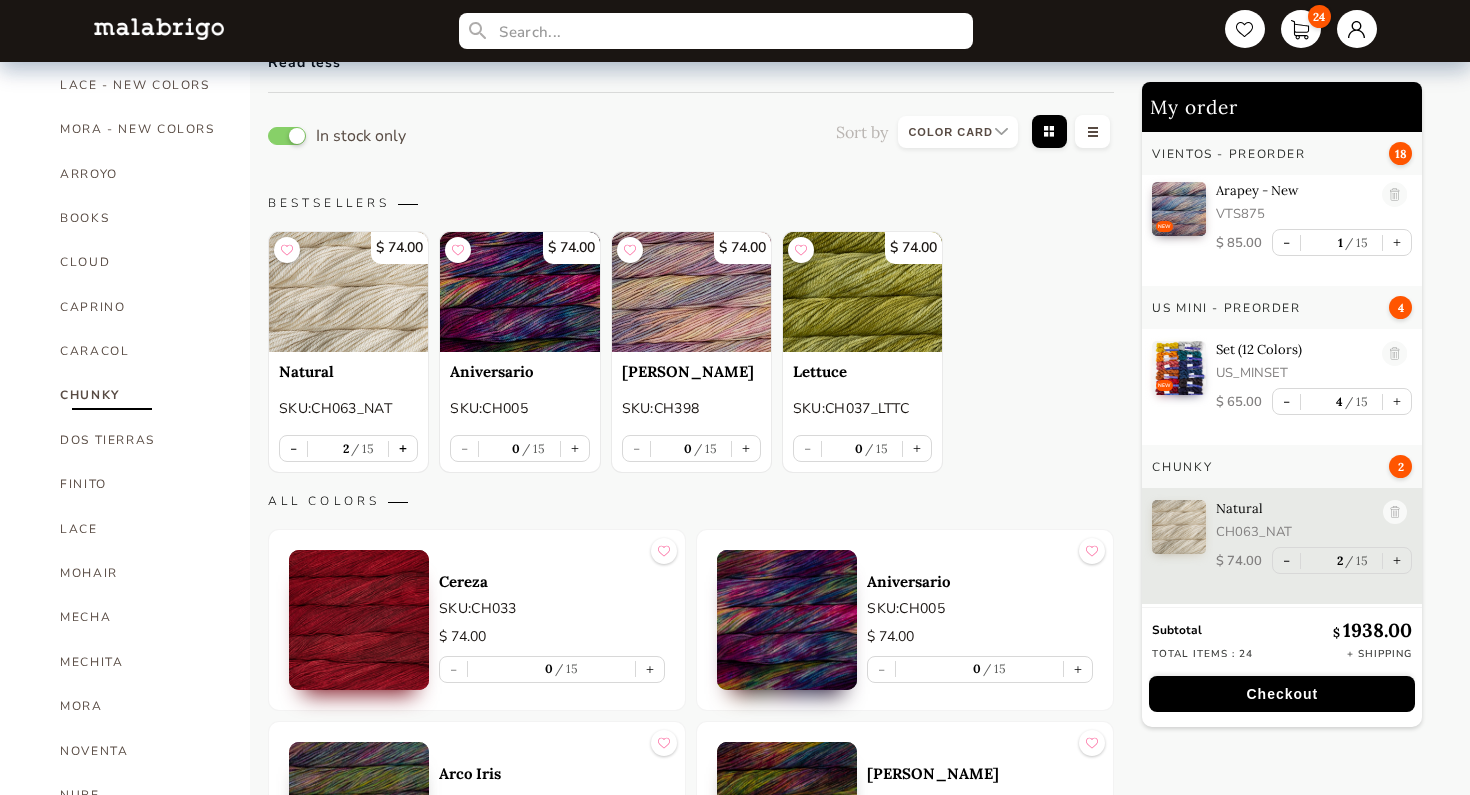 click on "+" at bounding box center (403, 448) 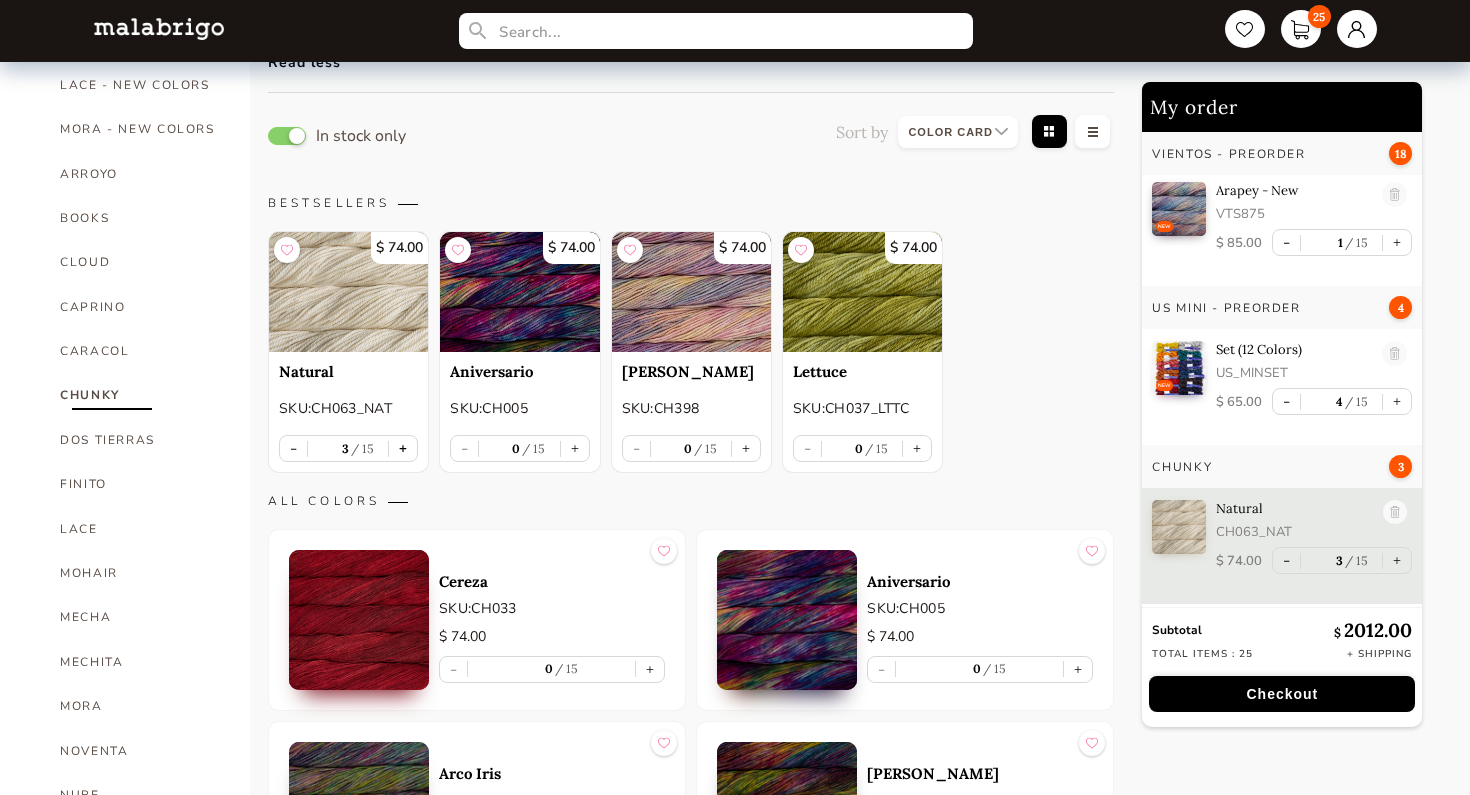 click on "+" at bounding box center [403, 448] 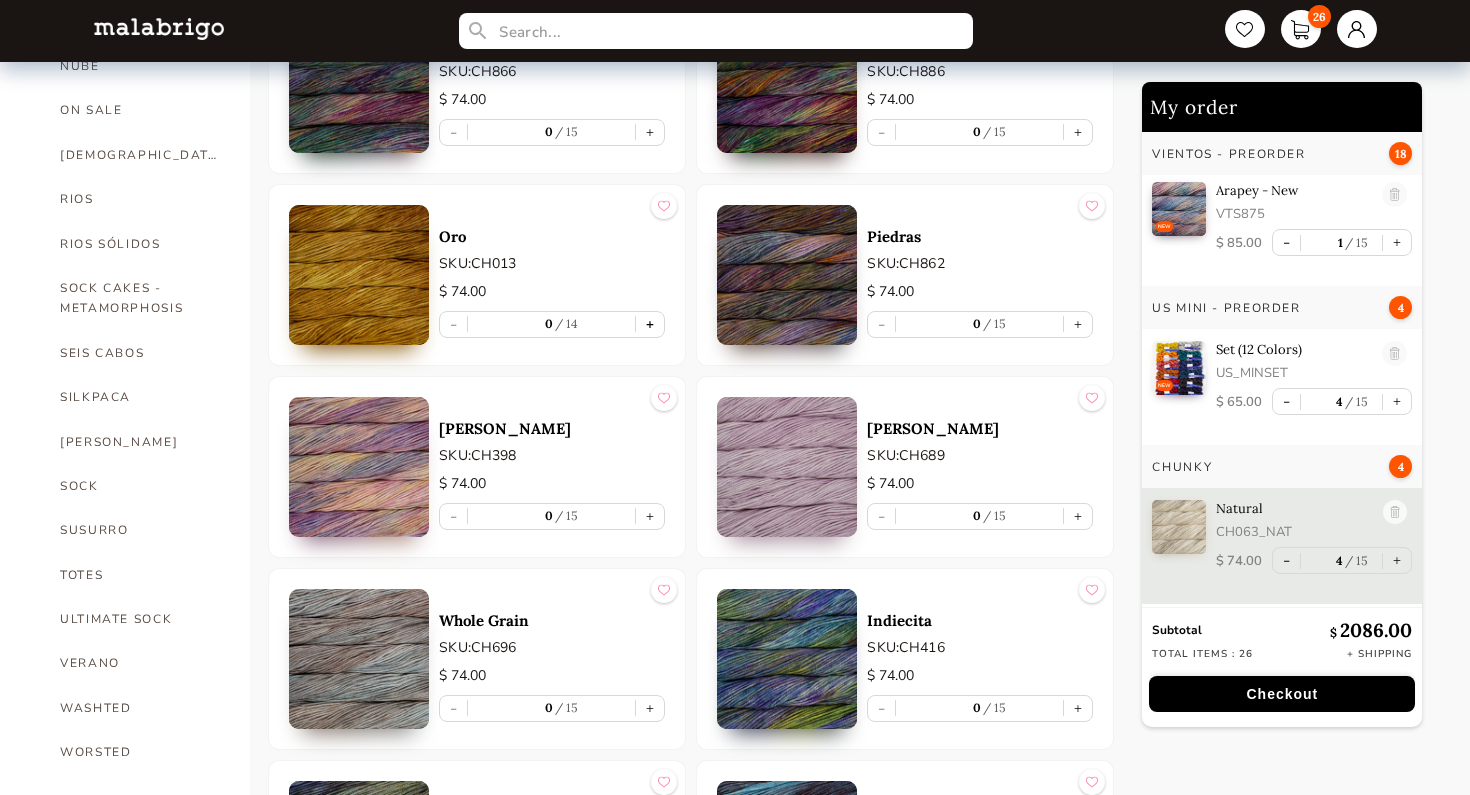 scroll, scrollTop: 1082, scrollLeft: 0, axis: vertical 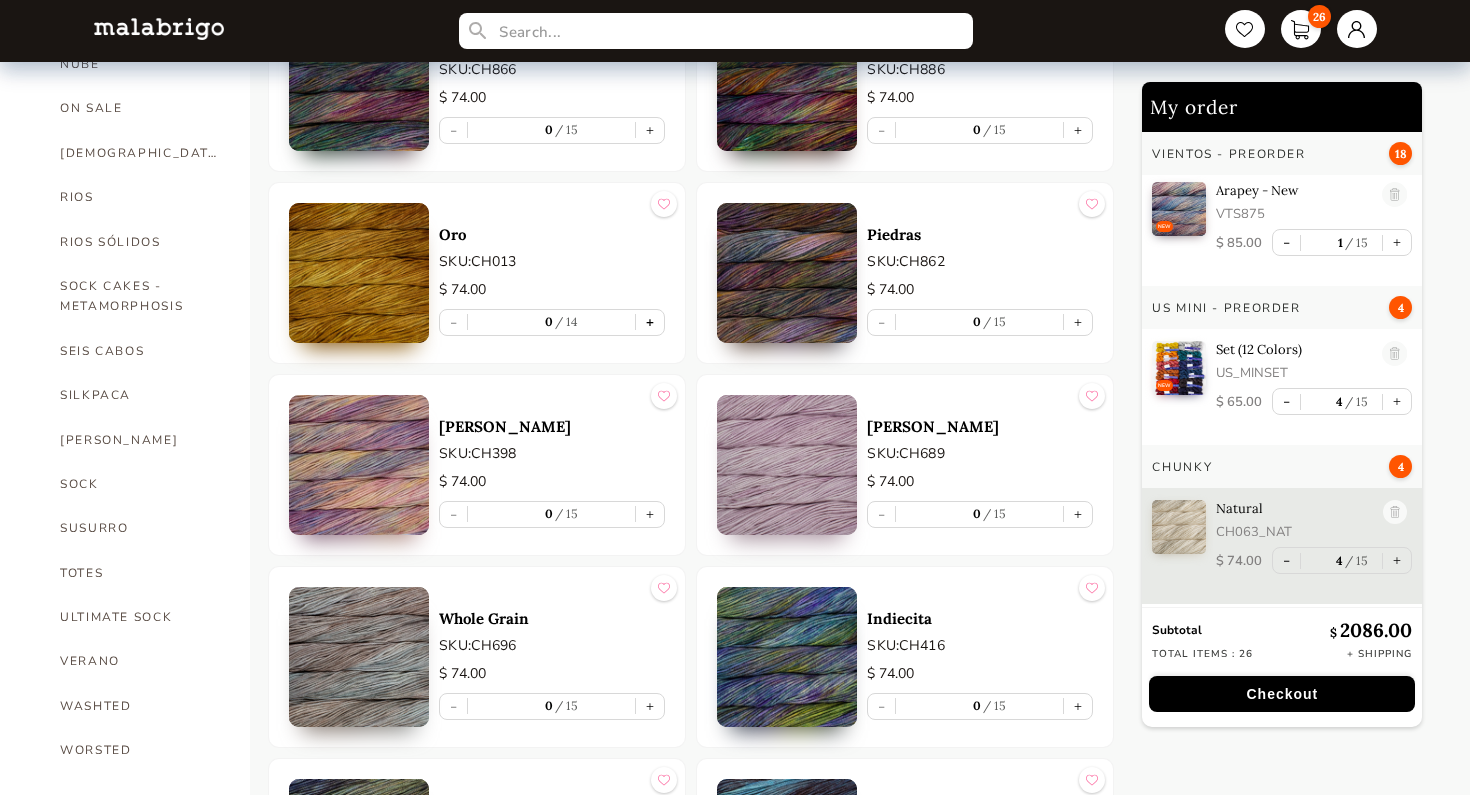 click on "+" at bounding box center [650, 322] 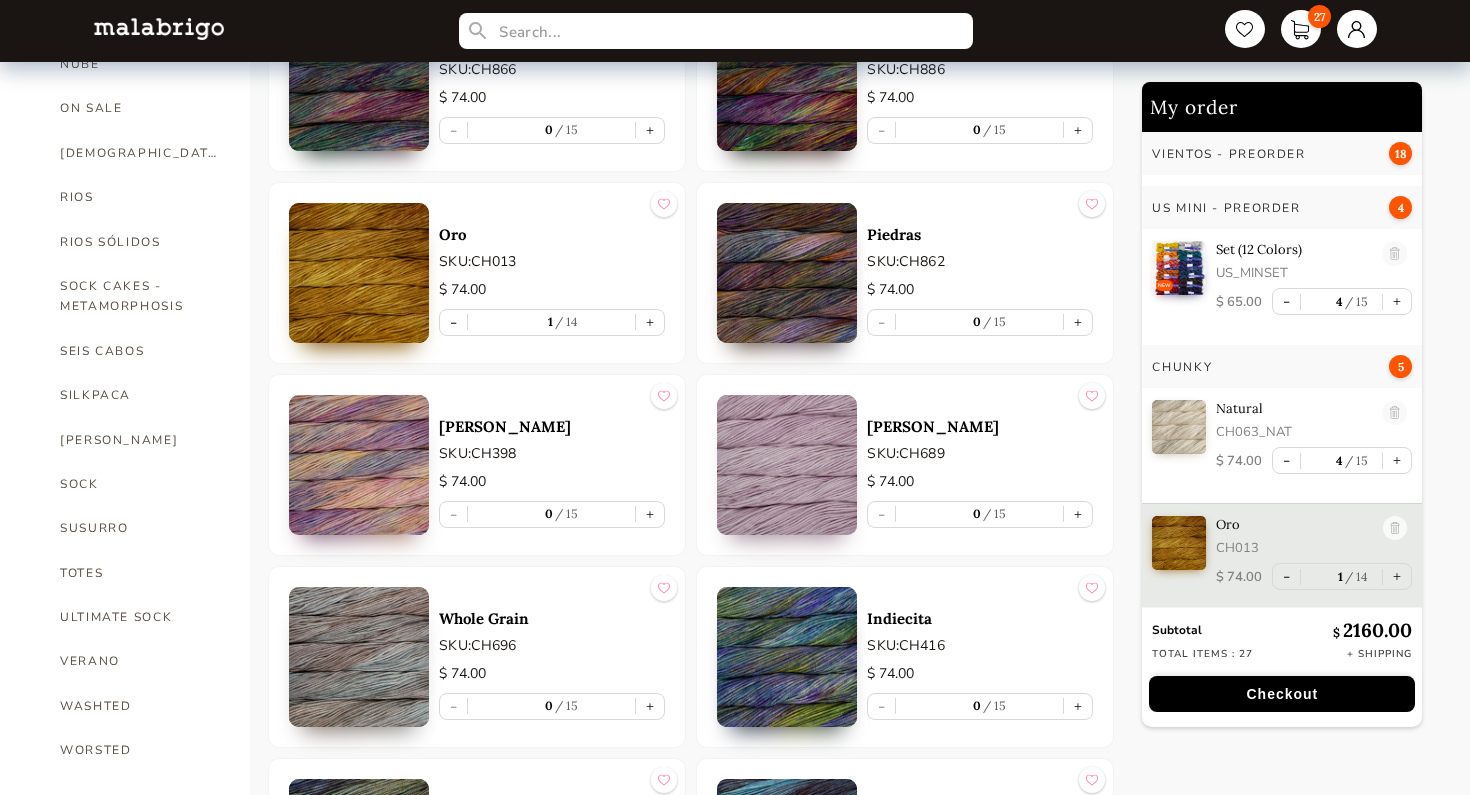 scroll, scrollTop: 2078, scrollLeft: 0, axis: vertical 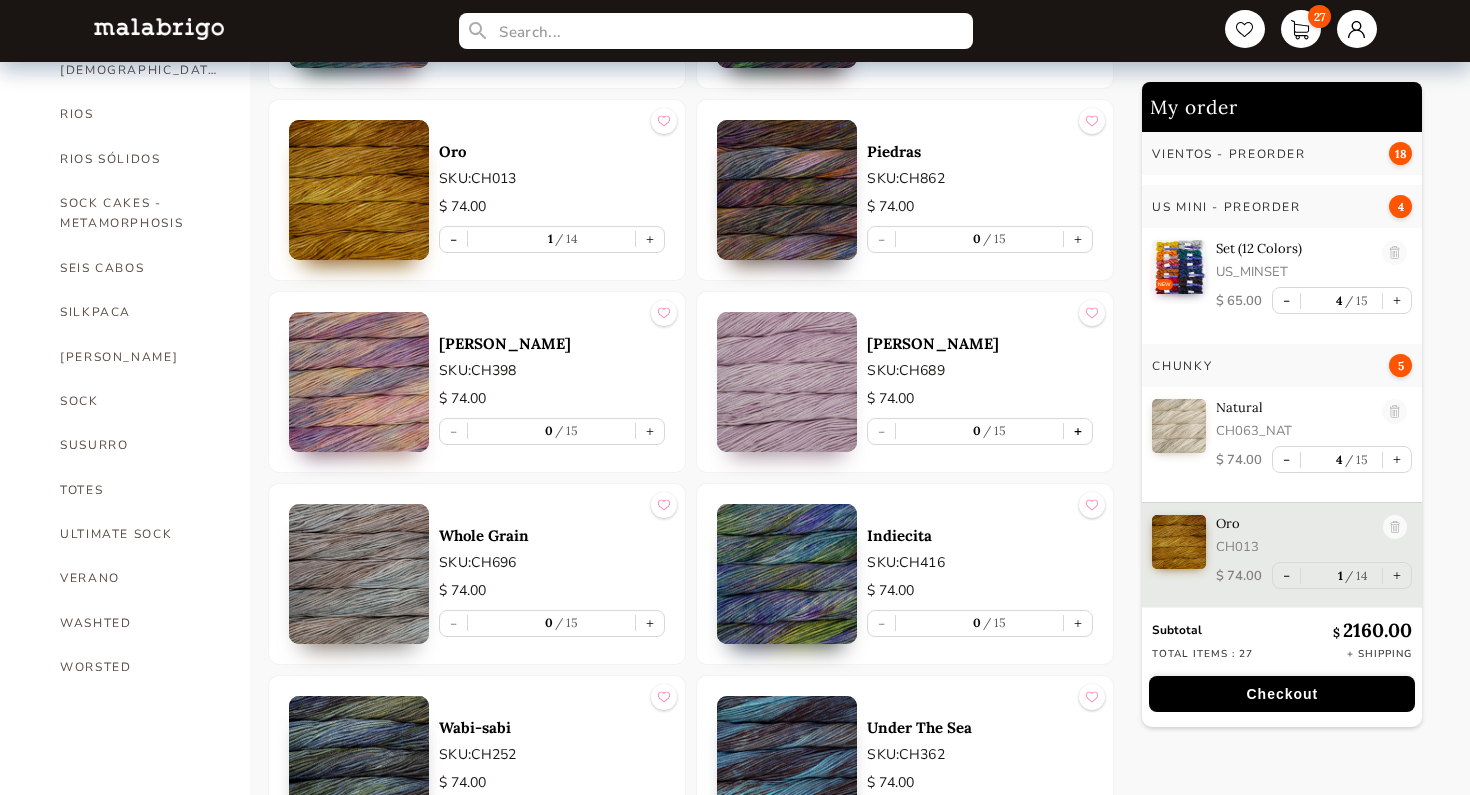 click on "+" at bounding box center [1078, 431] 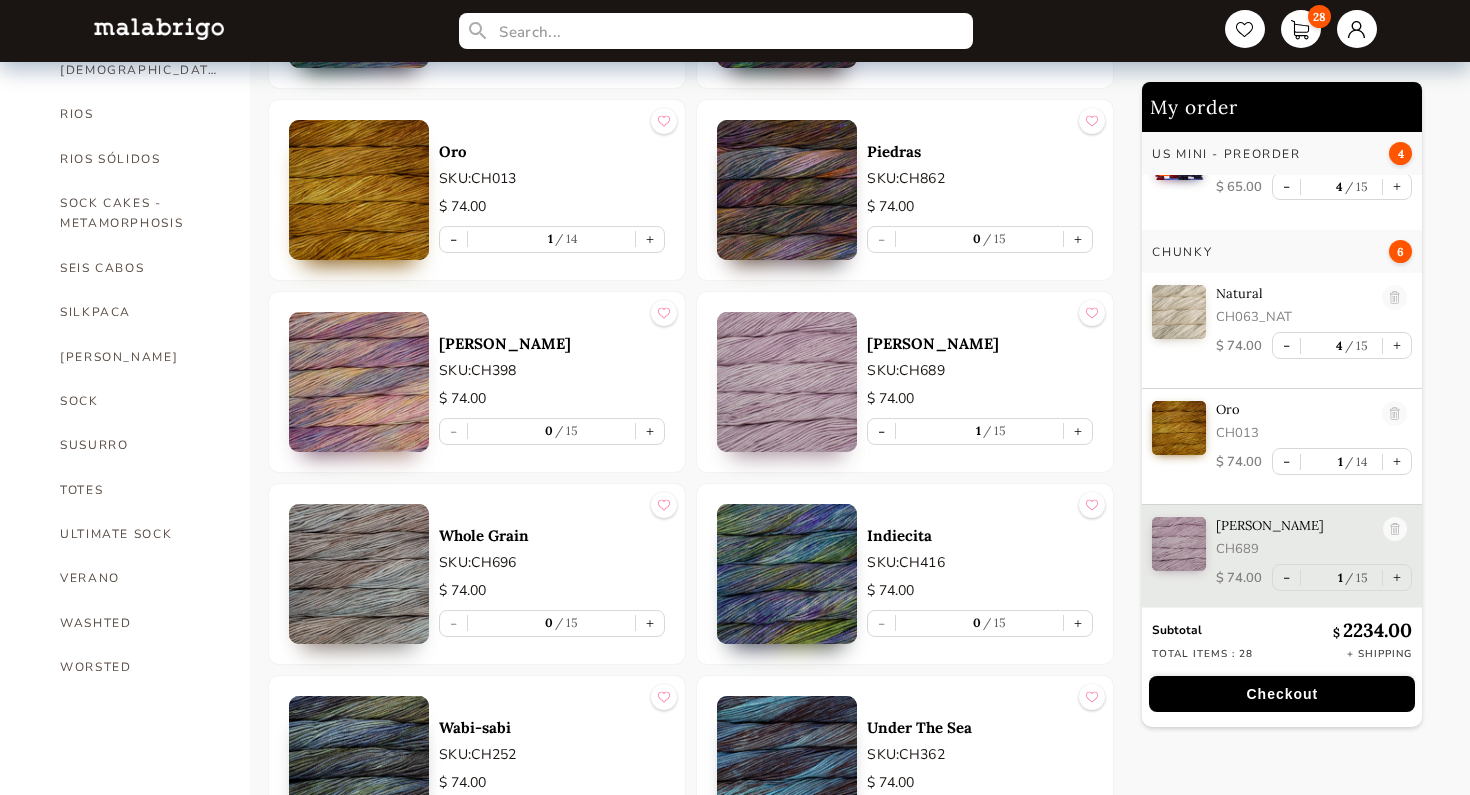 scroll, scrollTop: 2193, scrollLeft: 0, axis: vertical 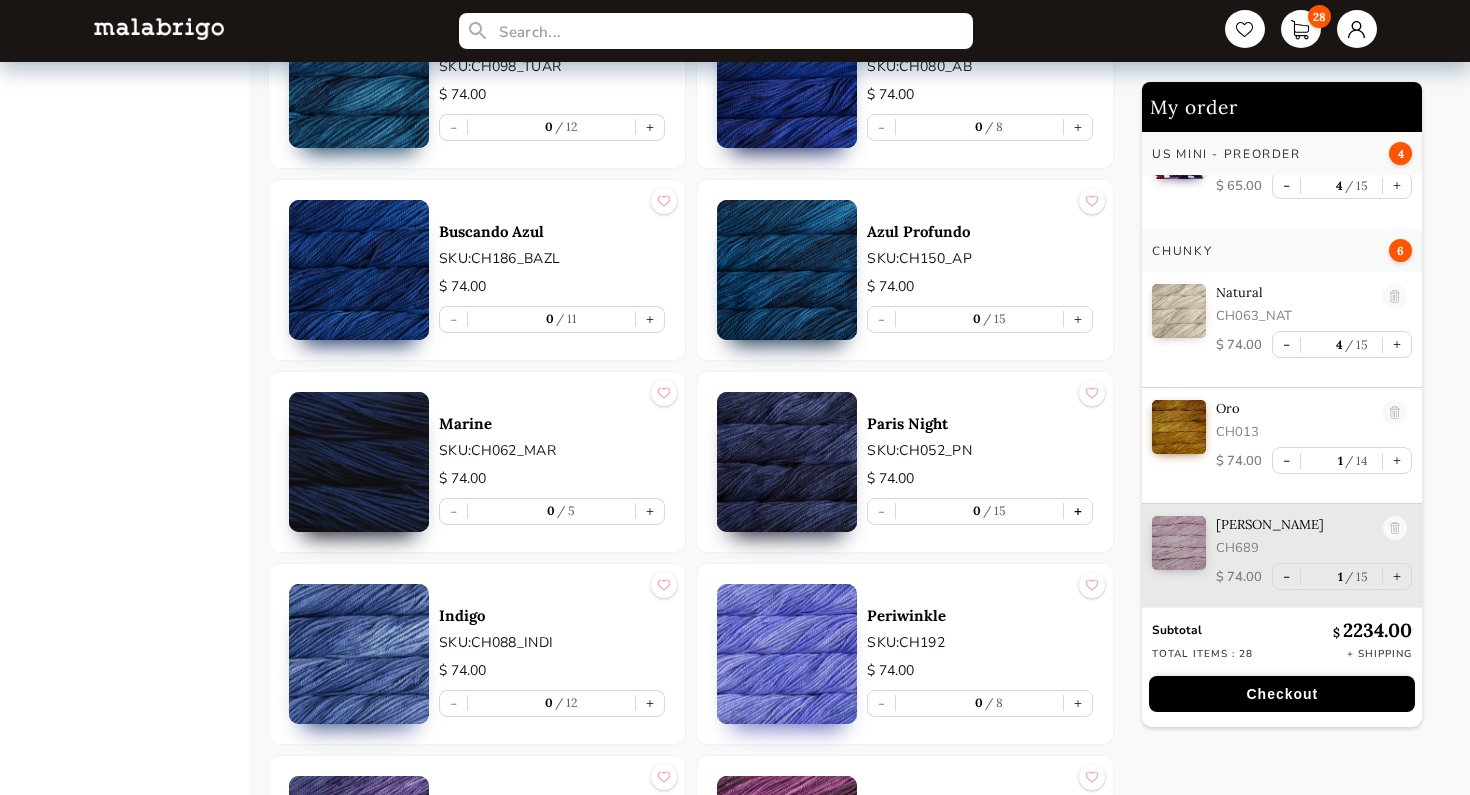 click on "+" at bounding box center (1078, 511) 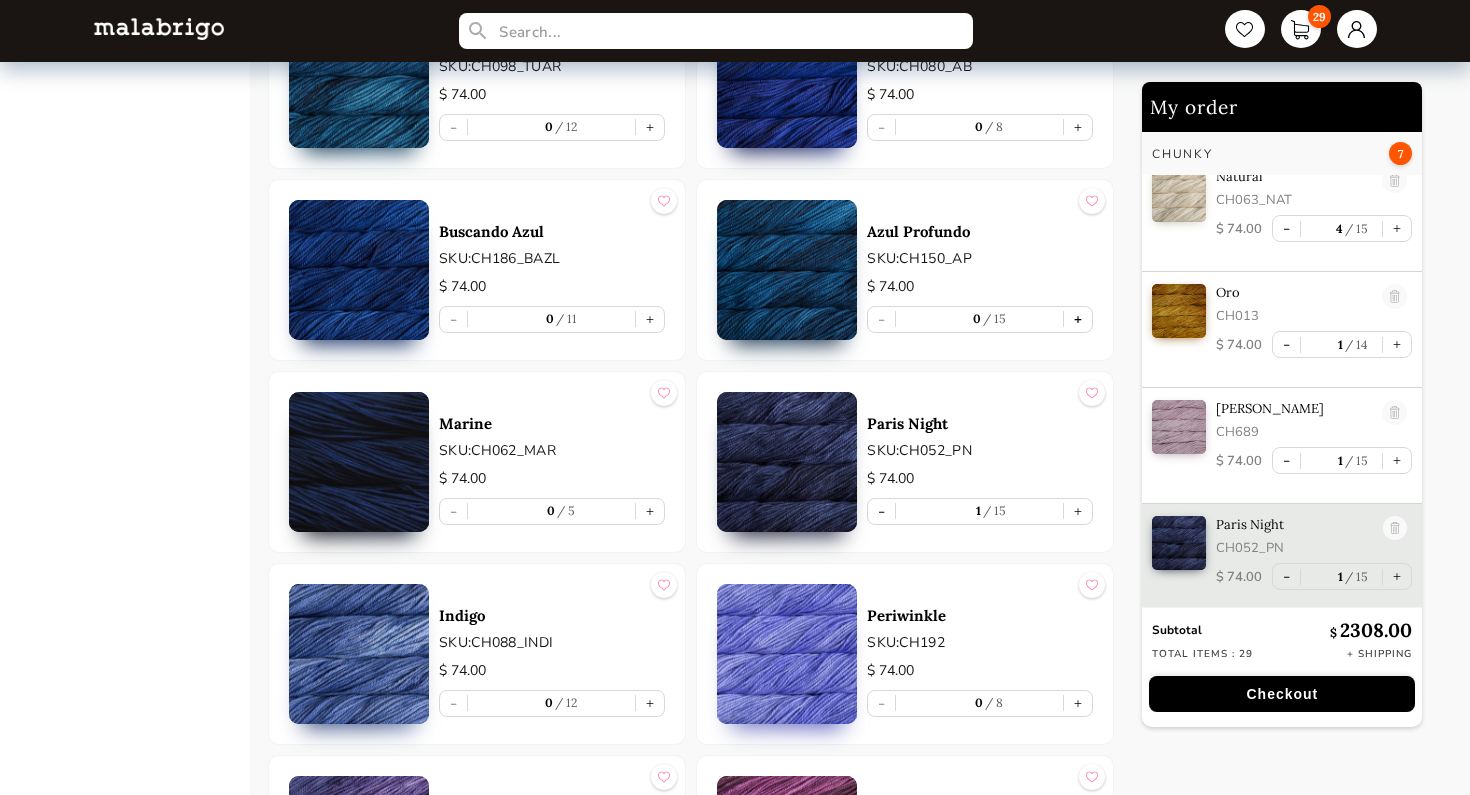 click on "+" at bounding box center (1078, 319) 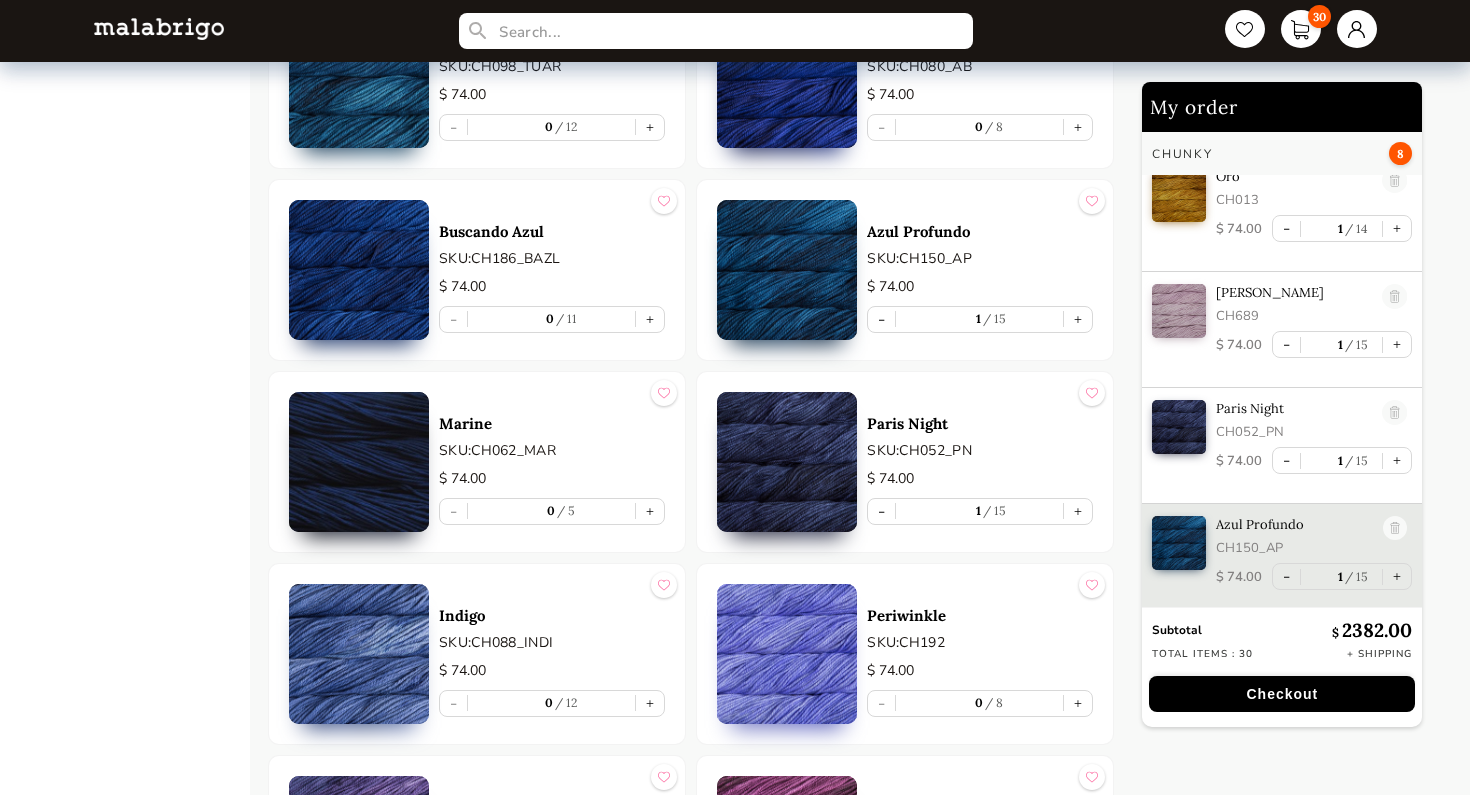 scroll, scrollTop: 2426, scrollLeft: 0, axis: vertical 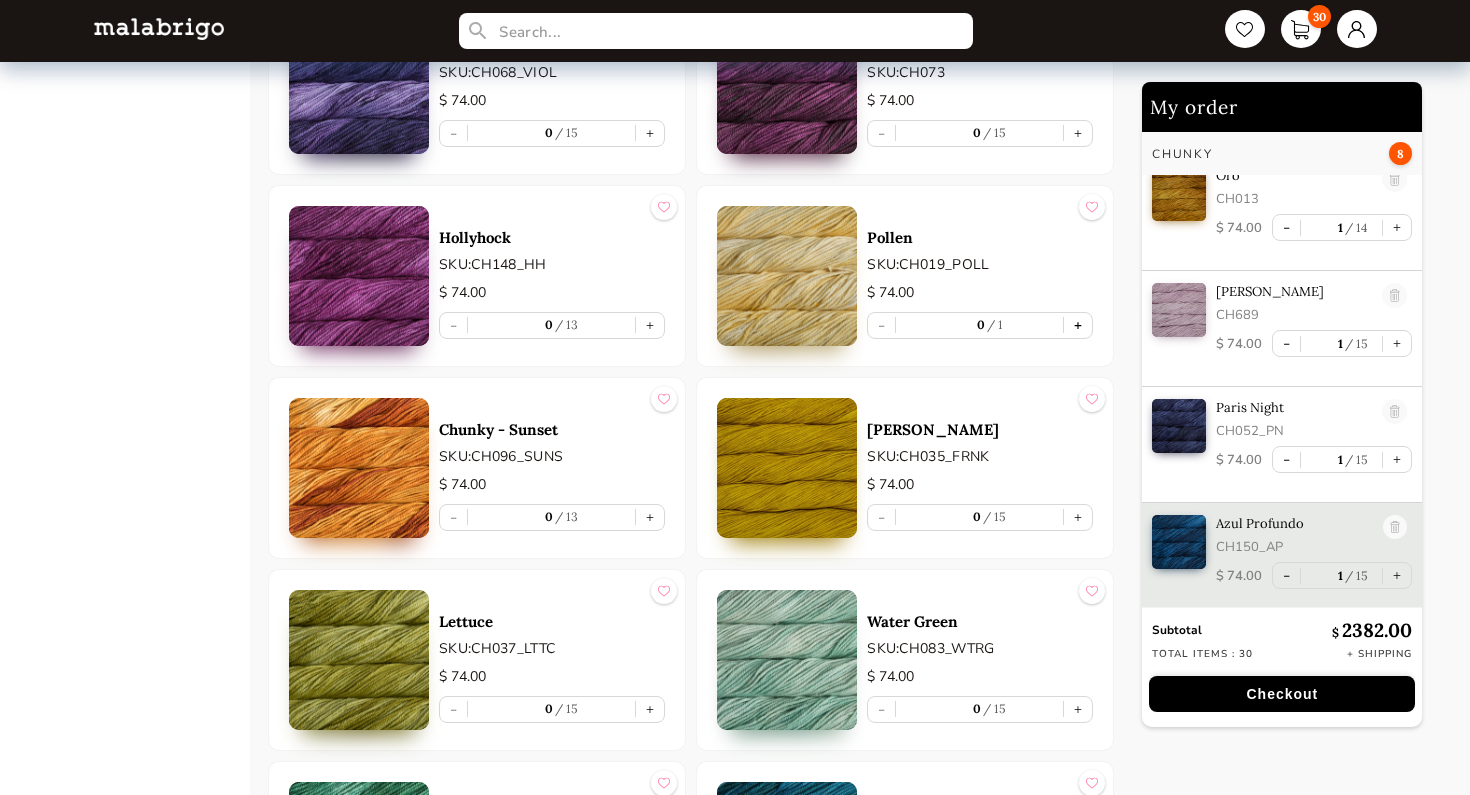 click on "+" at bounding box center (1078, 325) 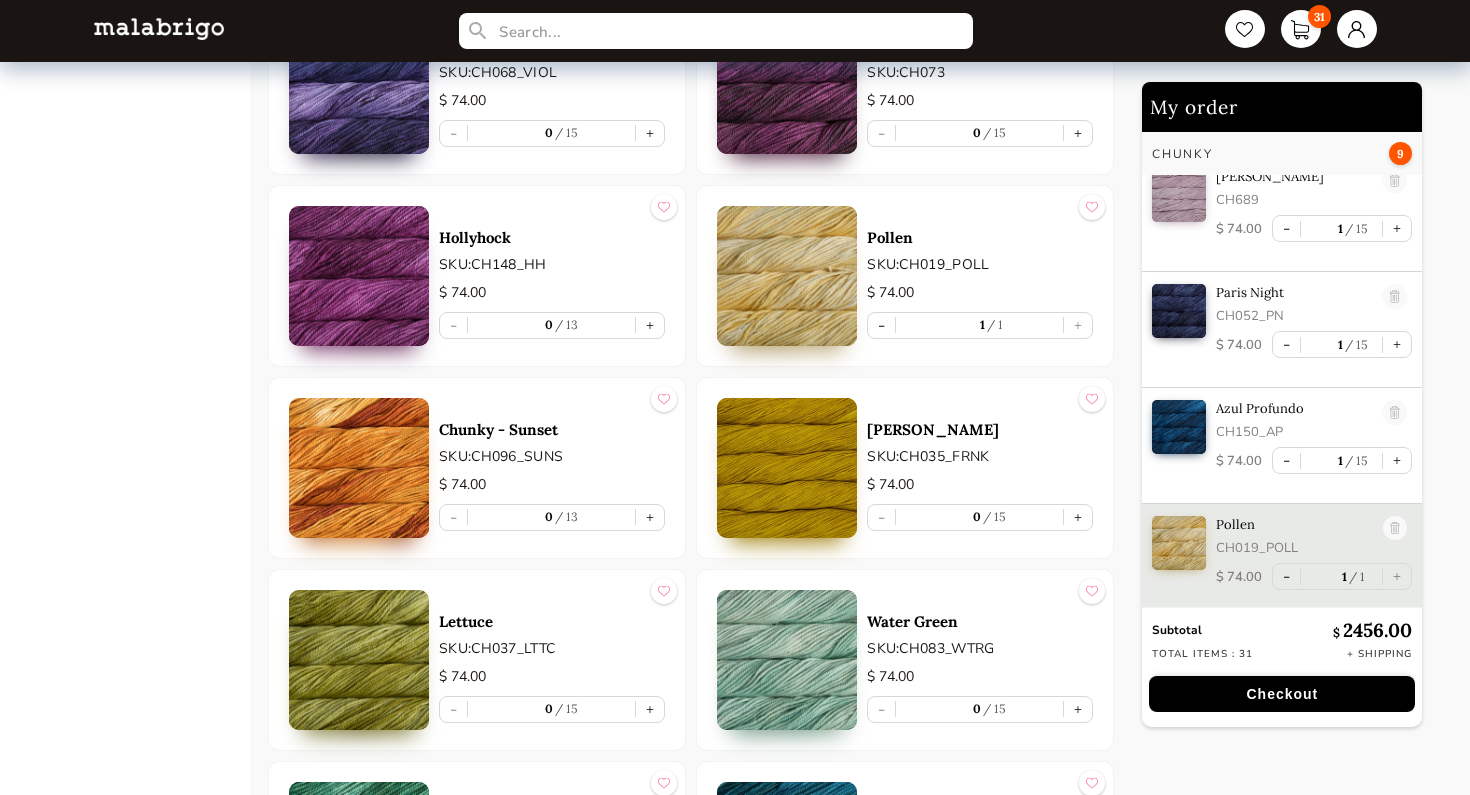 scroll, scrollTop: 2542, scrollLeft: 0, axis: vertical 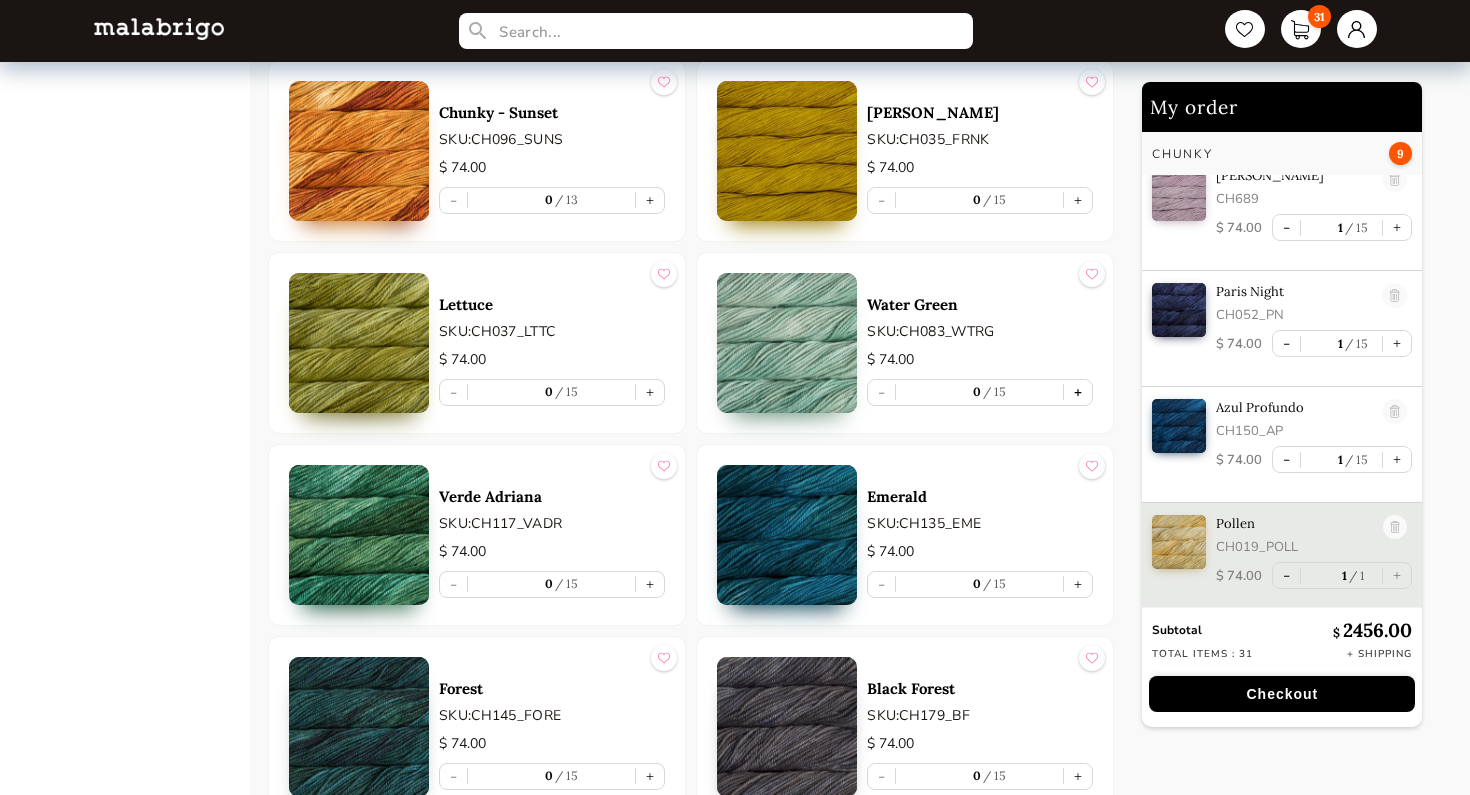 click on "+" at bounding box center (1078, 392) 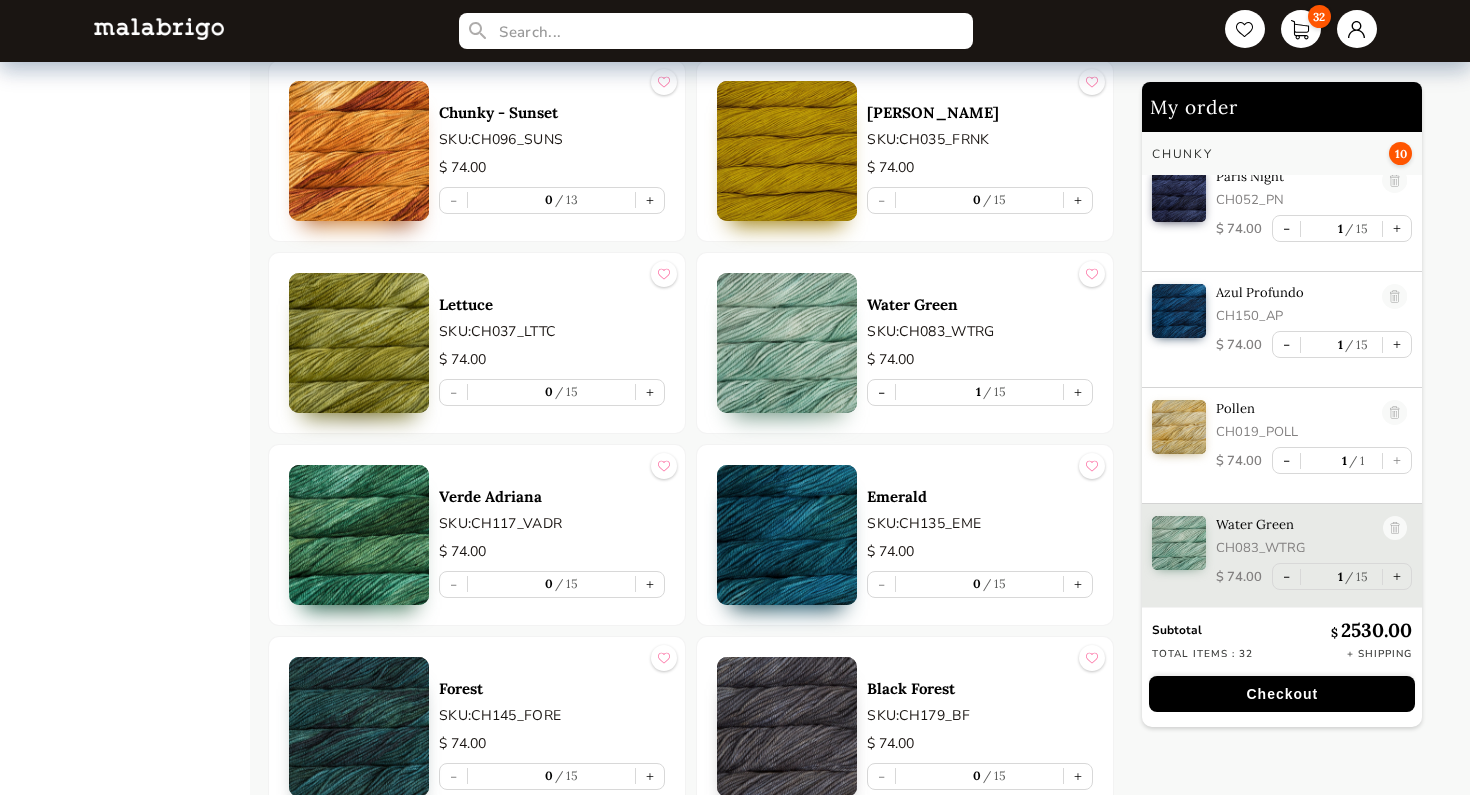 scroll, scrollTop: 2658, scrollLeft: 0, axis: vertical 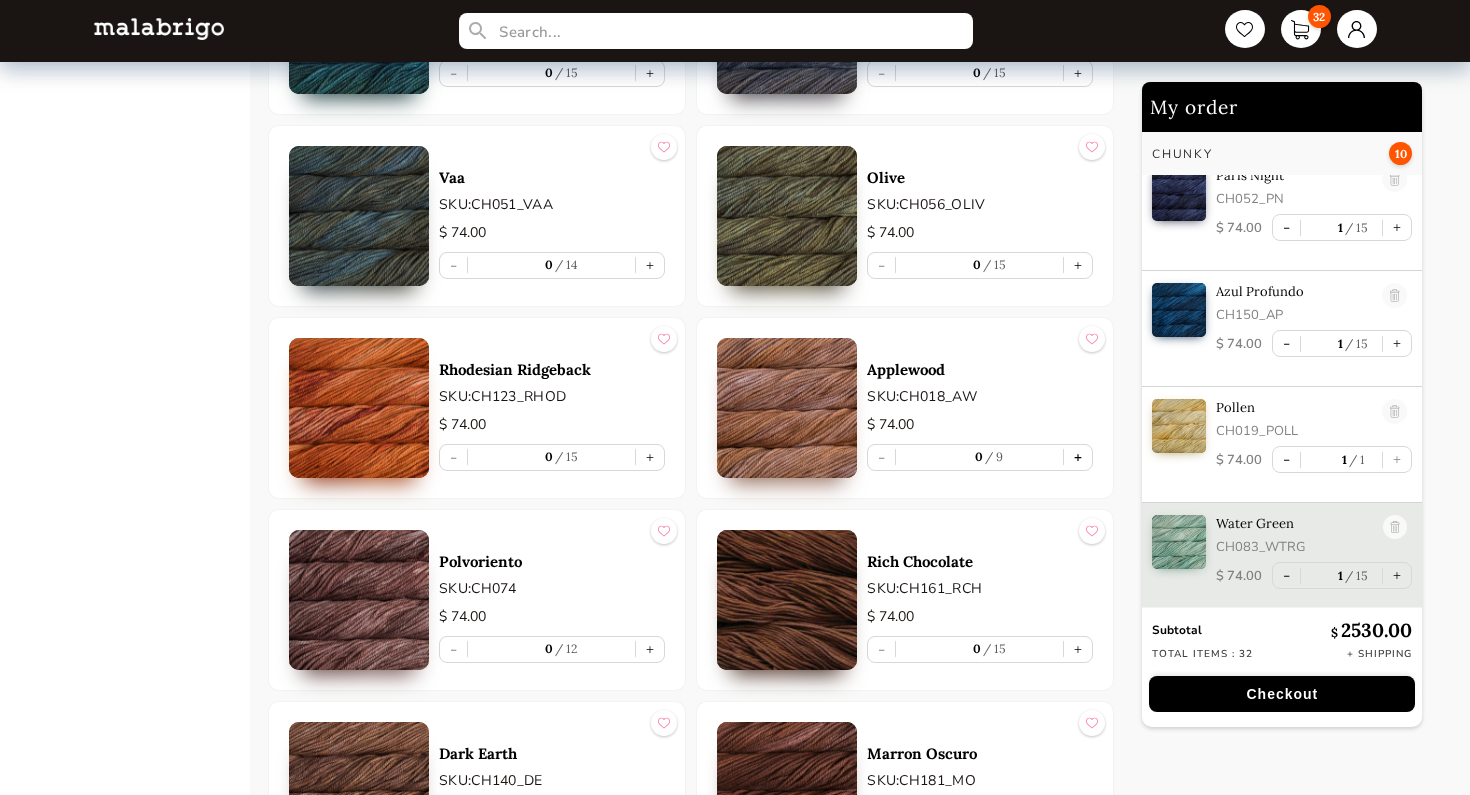 click on "+" at bounding box center [1078, 457] 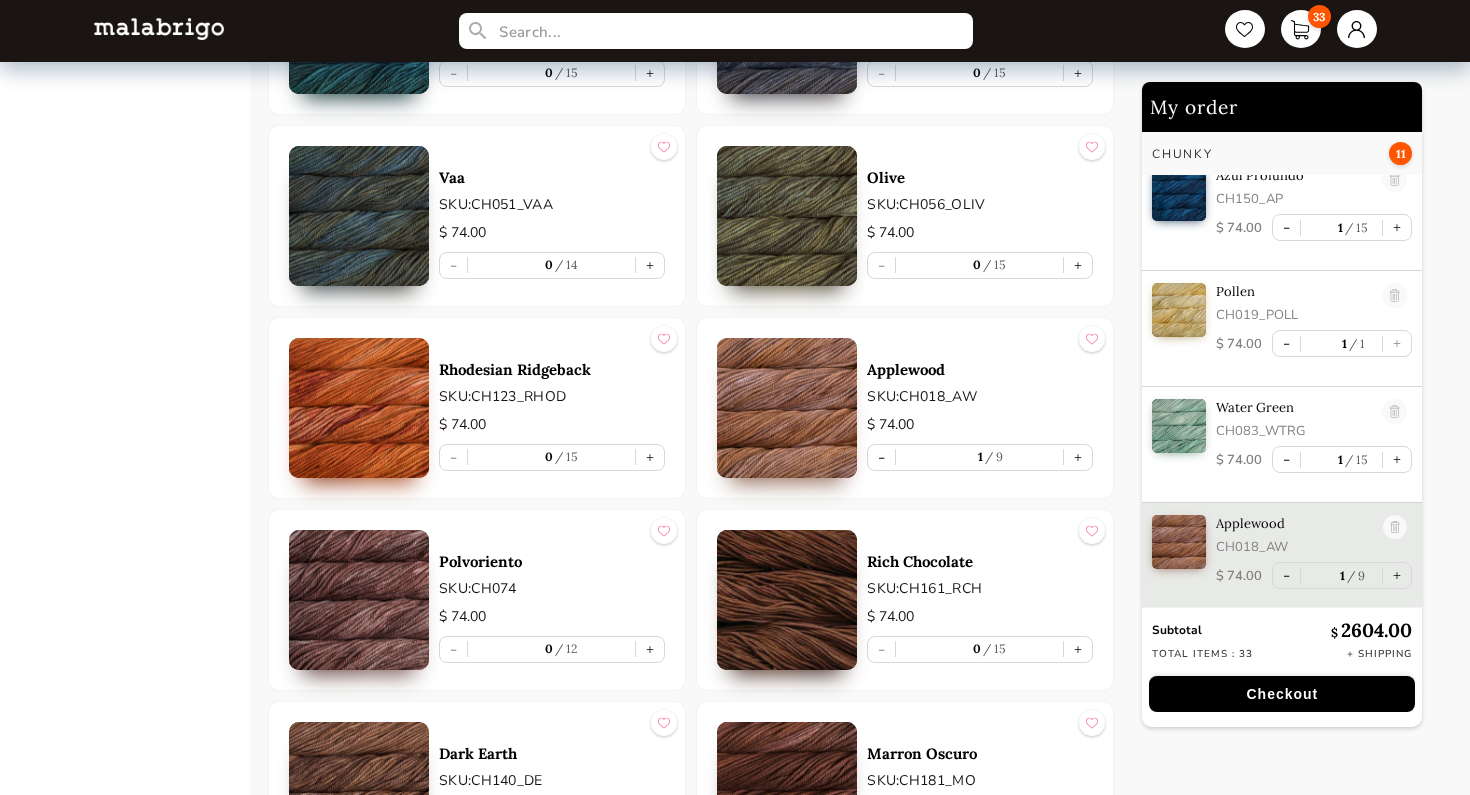 scroll, scrollTop: 2775, scrollLeft: 0, axis: vertical 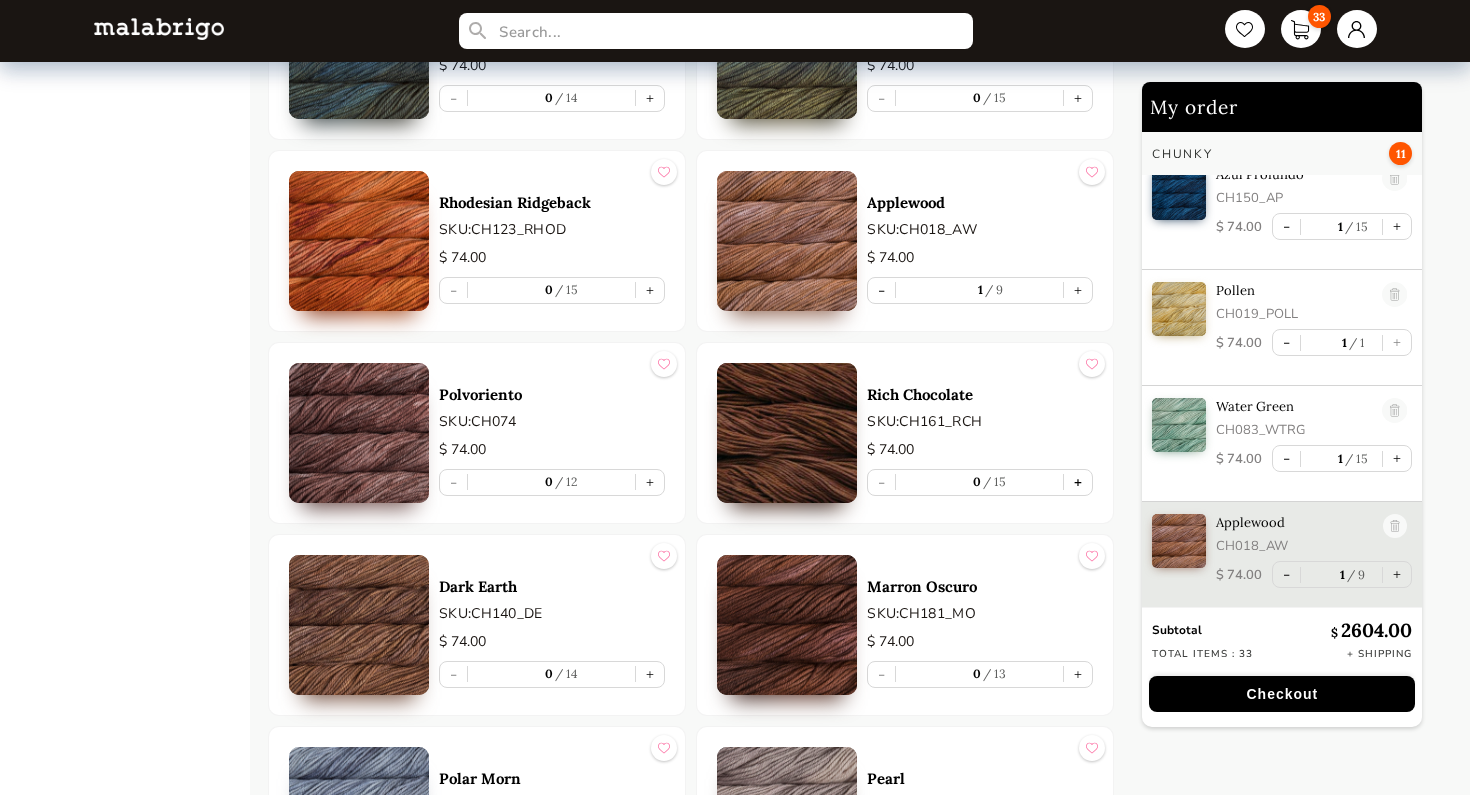 click on "+" at bounding box center [1078, 482] 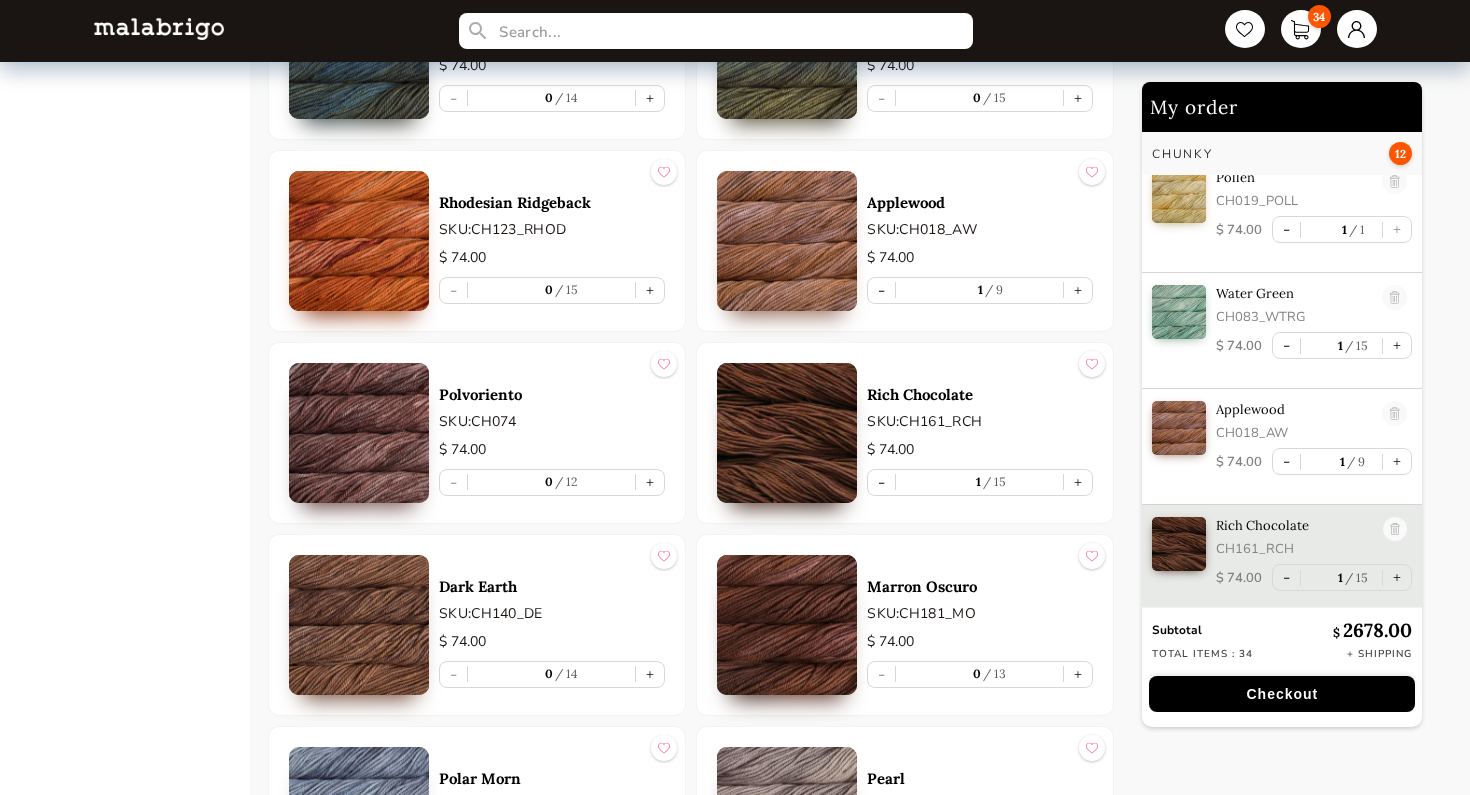 scroll, scrollTop: 2888, scrollLeft: 0, axis: vertical 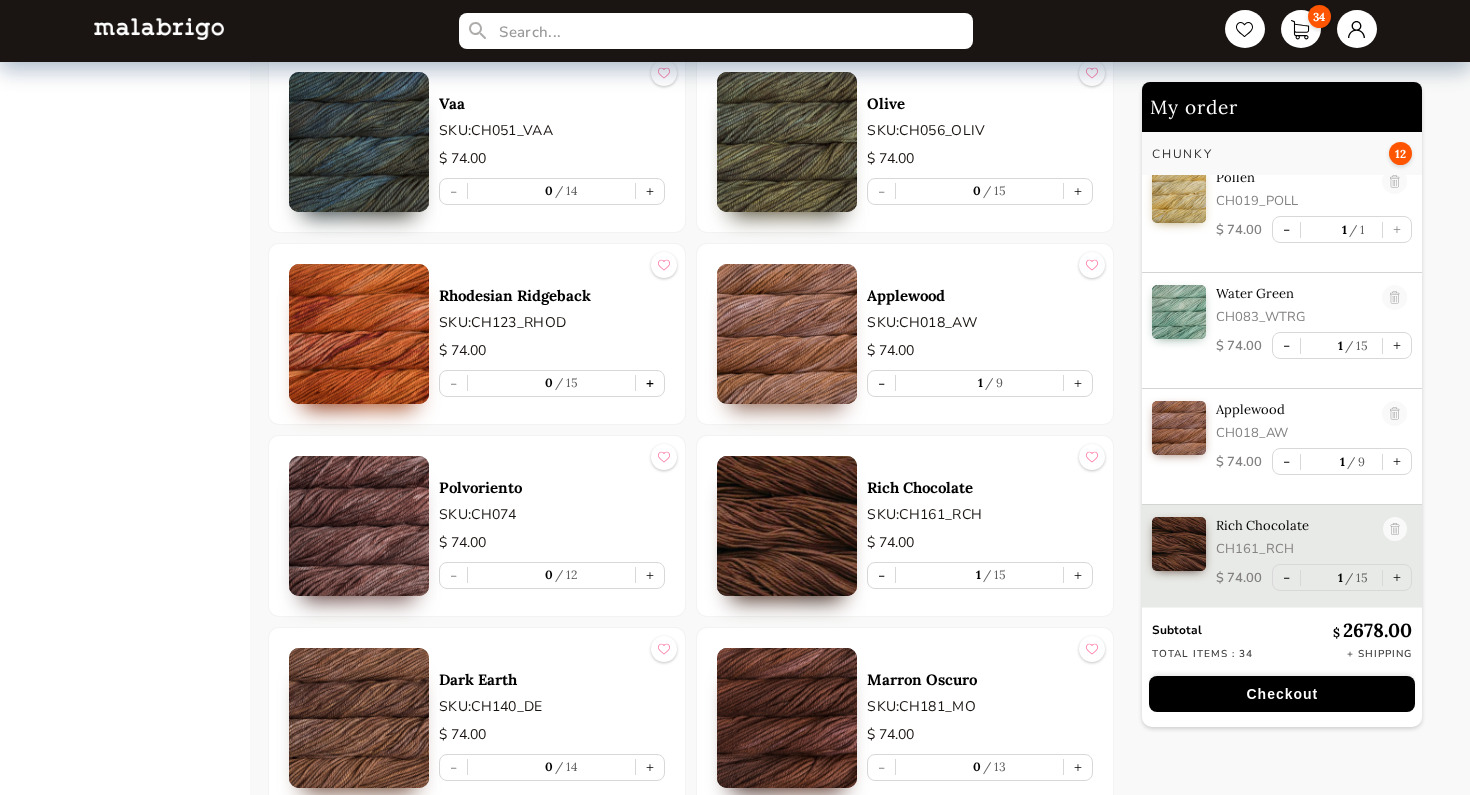 click on "+" at bounding box center [650, 383] 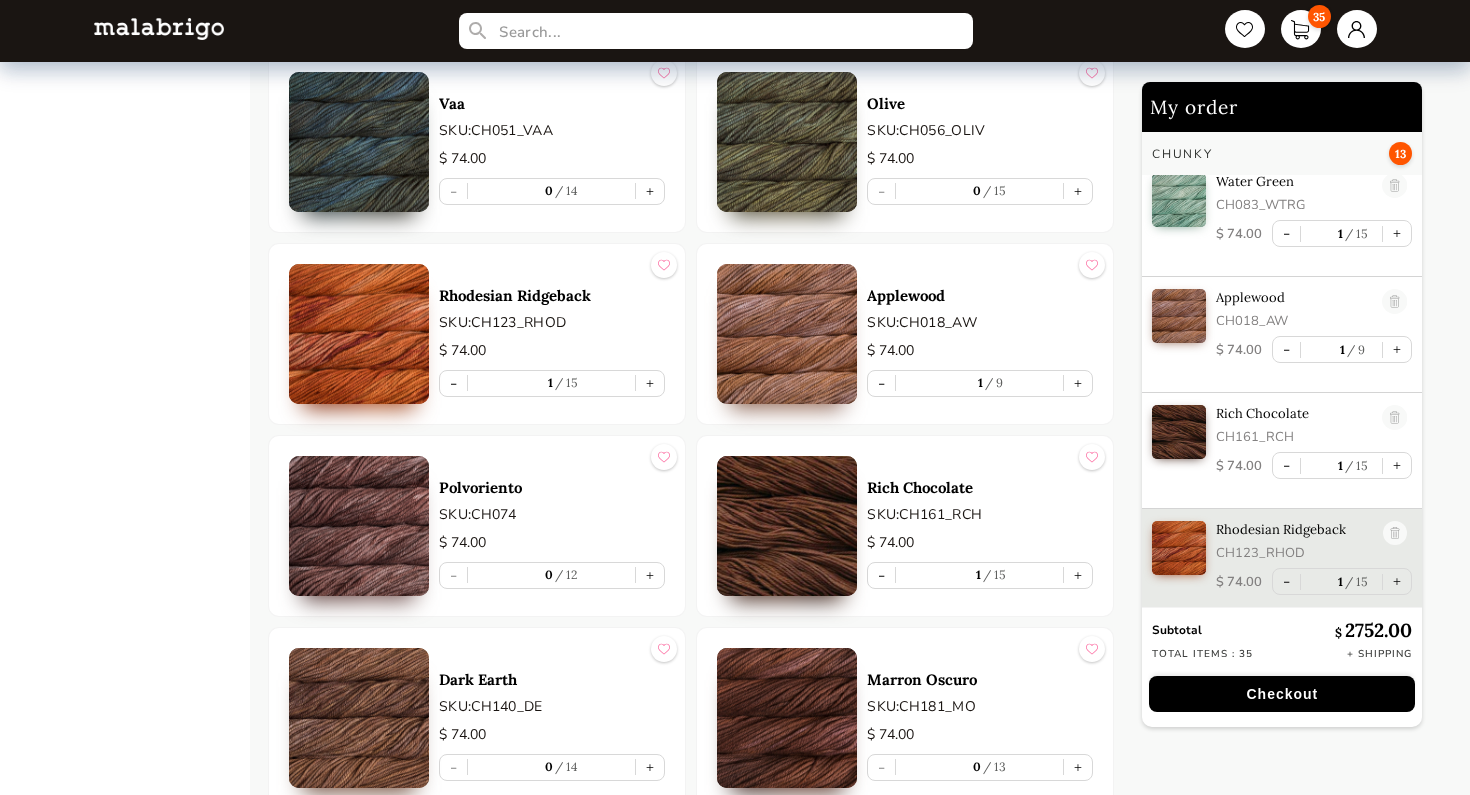 scroll, scrollTop: 3065, scrollLeft: 0, axis: vertical 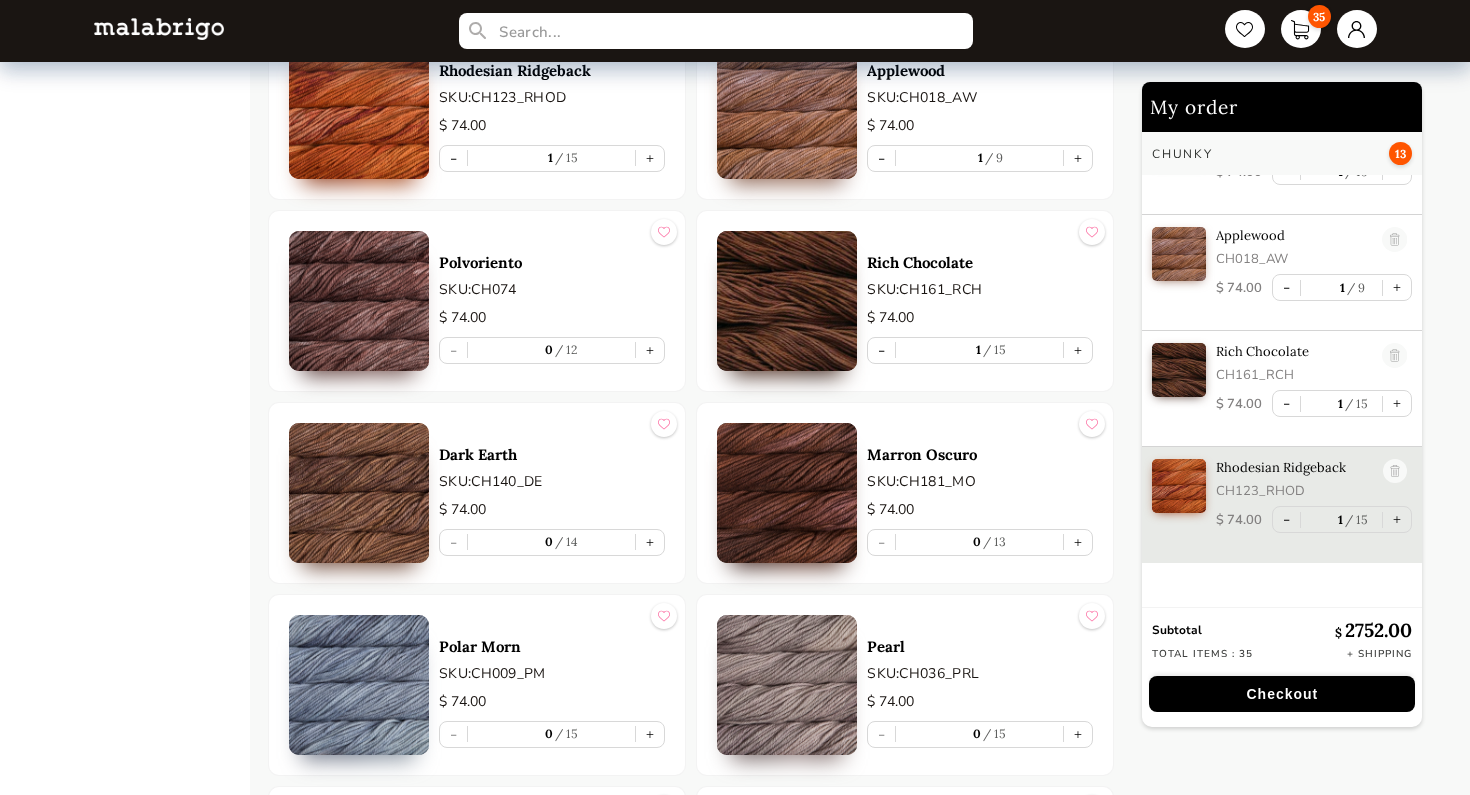 click at bounding box center [787, 301] 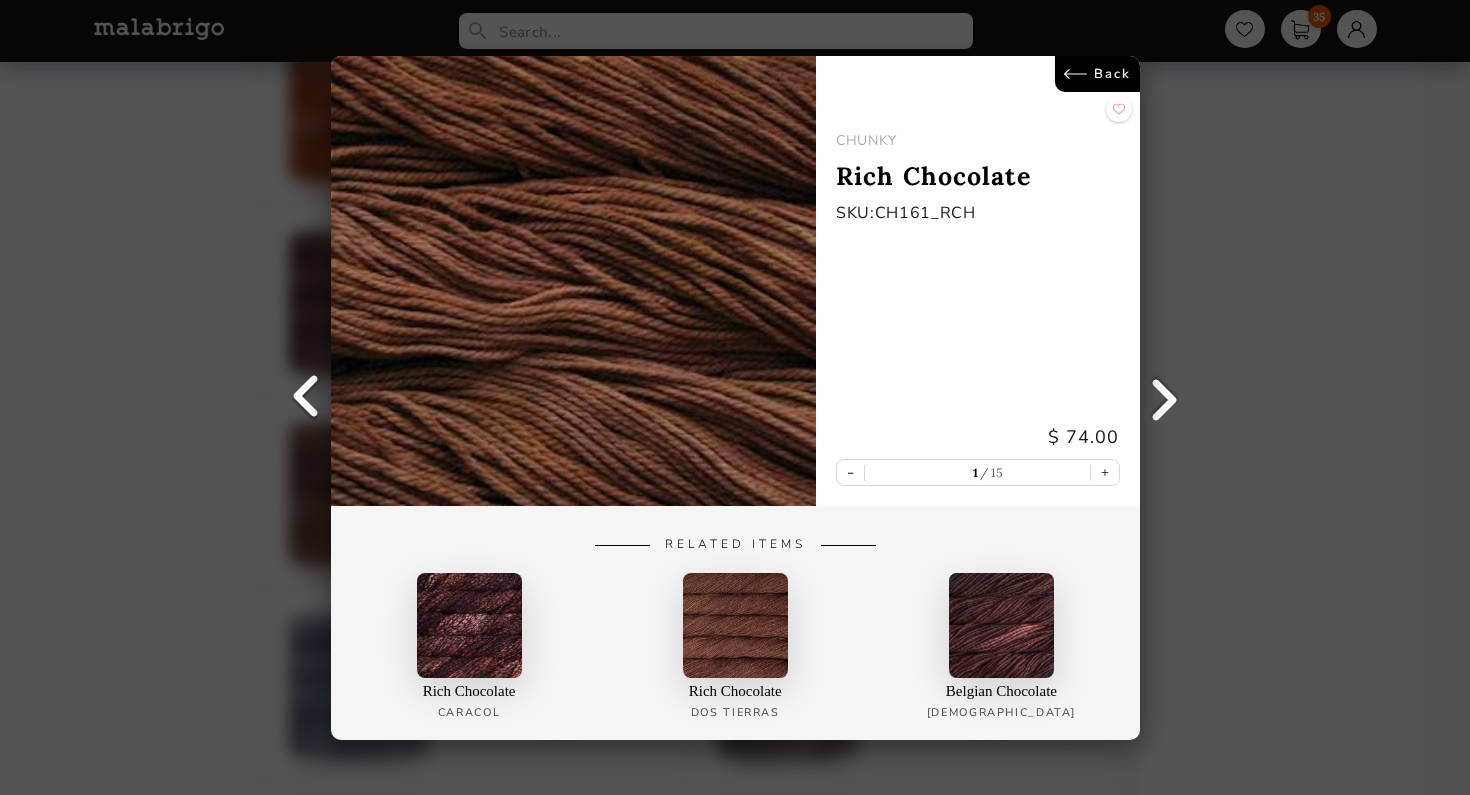 click on "Back" at bounding box center (1096, 74) 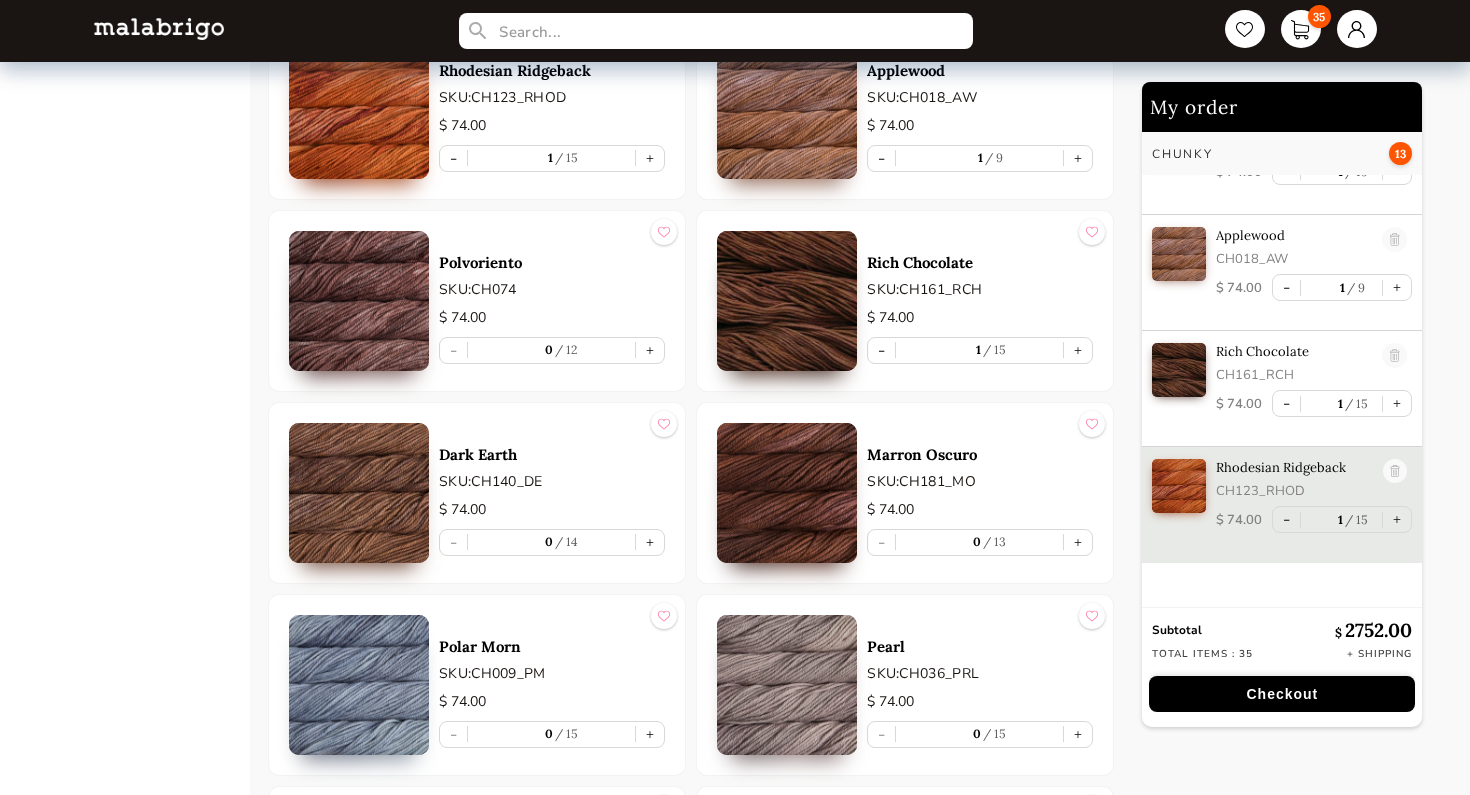 click at bounding box center (787, 493) 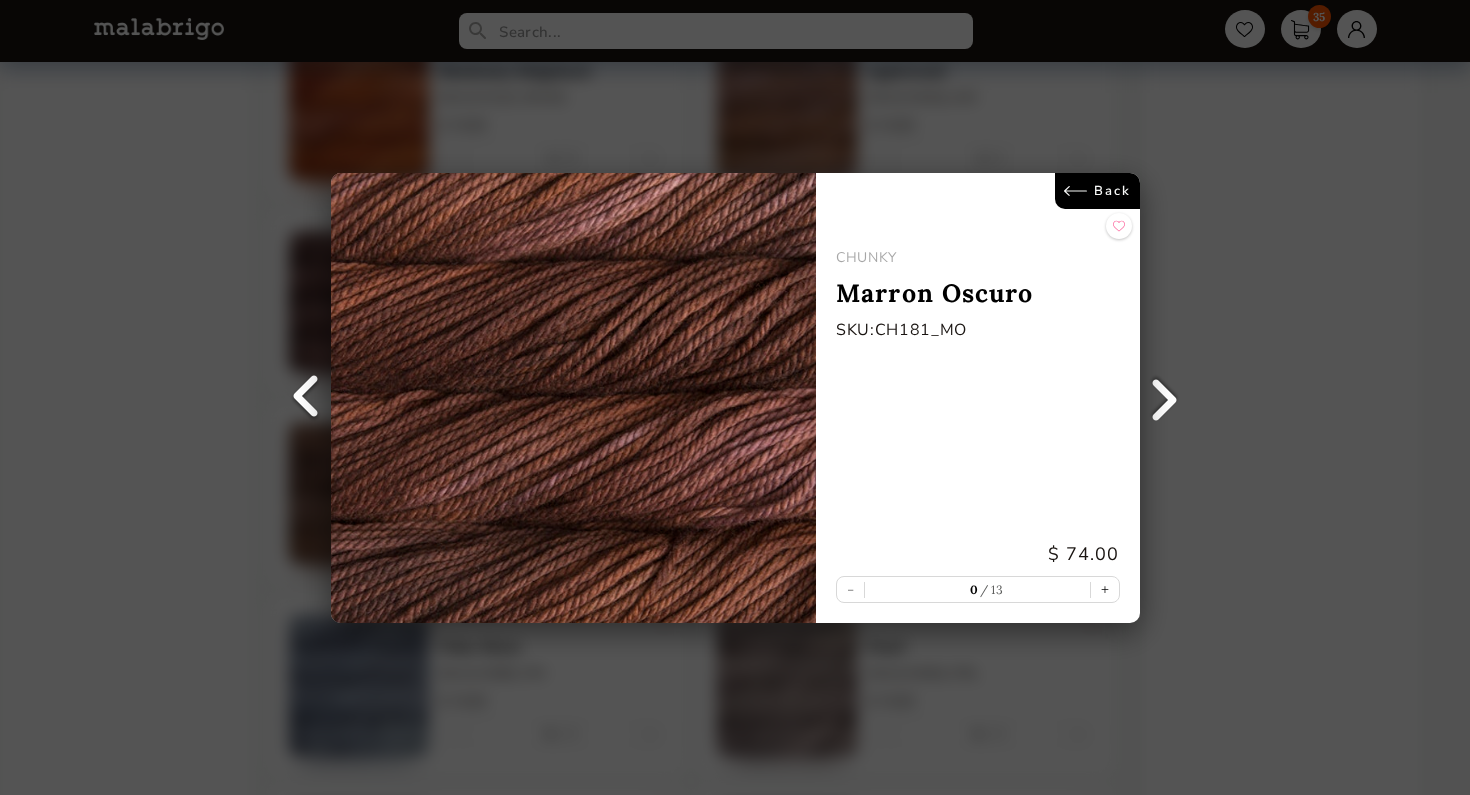 click on "Back" at bounding box center [1096, 191] 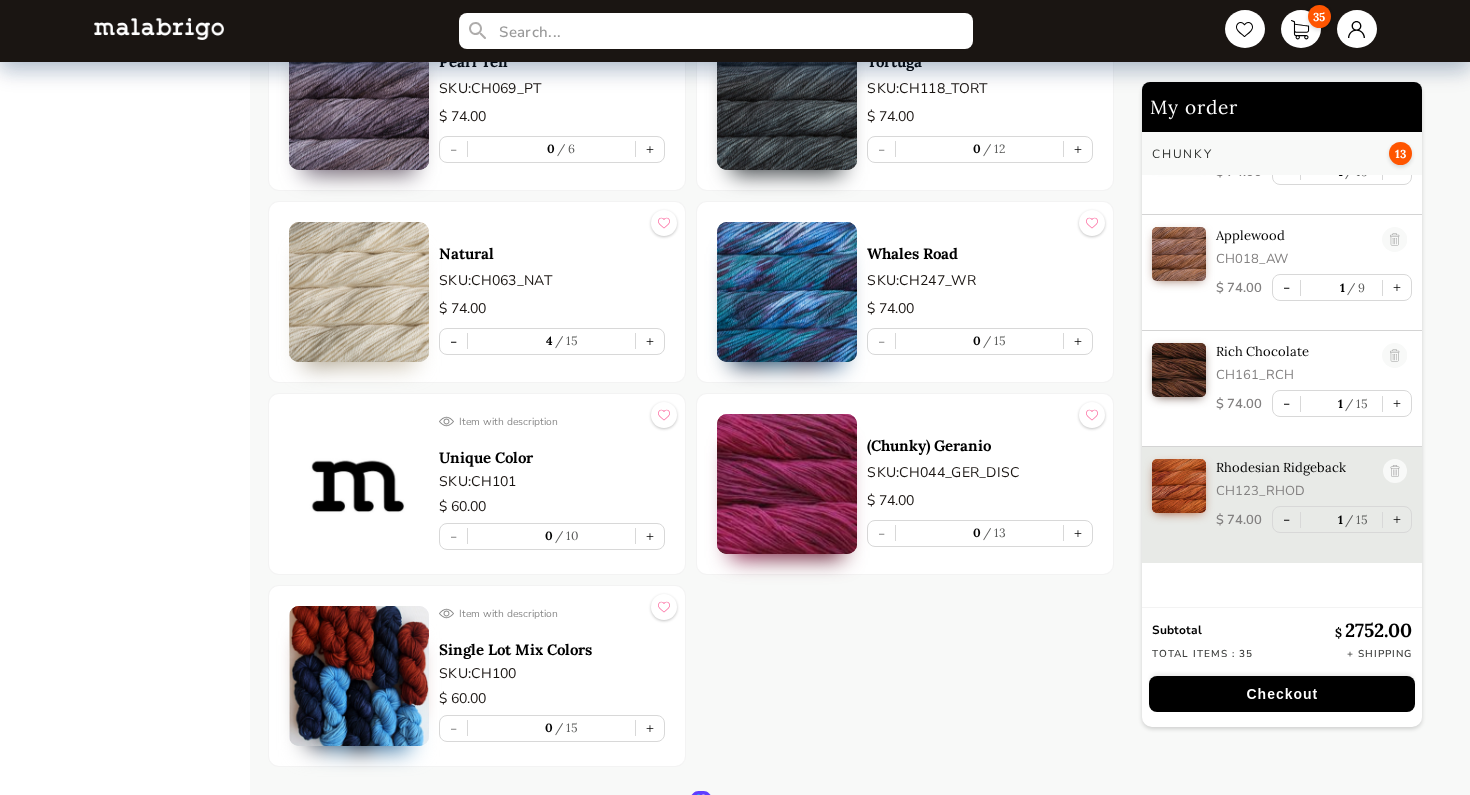 scroll, scrollTop: 6085, scrollLeft: 0, axis: vertical 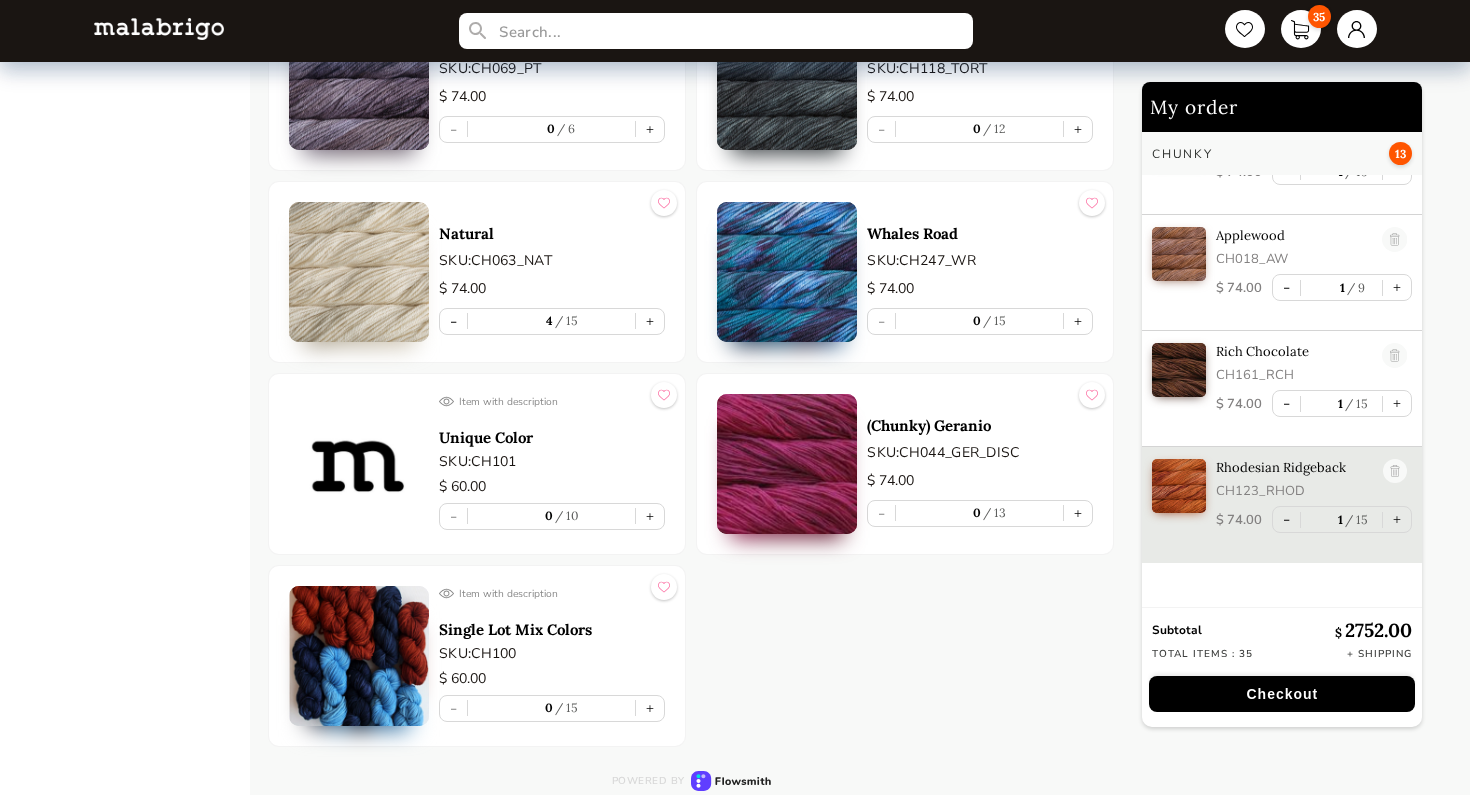 click at bounding box center (787, 464) 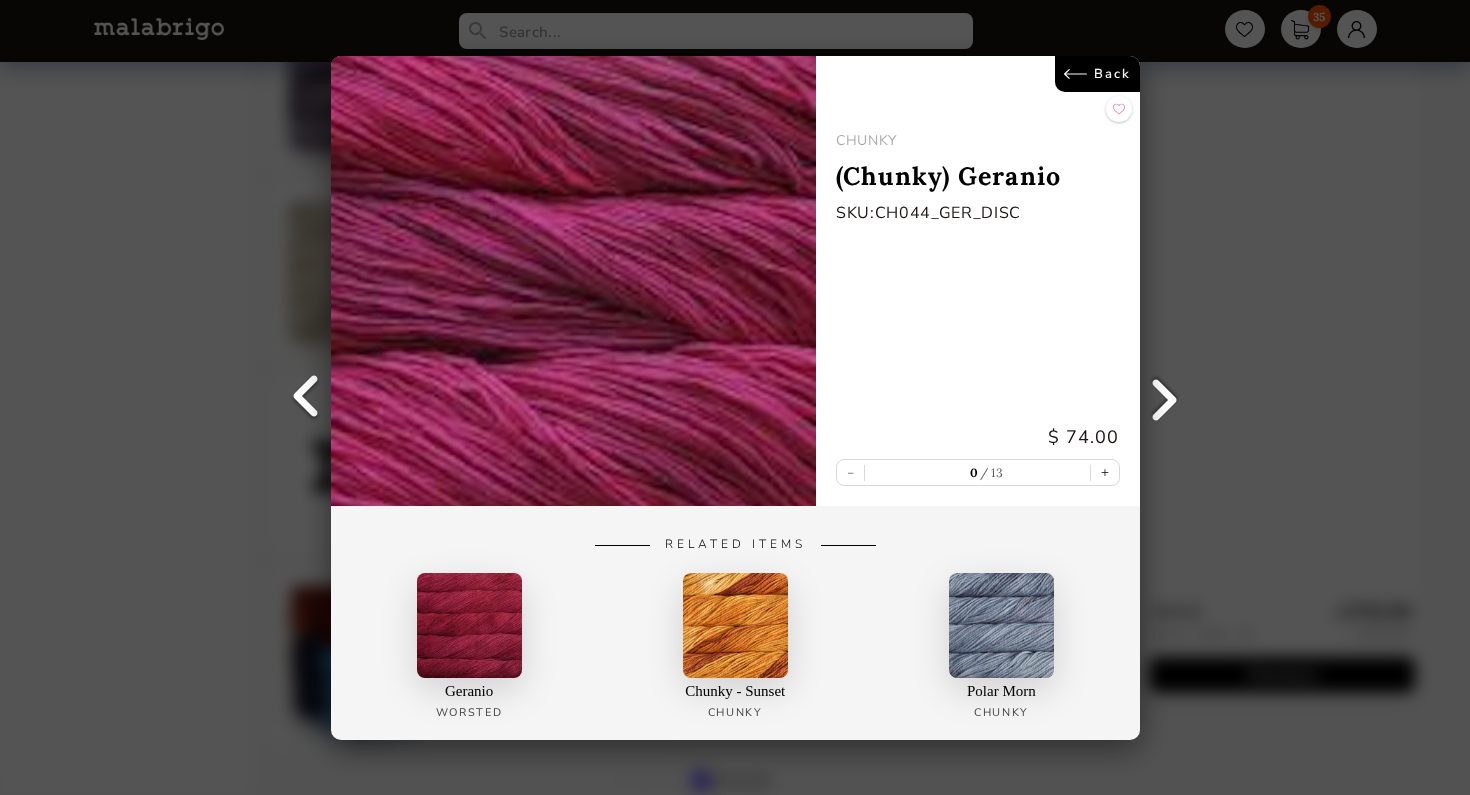 click on "Back" at bounding box center [1096, 74] 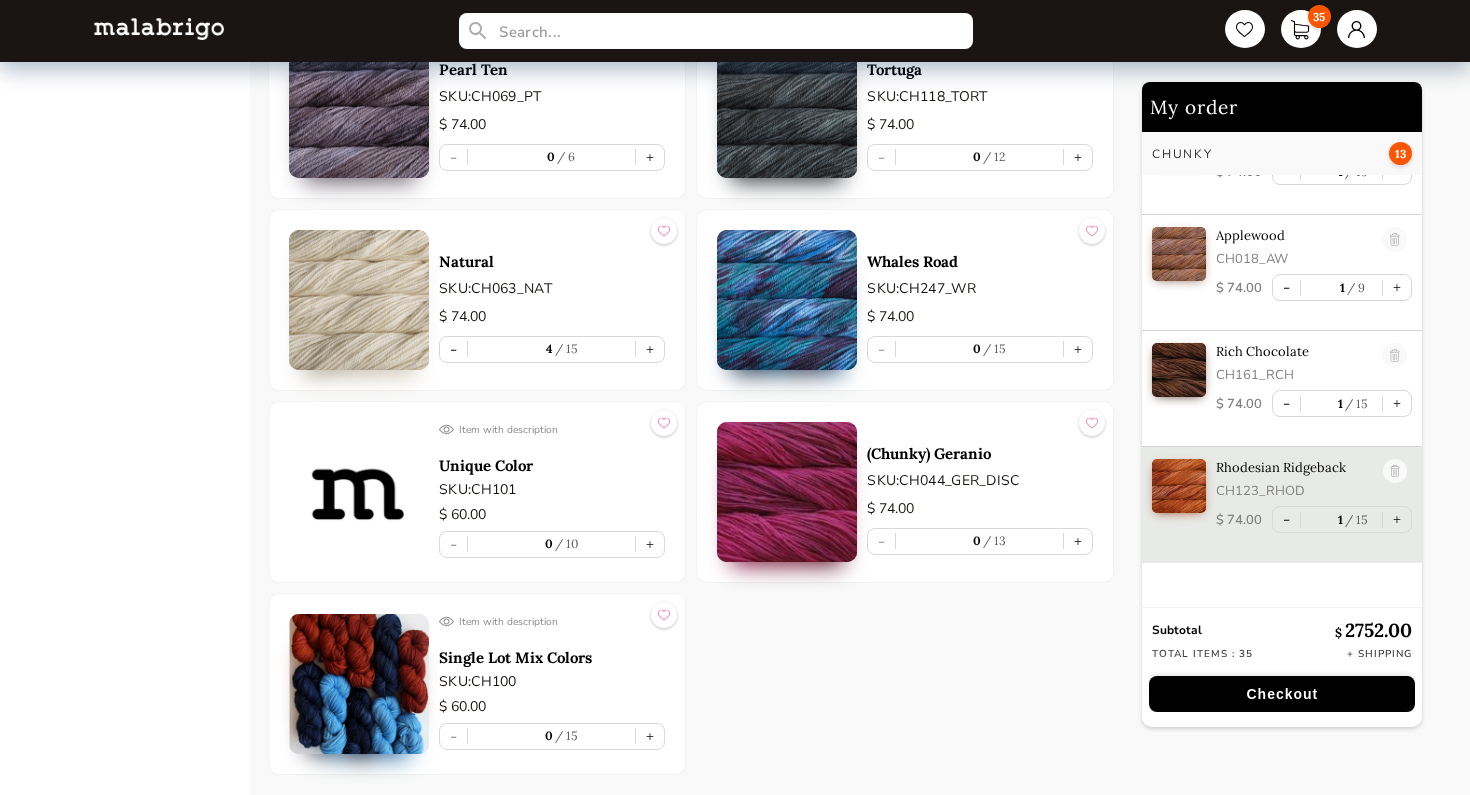 scroll, scrollTop: 6085, scrollLeft: 0, axis: vertical 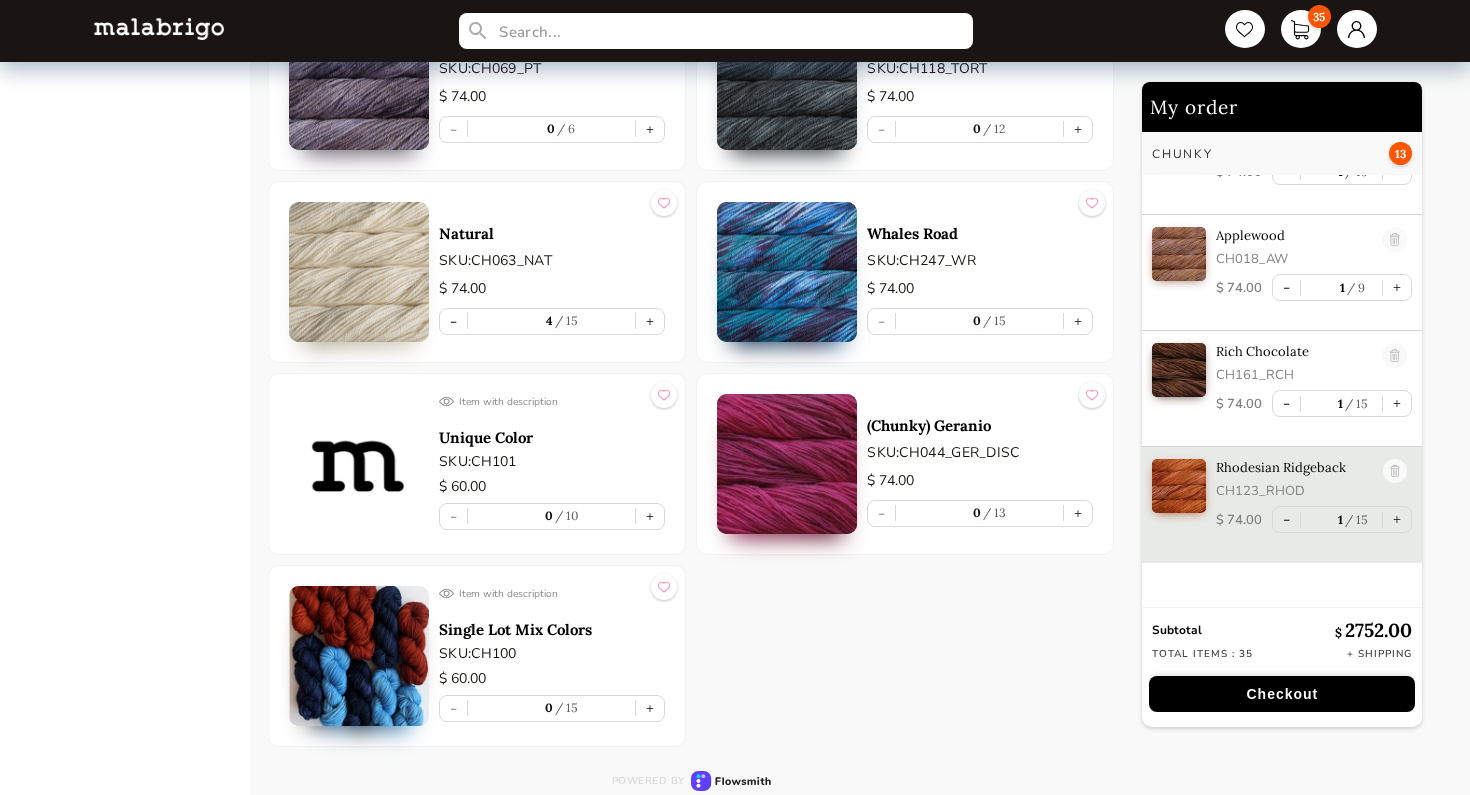 click at bounding box center [1179, 486] 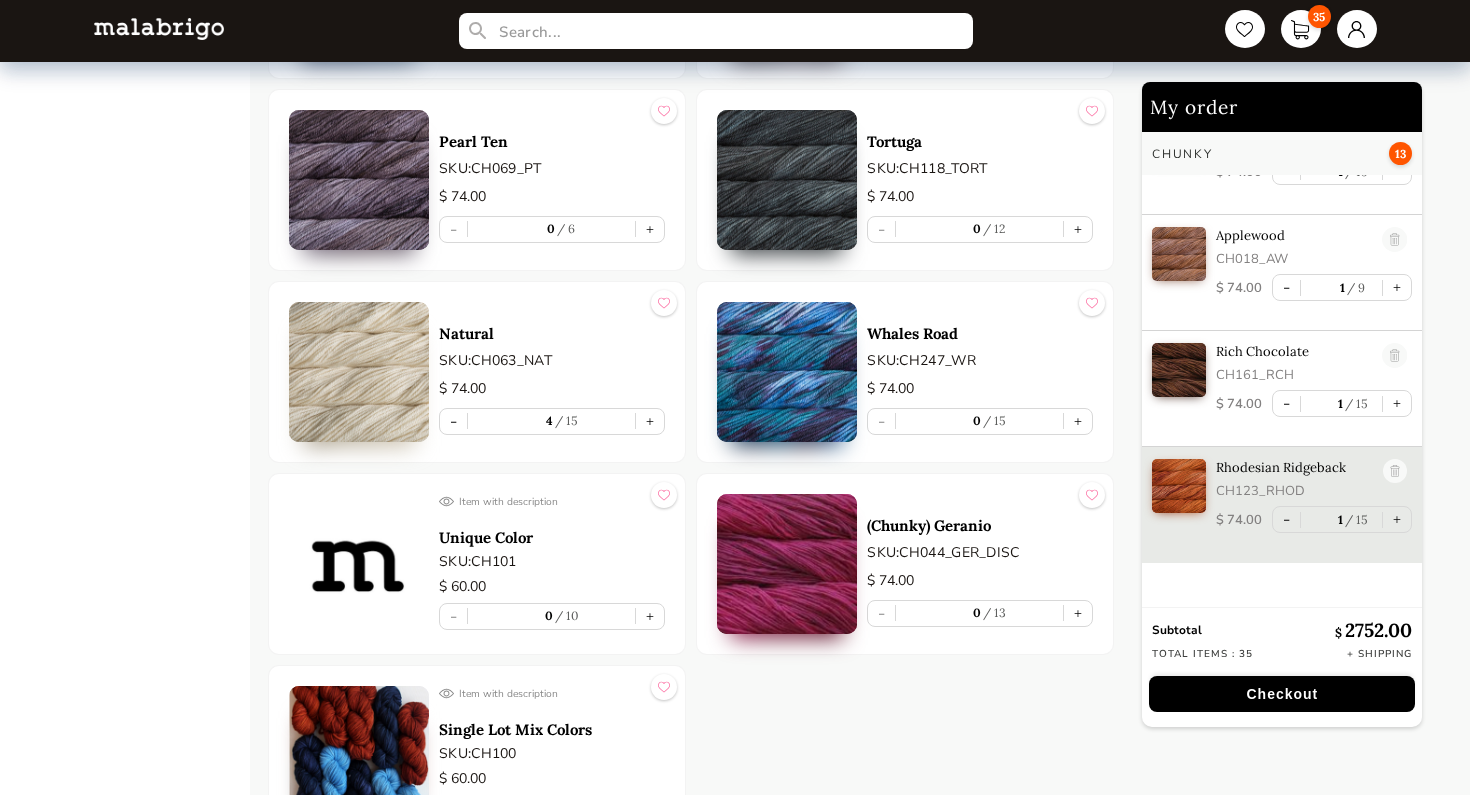 scroll, scrollTop: 5957, scrollLeft: 0, axis: vertical 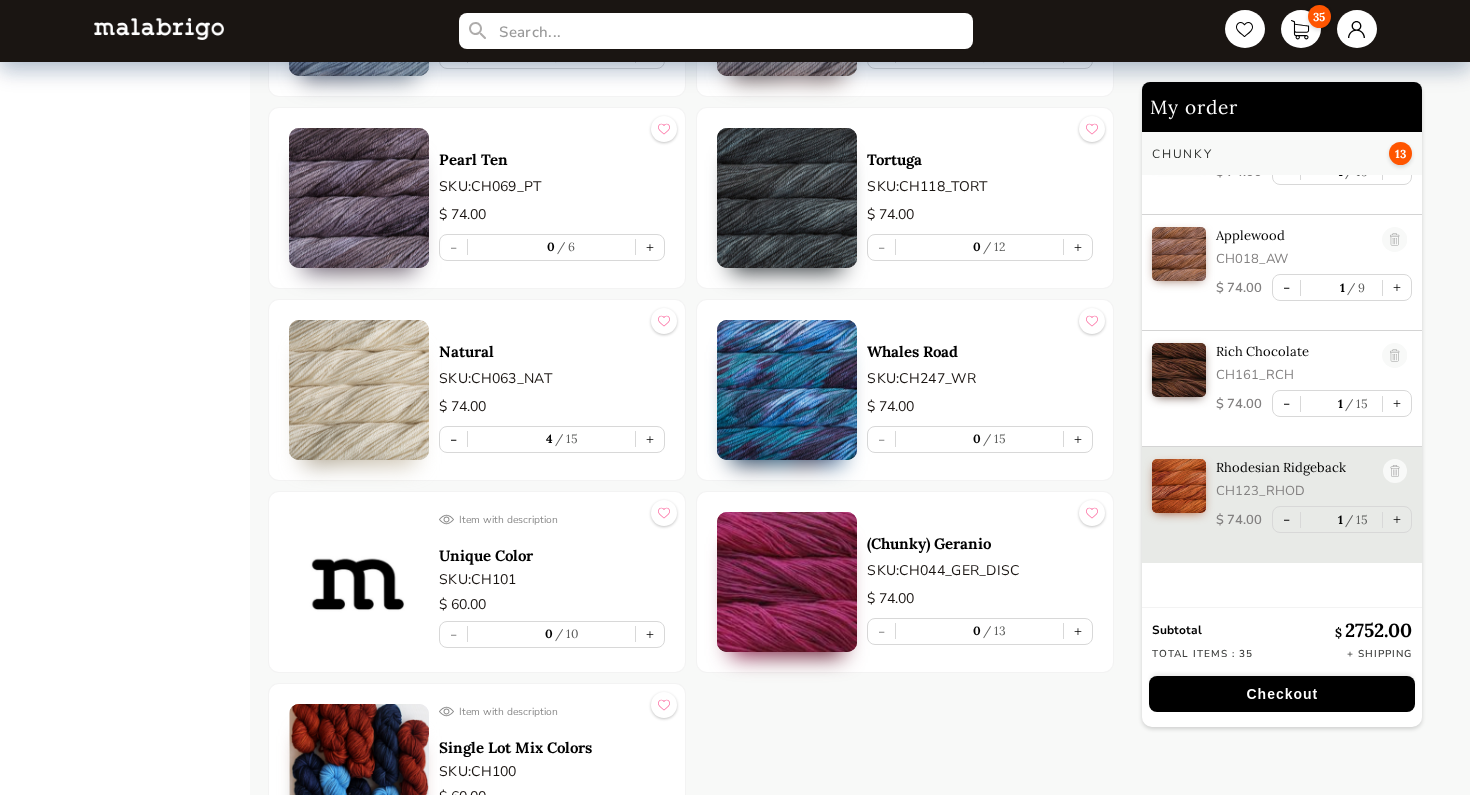 click on "Rhodesian Ridgeback" at bounding box center (1294, 467) 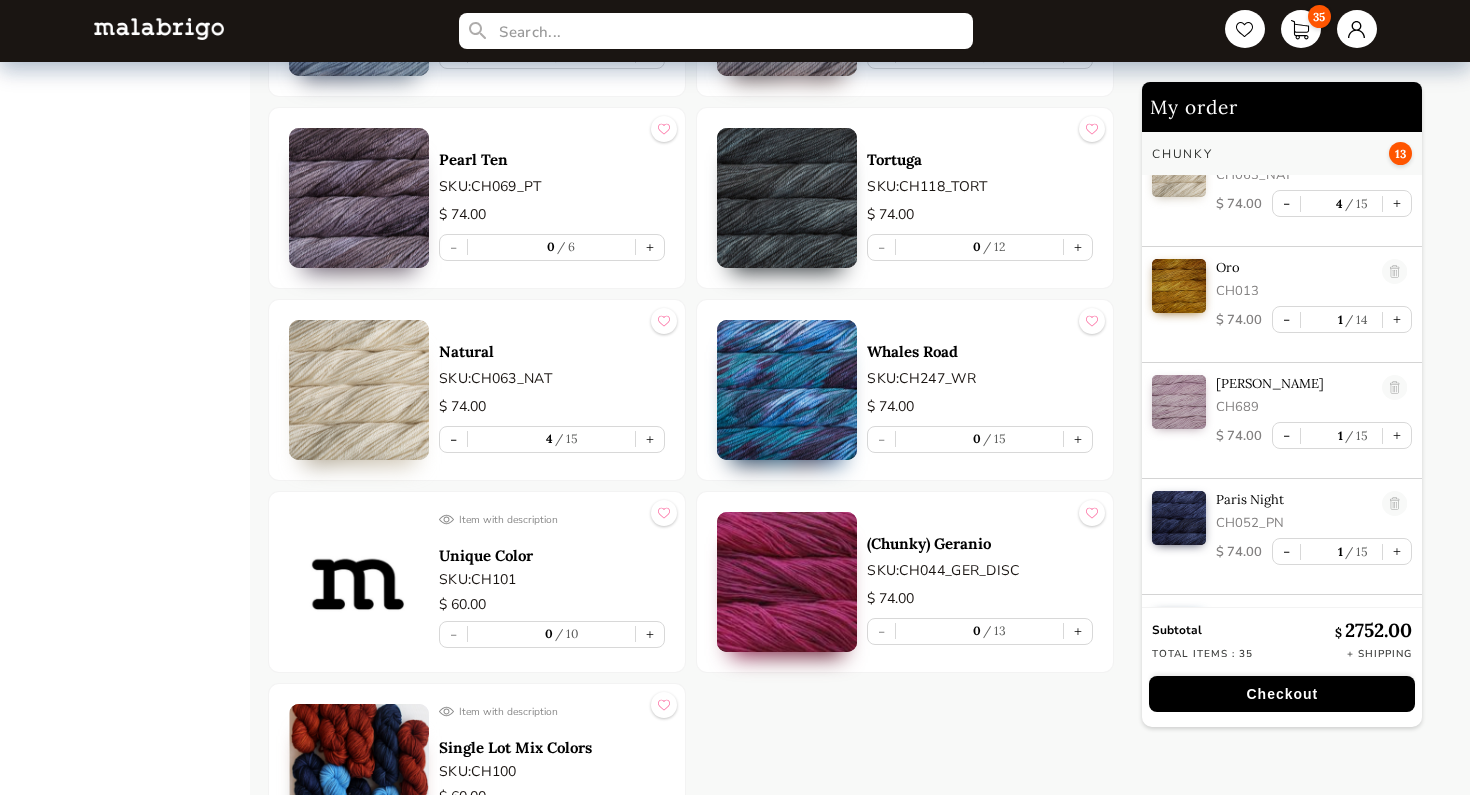 scroll, scrollTop: 2143, scrollLeft: 0, axis: vertical 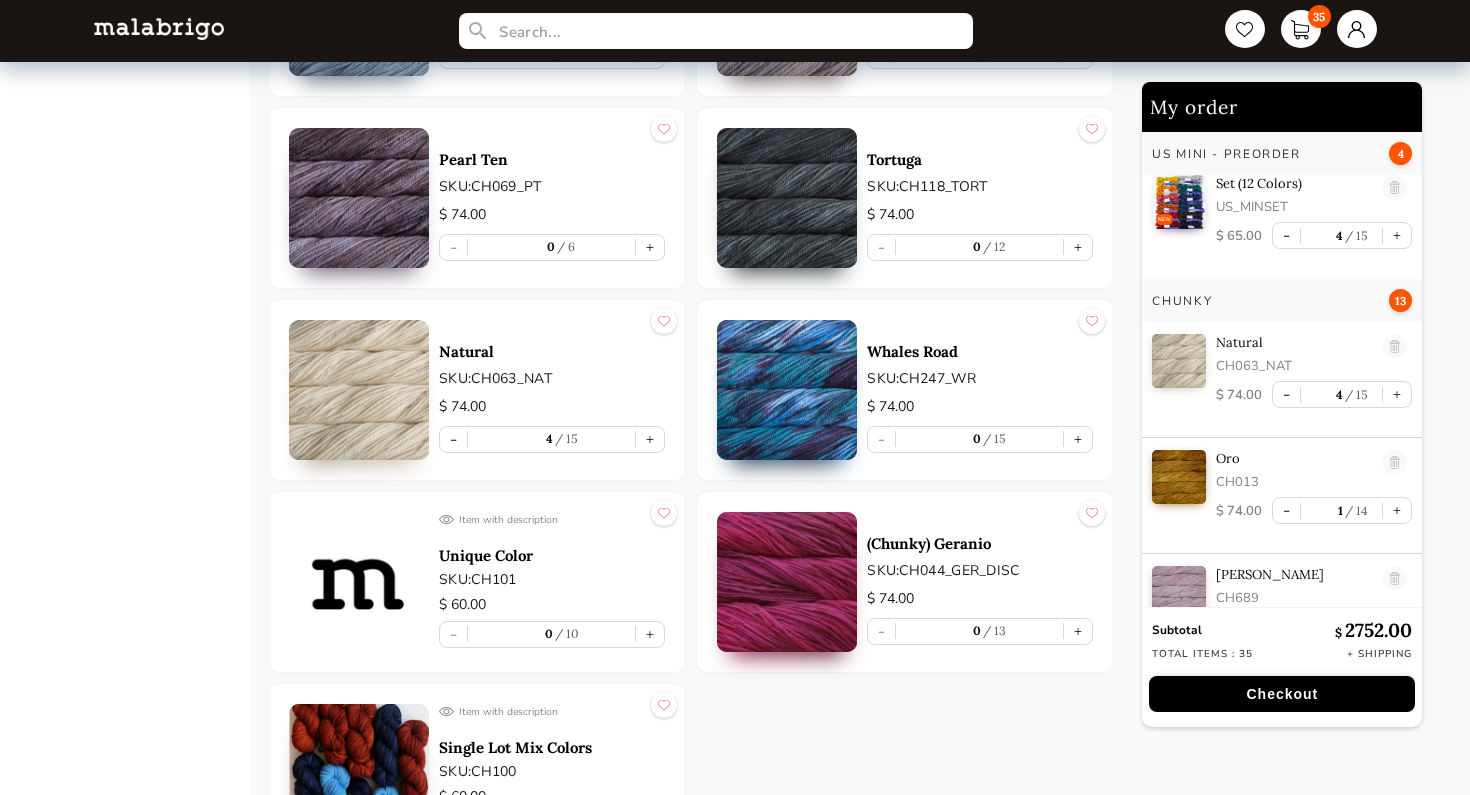 click on "Cereza SKU:  CH033 $   74.00 - 0 15 + Aniversario SKU:  CH005 $   74.00 - 0 15 + Arco Iris SKU:  CH866 $   74.00 - 0 15 + [PERSON_NAME]:  CH886 $   74.00 - 0 15 + Oro SKU:  CH013 $   74.00 - 1 14 + Piedras SKU:  CH862 $   74.00 - 0 15 + [PERSON_NAME]:  CH398 $   74.00 - 0 15 + [PERSON_NAME]:  CH689 $   74.00 - 1 15 + Whole Grain SKU:  CH696 $   74.00 - 0 15 + Indiecita SKU:  CH416 $   74.00 - 0 15 + Wabi-sabi SKU:  CH252 $   74.00 - 0 15 + Under The Sea SKU:  CH362 $   74.00 - 0 5 + Sealing Wax SKU:  CH102_SWAX $   74.00 - 0 8 + Burgundy SKU:  CH041_BGDY $   74.00 - 0 10 + Ravelry Red SKU:  CH611_VG $   74.00 - 0 15 + Fucsia SKU:  CH093_FUC $   74.00 - 0 7 + Shocking Pink SKU:  CH184_SPNK $   74.00 - 0 15 + Cactus Flower SKU:  CH021_CACT $   74.00 - 0 7 + Damask SKU:  CH130_DAMA $   74.00 - 0 15 + Inolvidable SKU:  CH153 $   74.00 - 0 11 + Blue Surf SKU:  CH028_BS $   74.00 - 0 15 + Continental Blue SKU:  CH026_CONT $   74.00 - 0 3 + Stone Blue SKU:  CH099_STON $   74.00 - 0 14 + [PERSON_NAME] SKU:  CH027_BB $   - 0" at bounding box center [691, -2106] 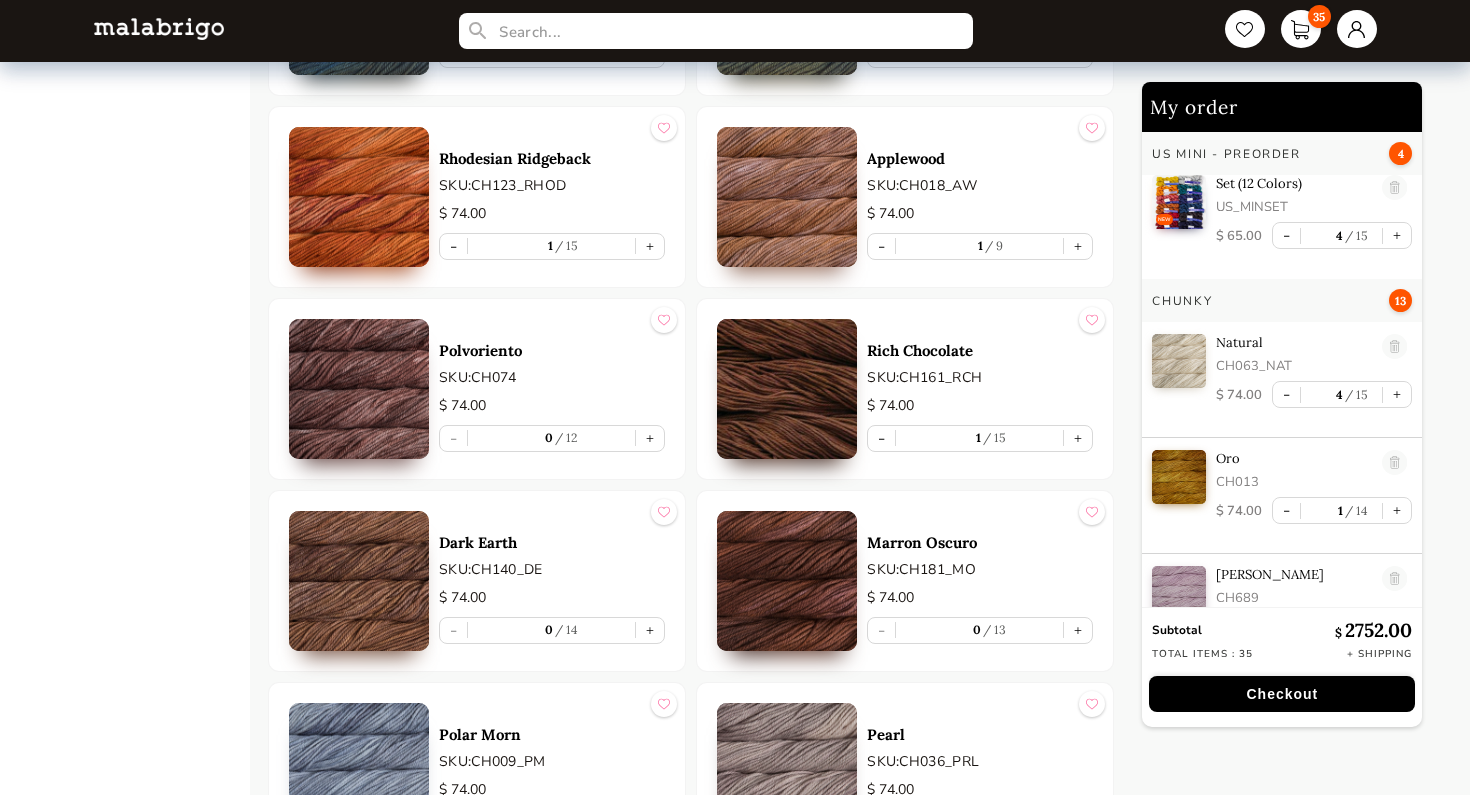 scroll, scrollTop: 5179, scrollLeft: 0, axis: vertical 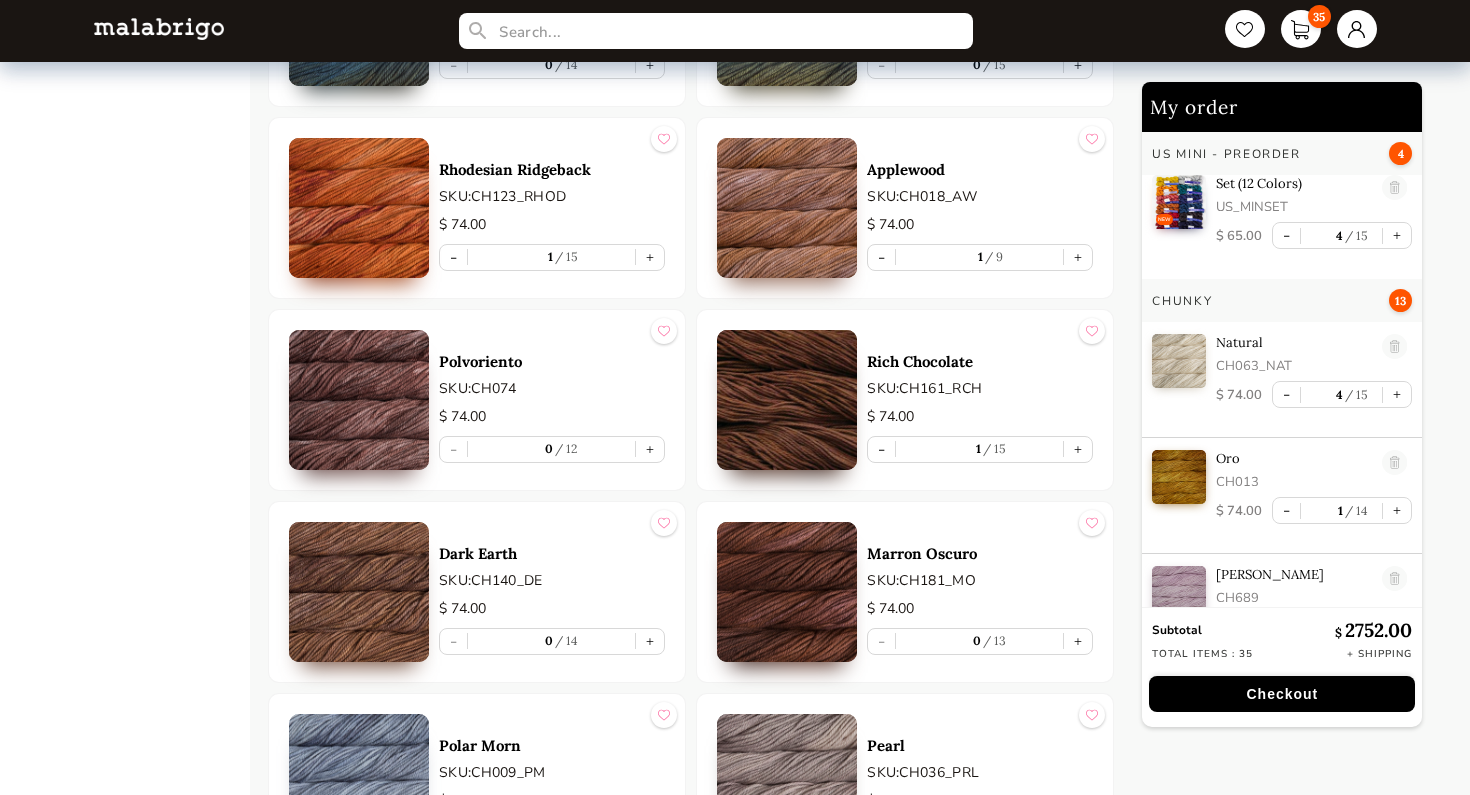click at bounding box center [359, 208] 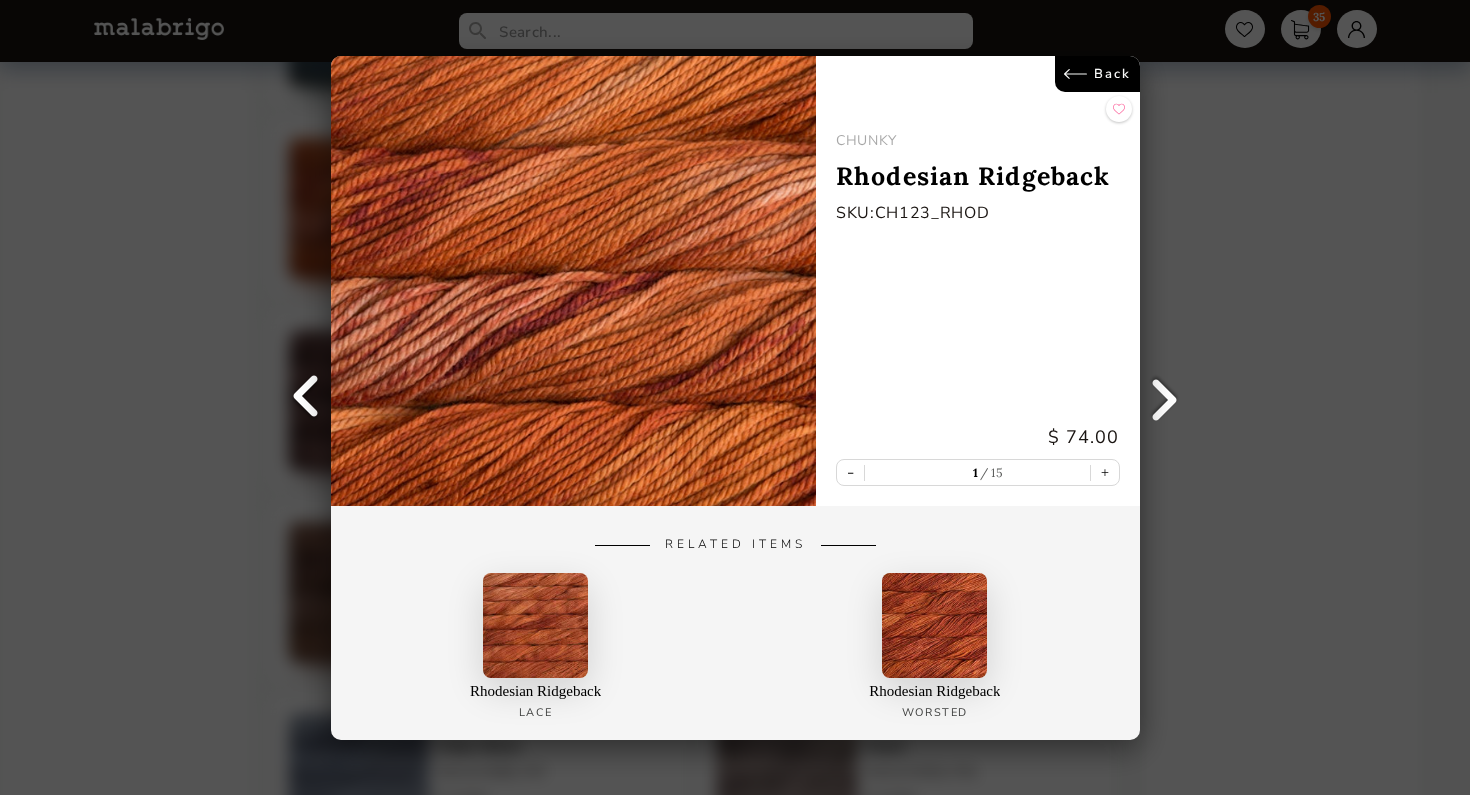 click at bounding box center (573, 281) 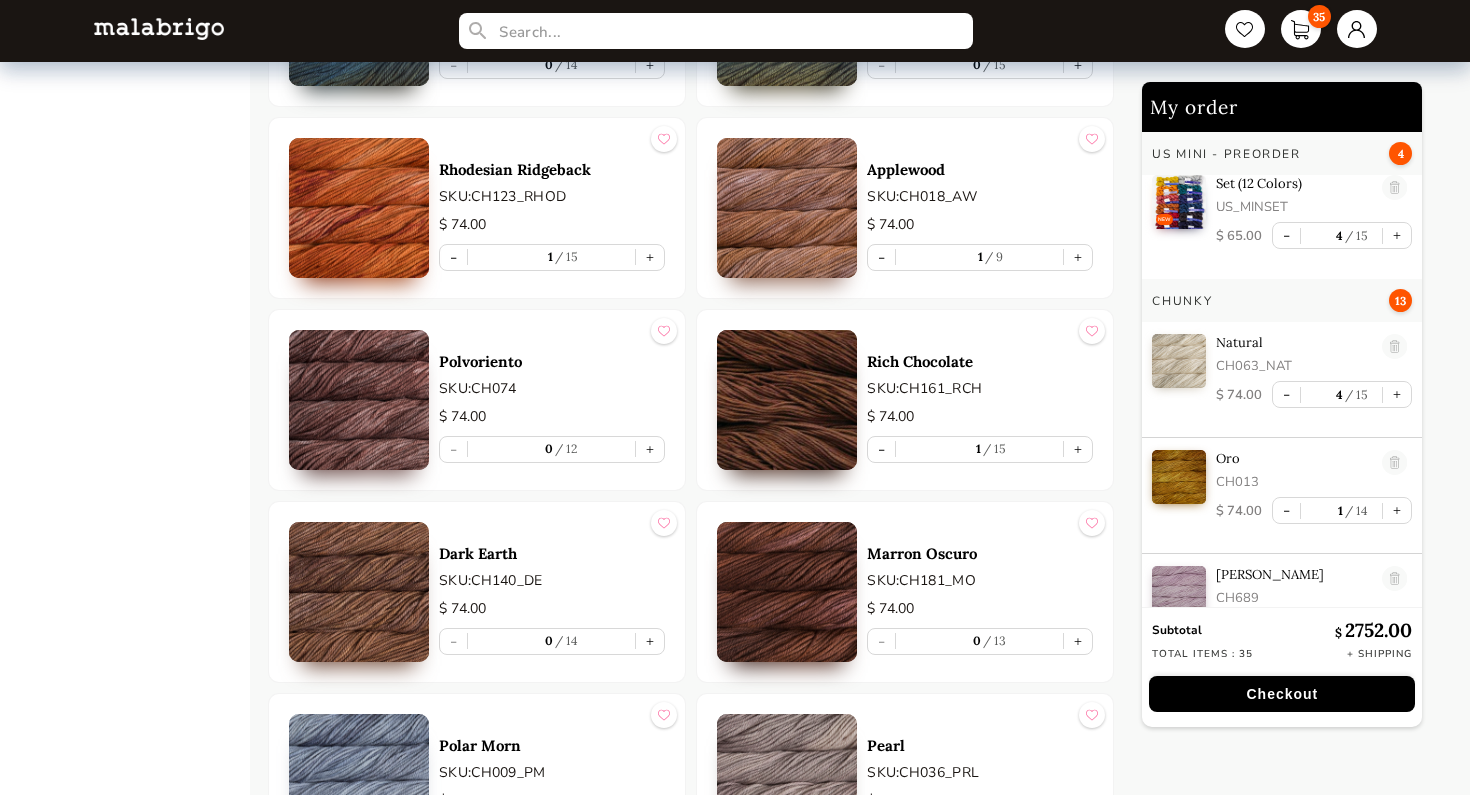click at bounding box center [787, 400] 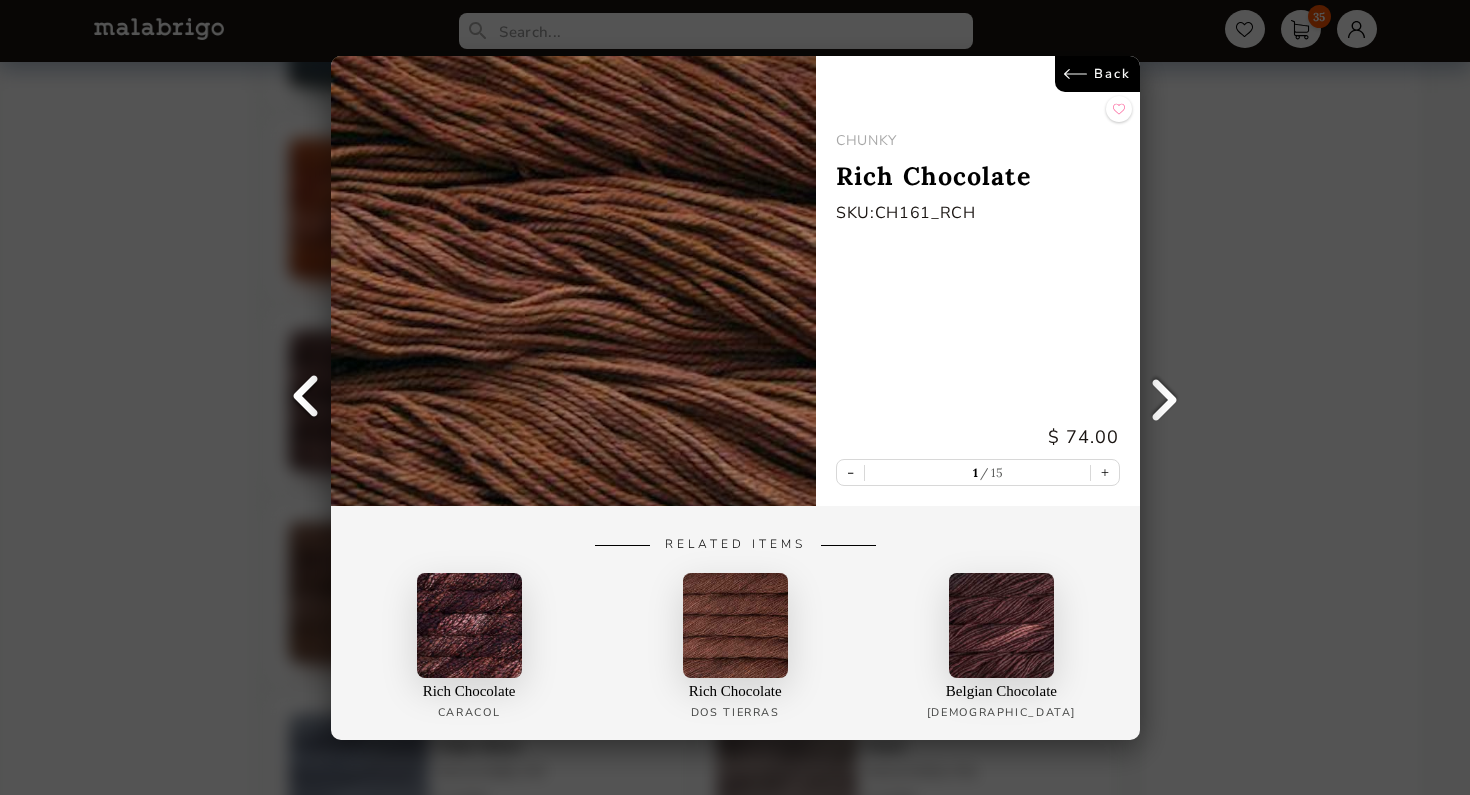 click on "Back" at bounding box center (1096, 74) 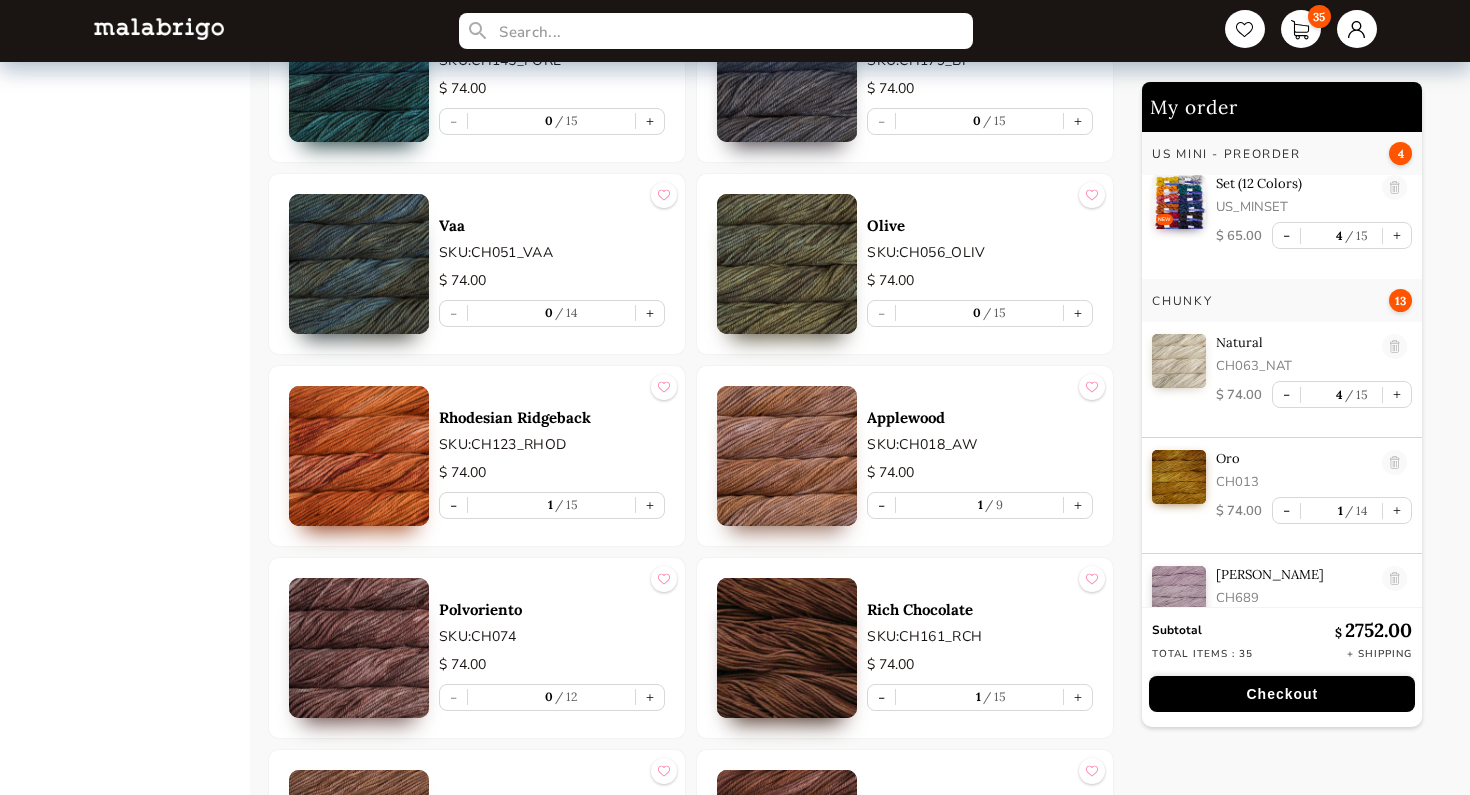 scroll, scrollTop: 4902, scrollLeft: 0, axis: vertical 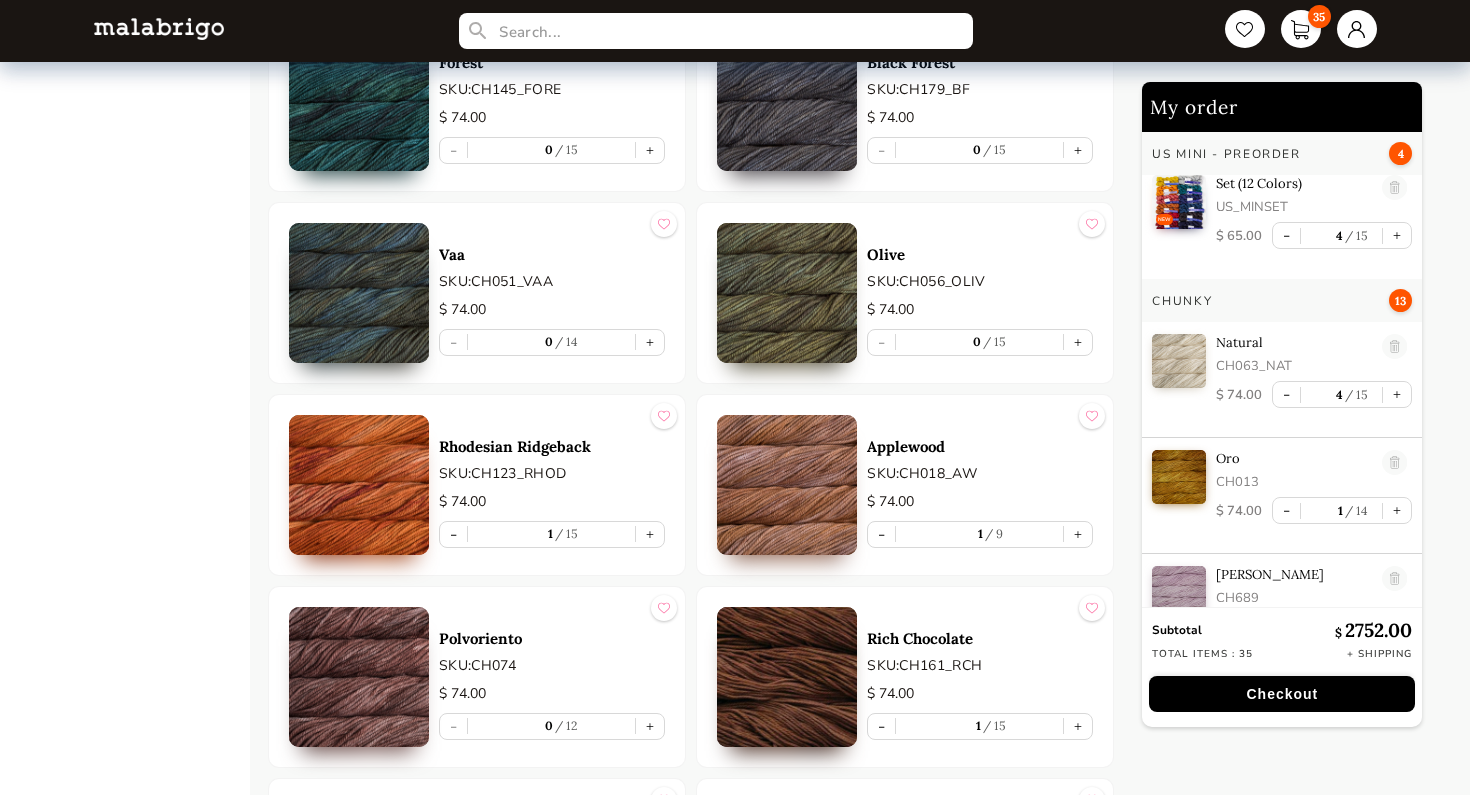 click at bounding box center (787, 485) 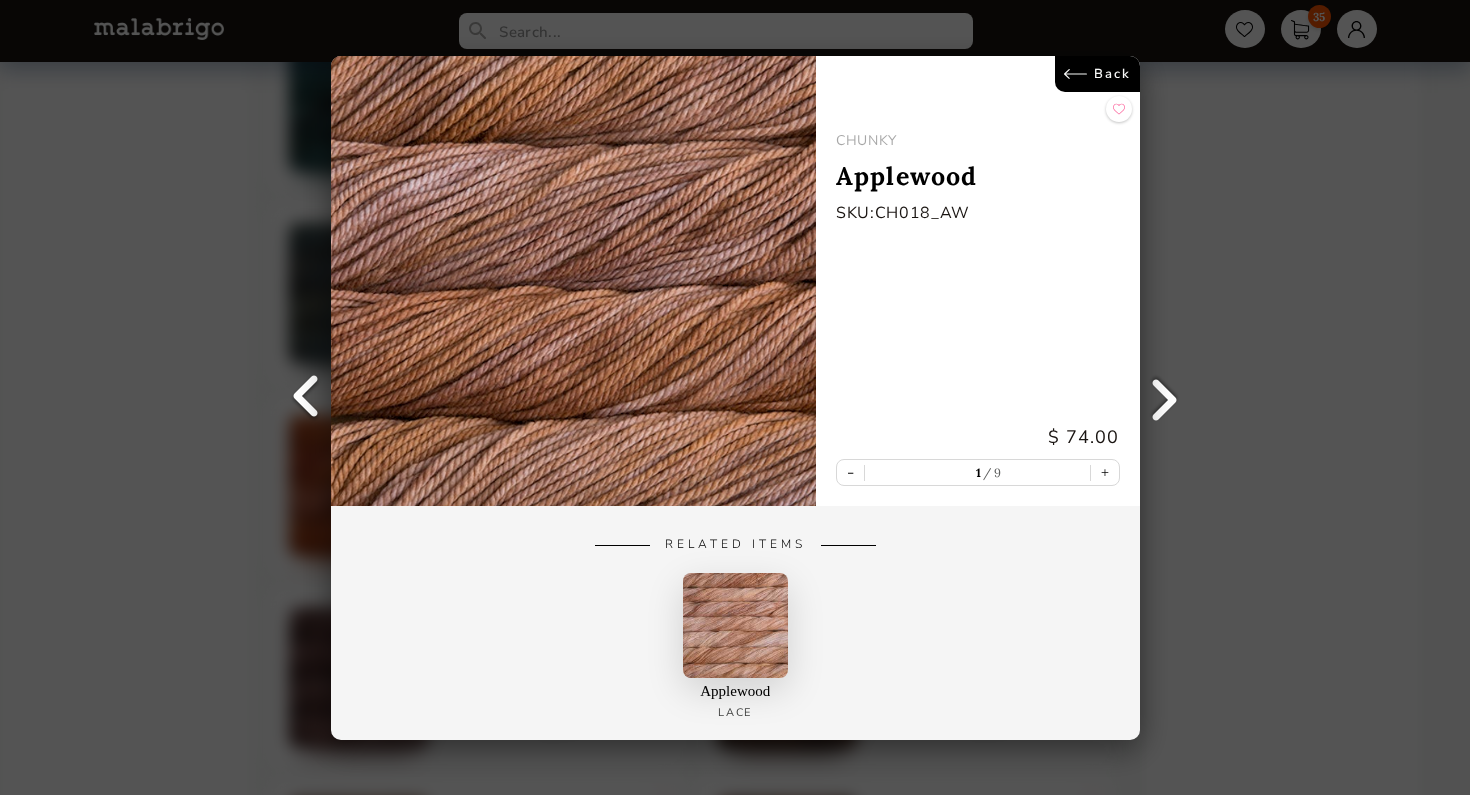 click on "Back" at bounding box center (1096, 74) 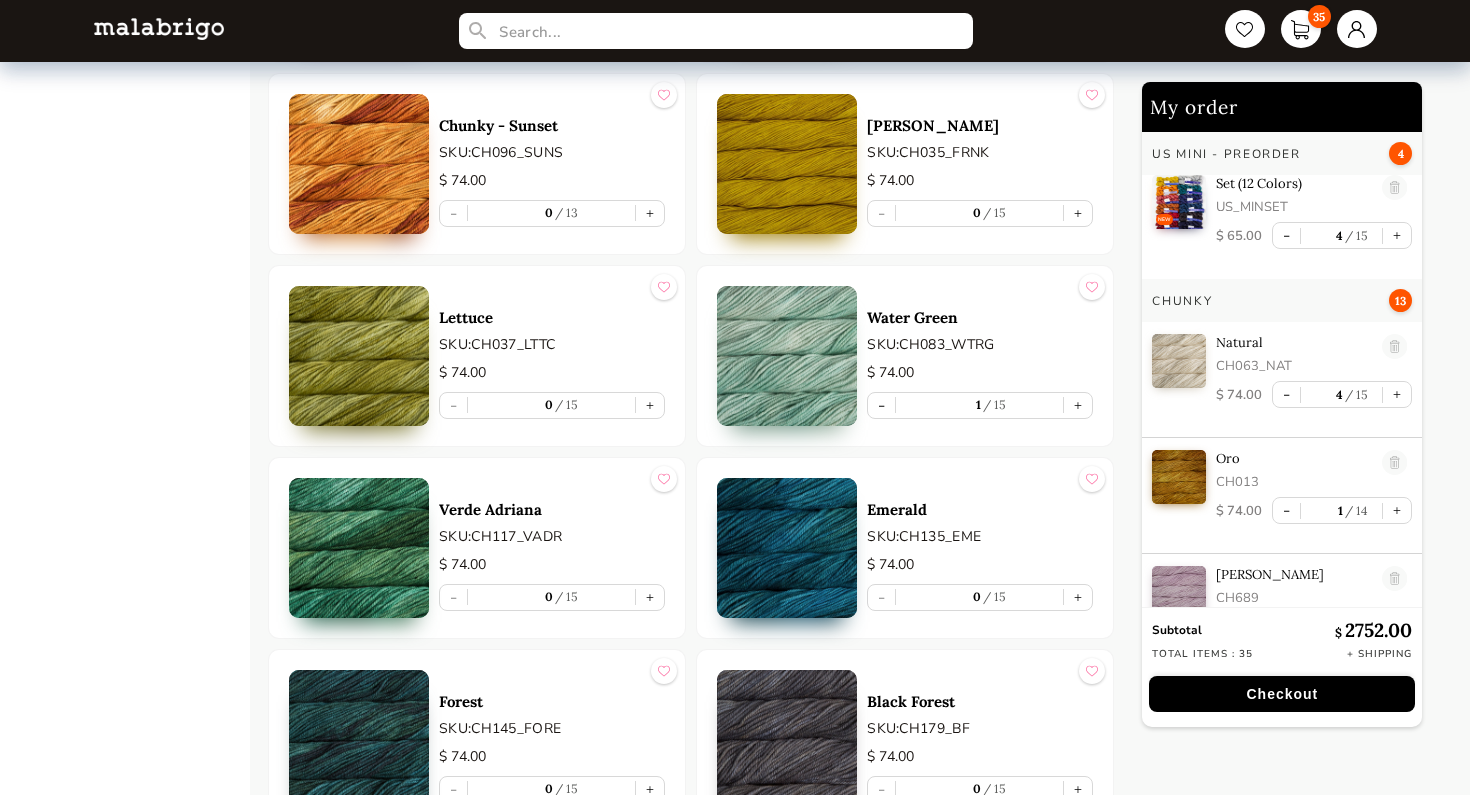 scroll, scrollTop: 4246, scrollLeft: 0, axis: vertical 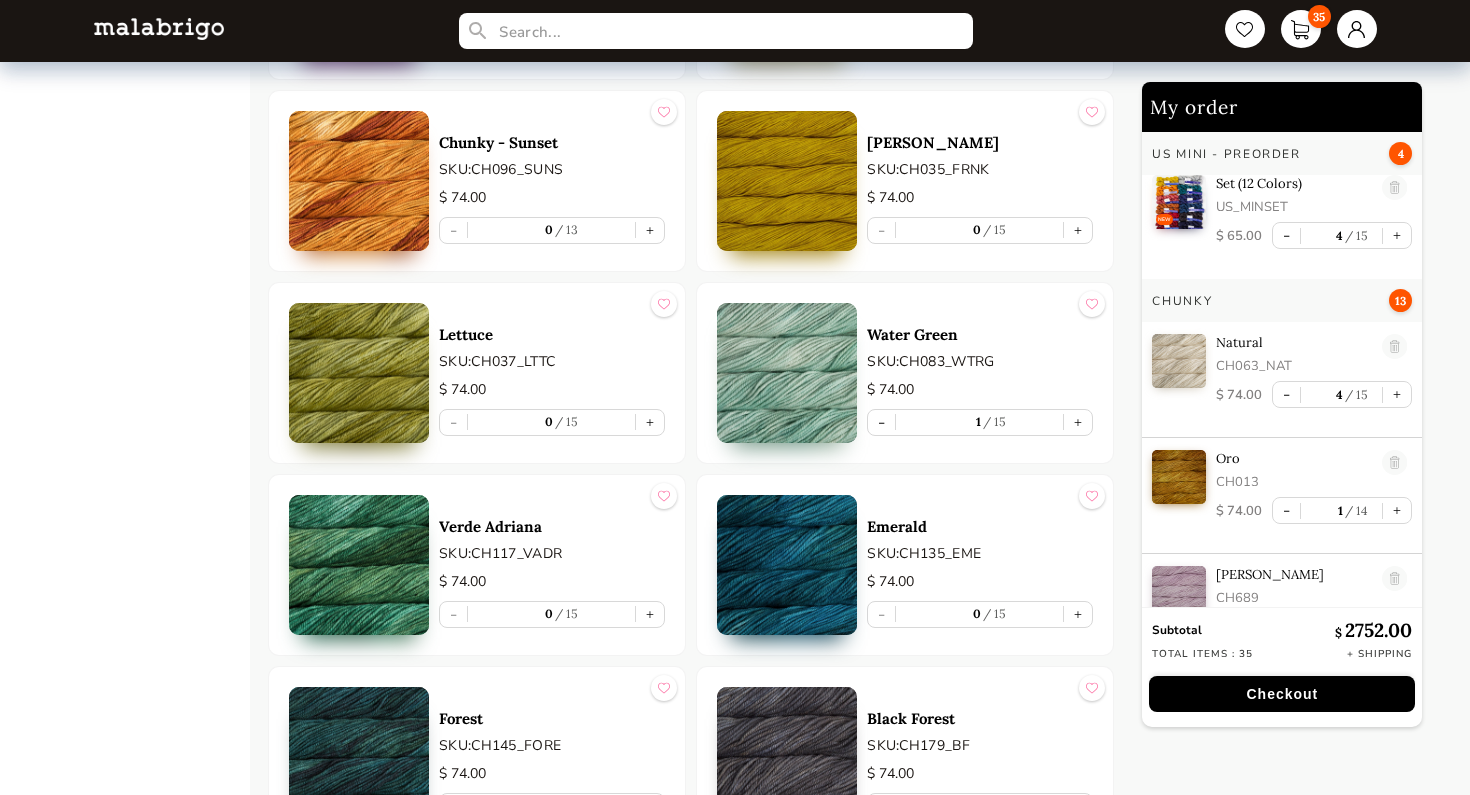 click at bounding box center [787, 373] 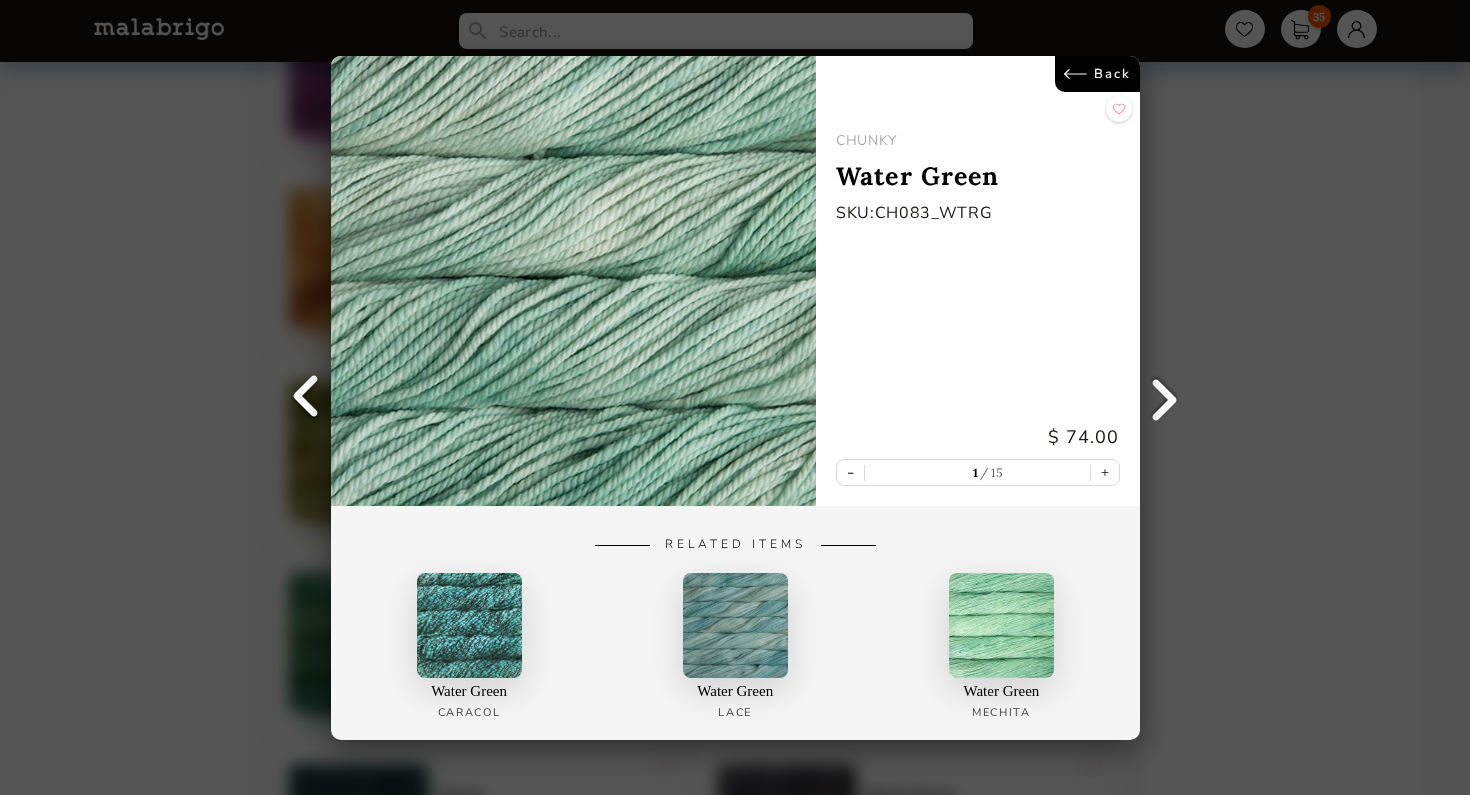 scroll, scrollTop: 4131, scrollLeft: 0, axis: vertical 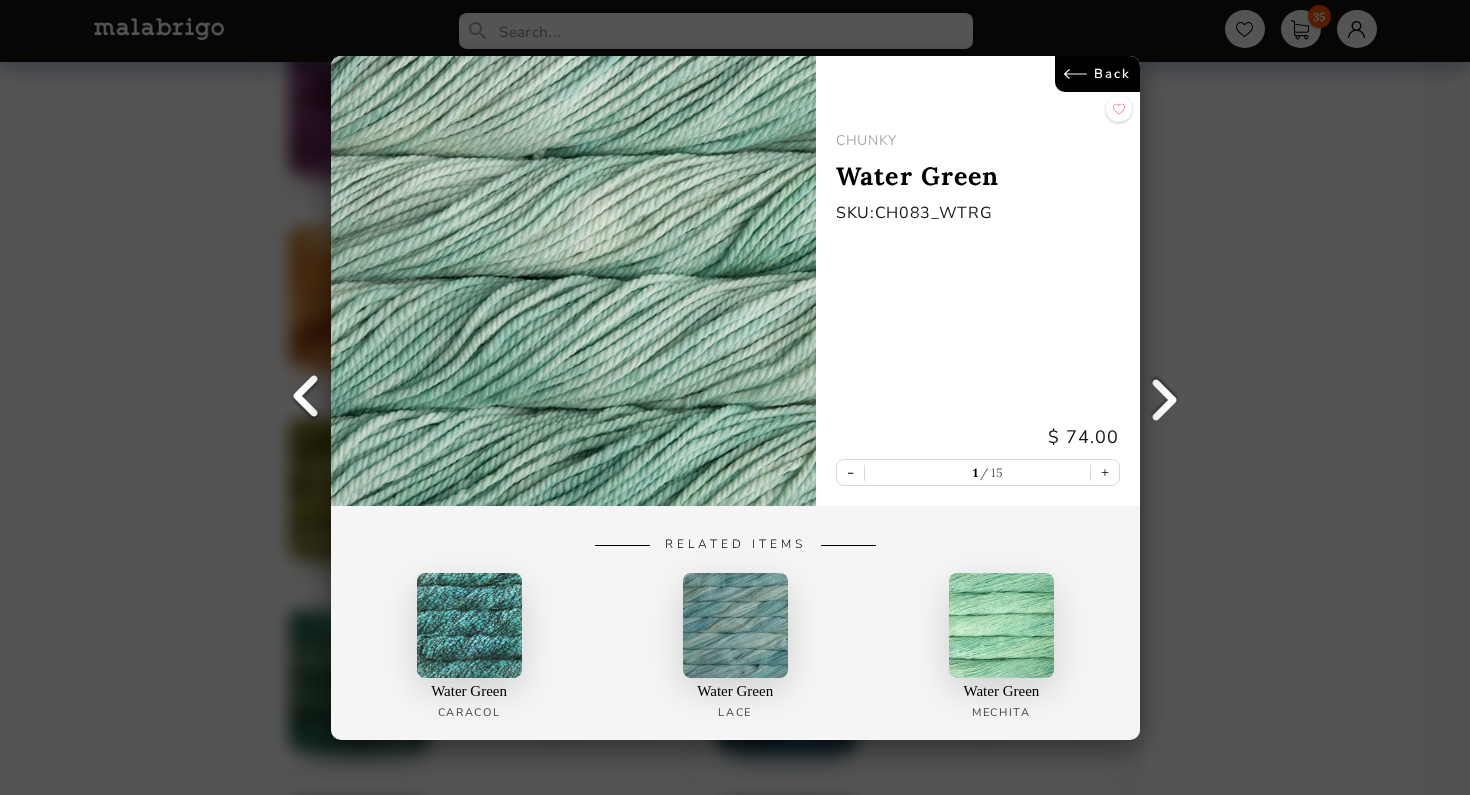 click on "Back" at bounding box center (1096, 74) 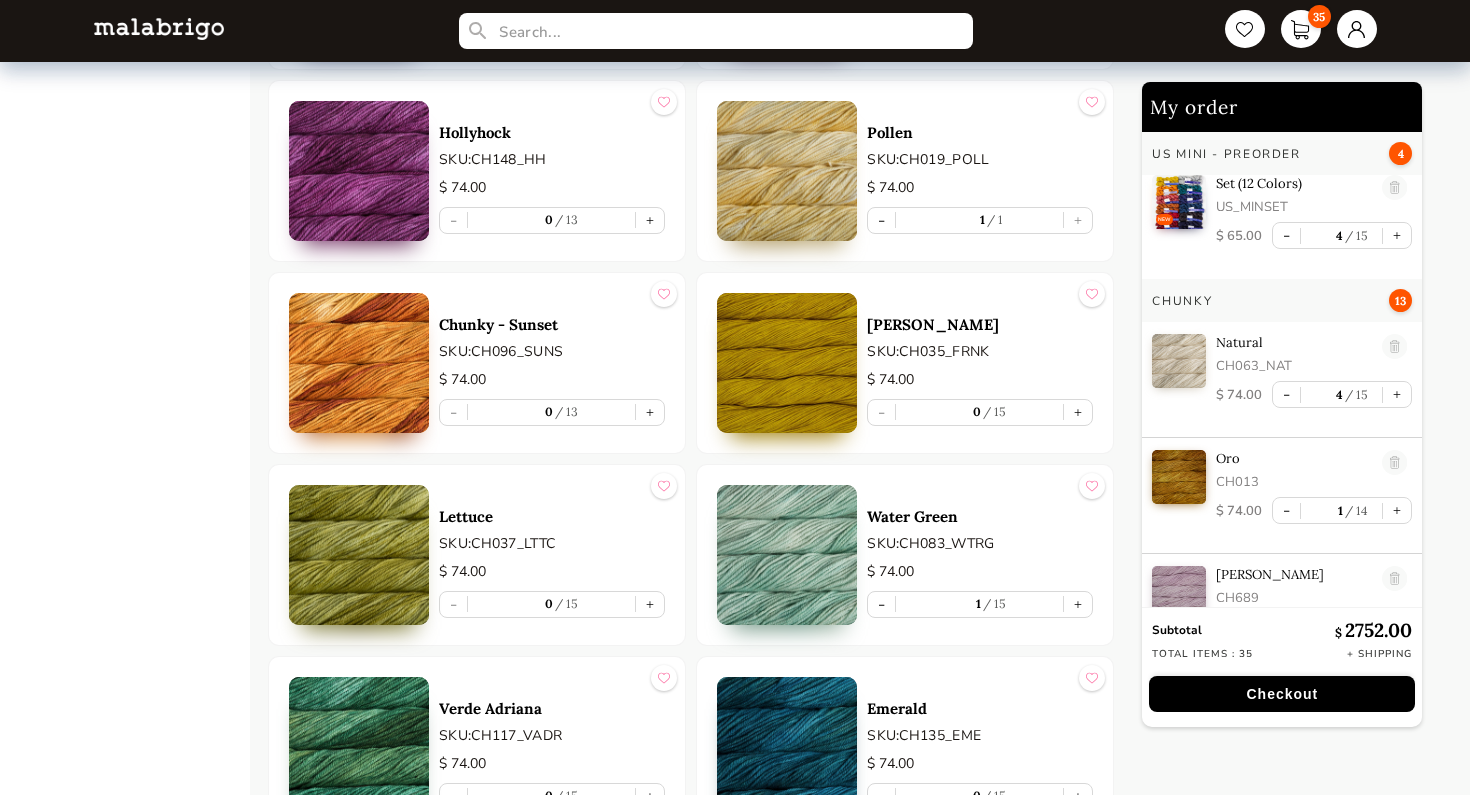scroll, scrollTop: 4056, scrollLeft: 0, axis: vertical 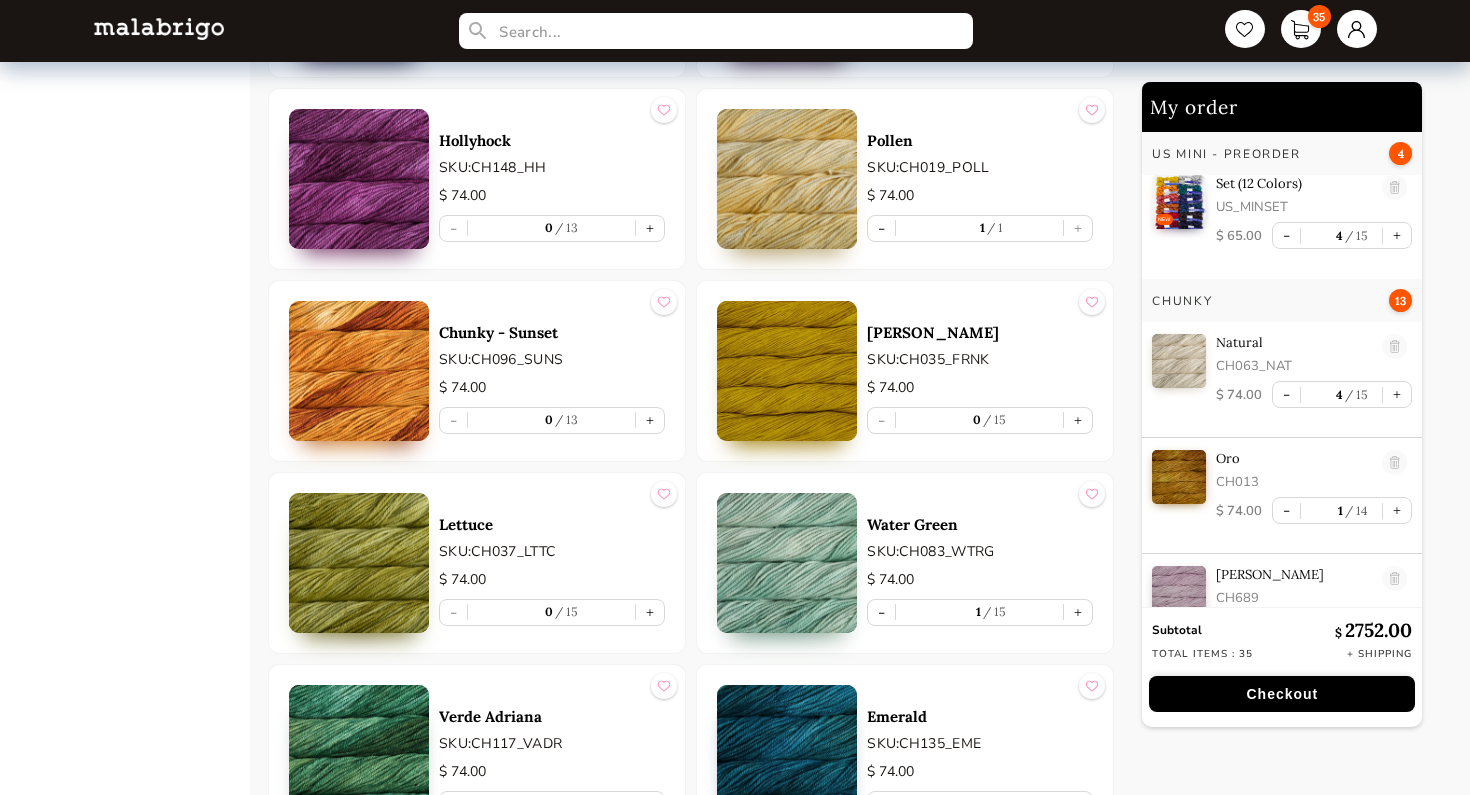 click at bounding box center (787, 371) 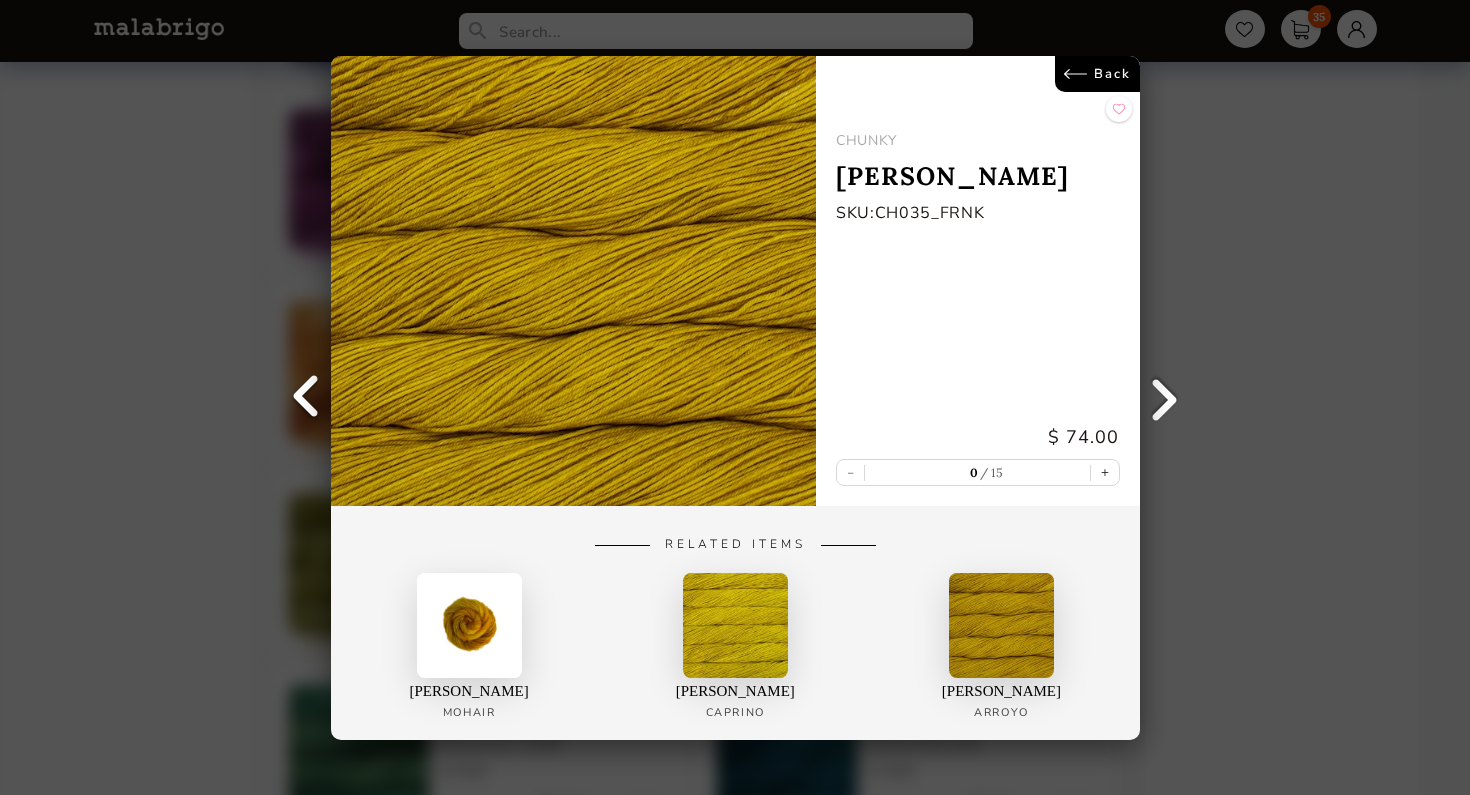 click on "Back" at bounding box center [1096, 74] 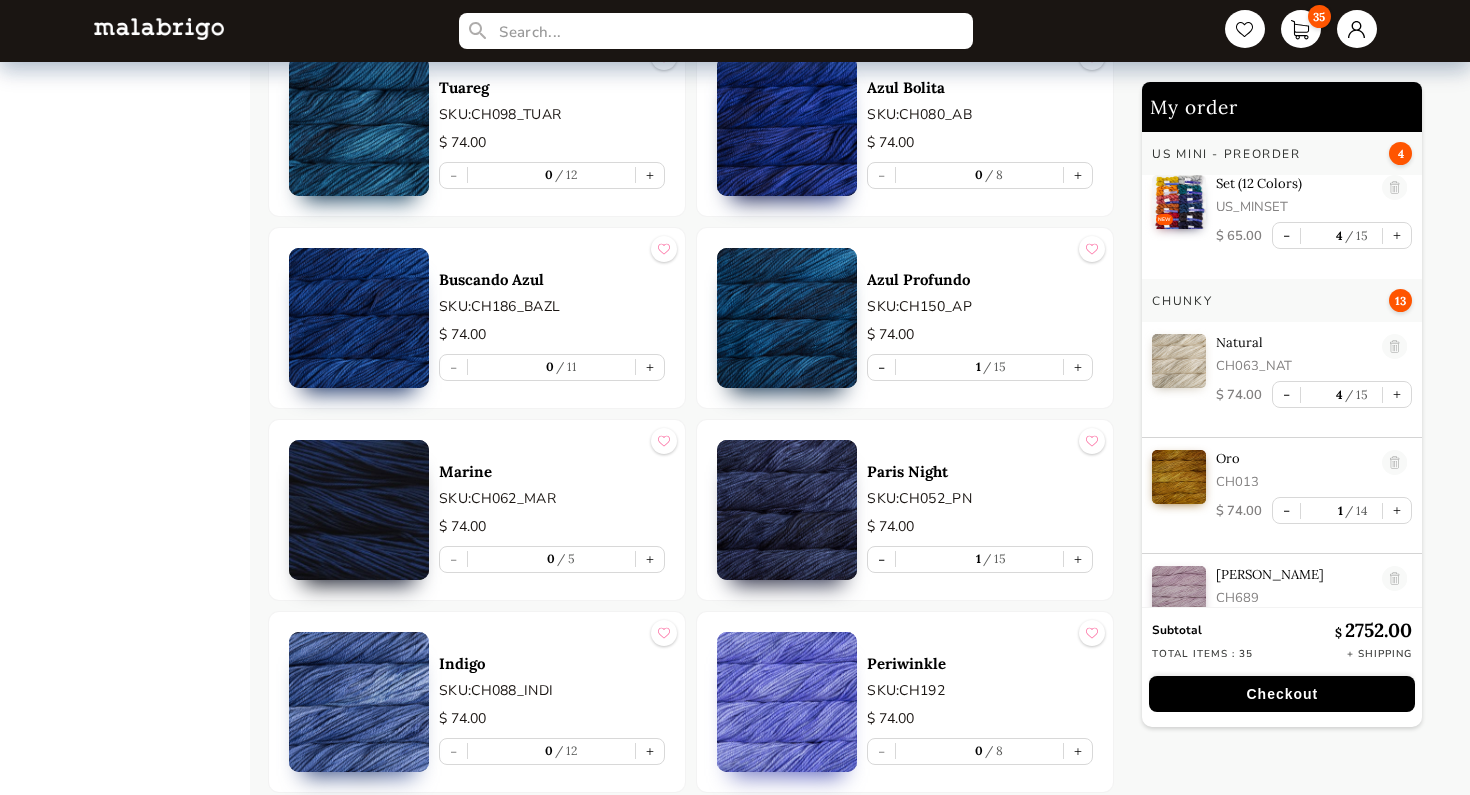 scroll, scrollTop: 3133, scrollLeft: 0, axis: vertical 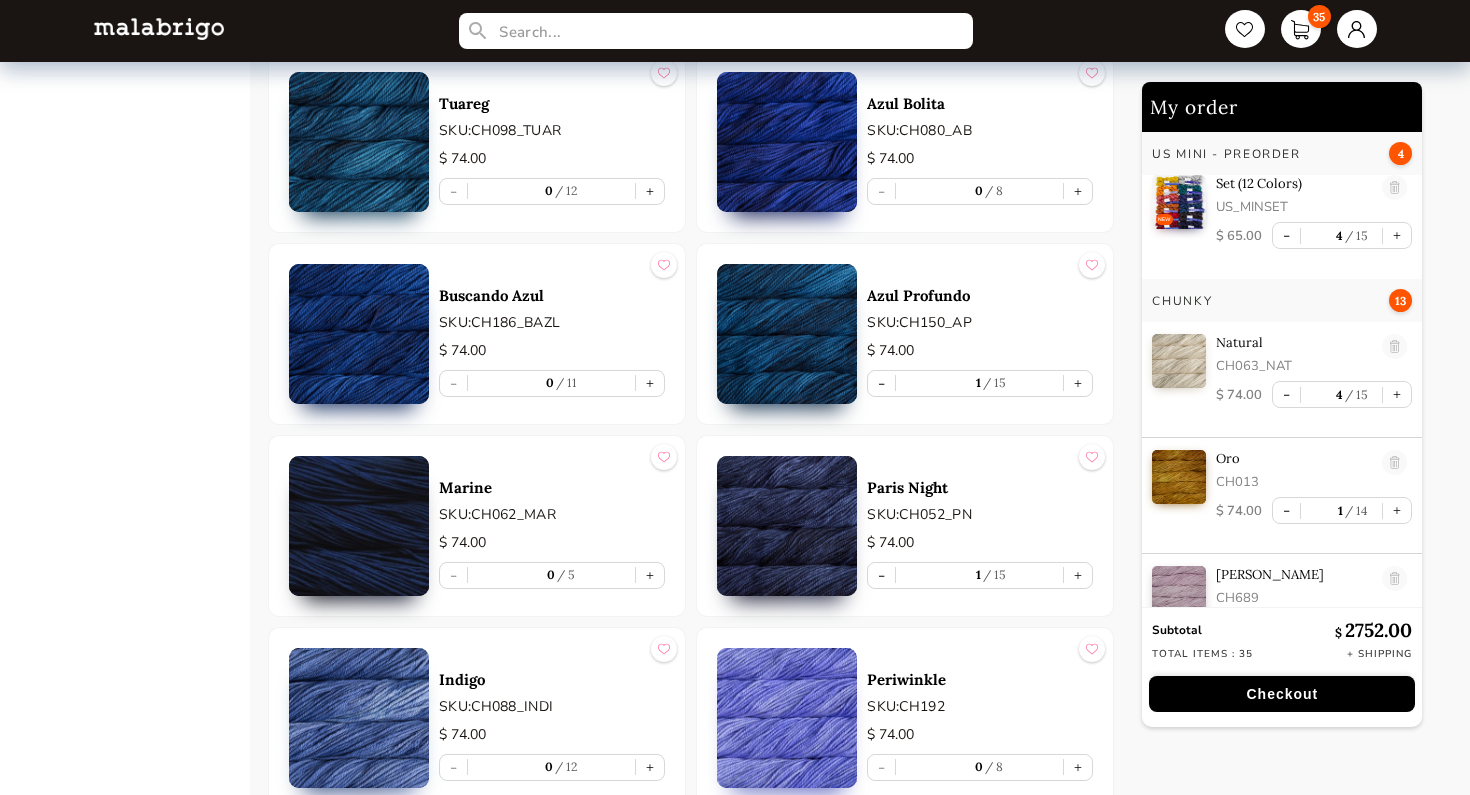 click at bounding box center (787, 334) 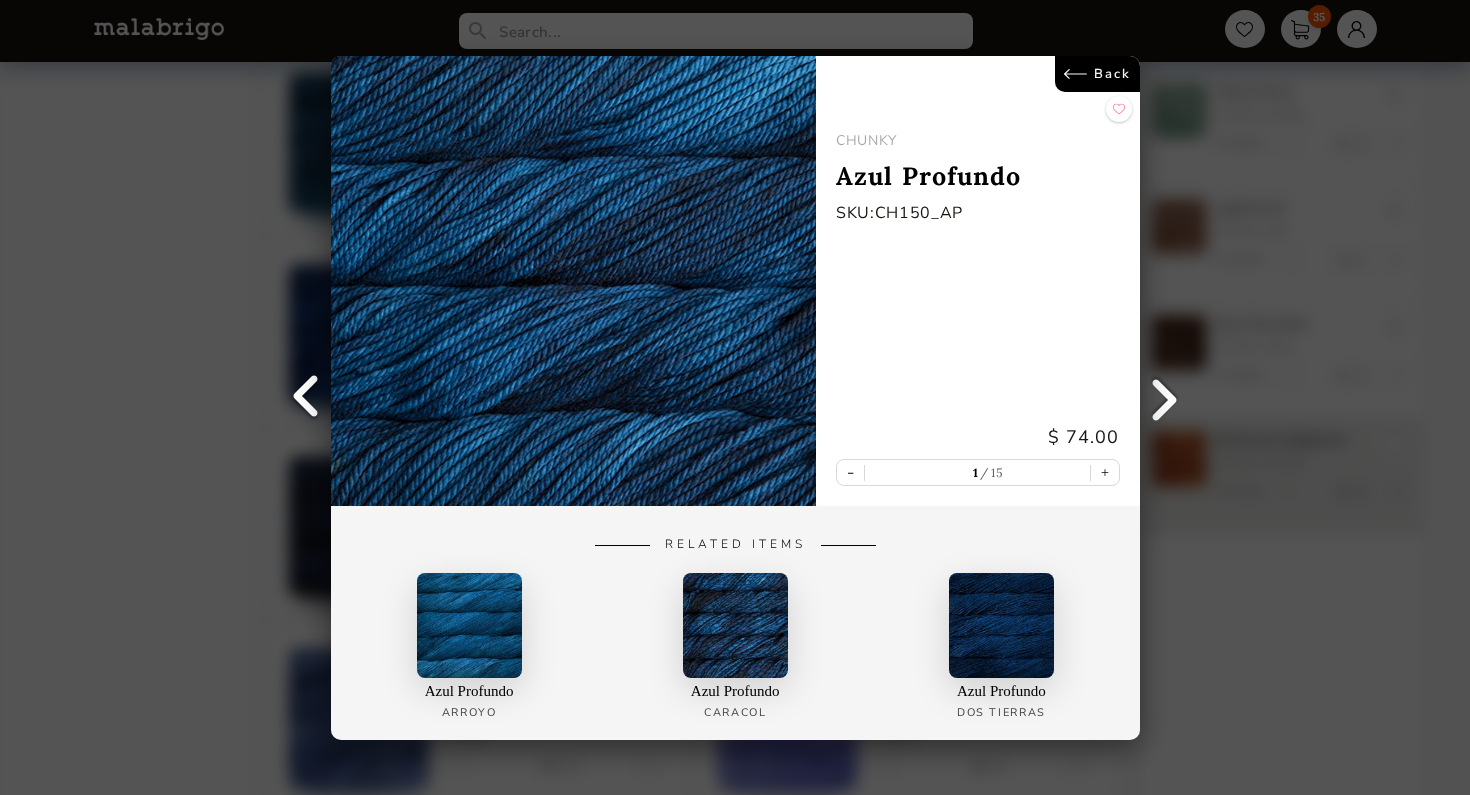 click on "Back" at bounding box center (1096, 74) 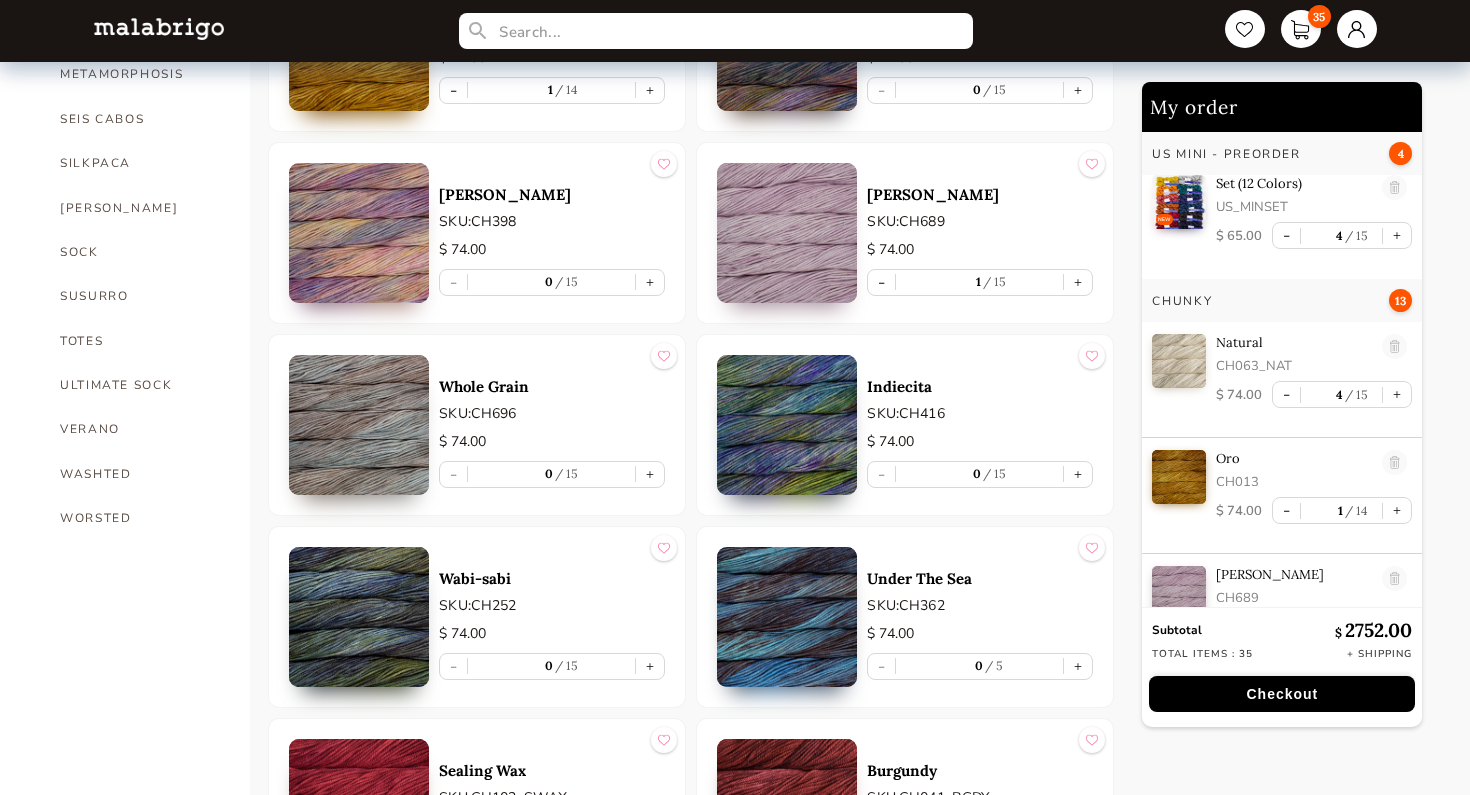 scroll, scrollTop: 1305, scrollLeft: 0, axis: vertical 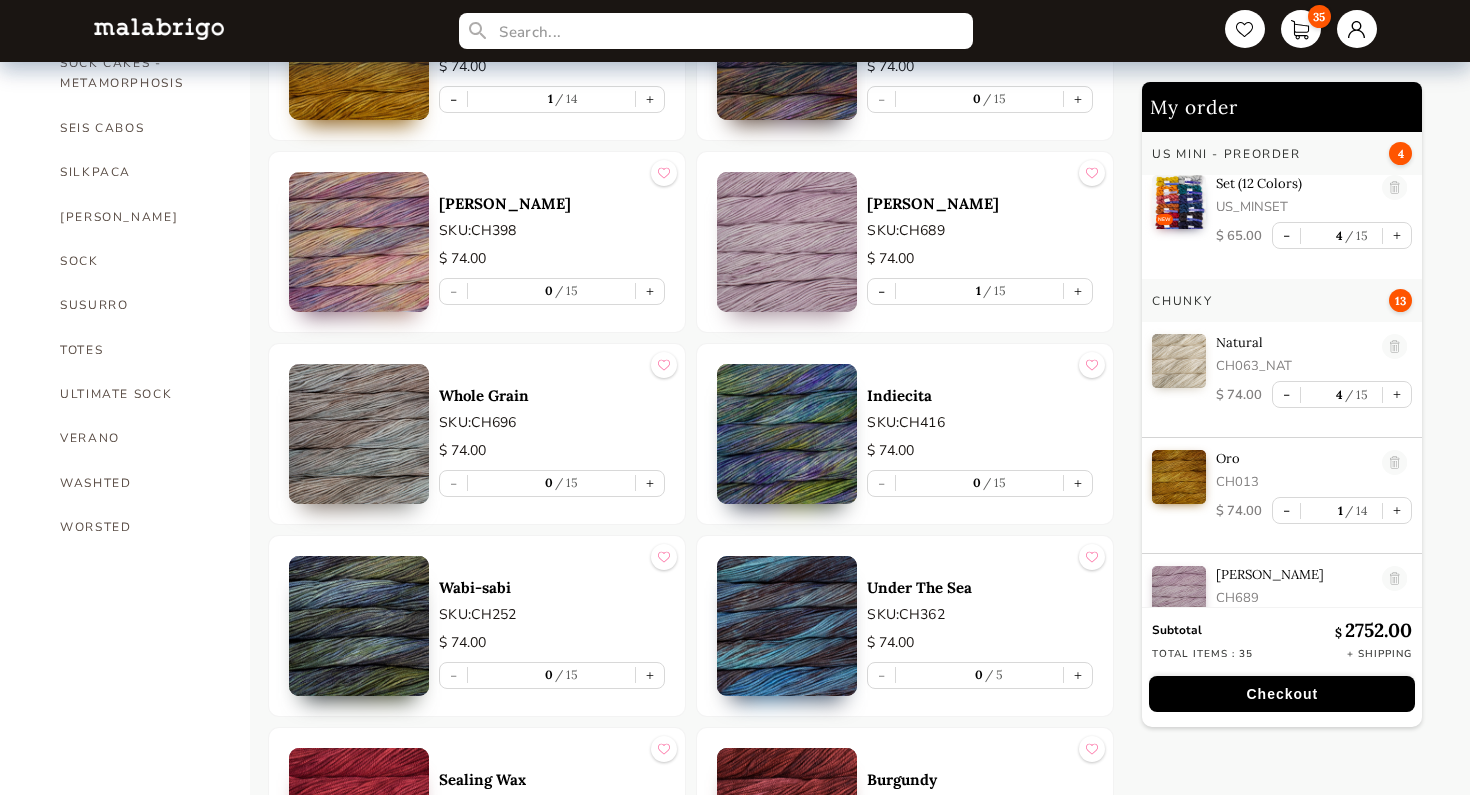click at bounding box center (359, 434) 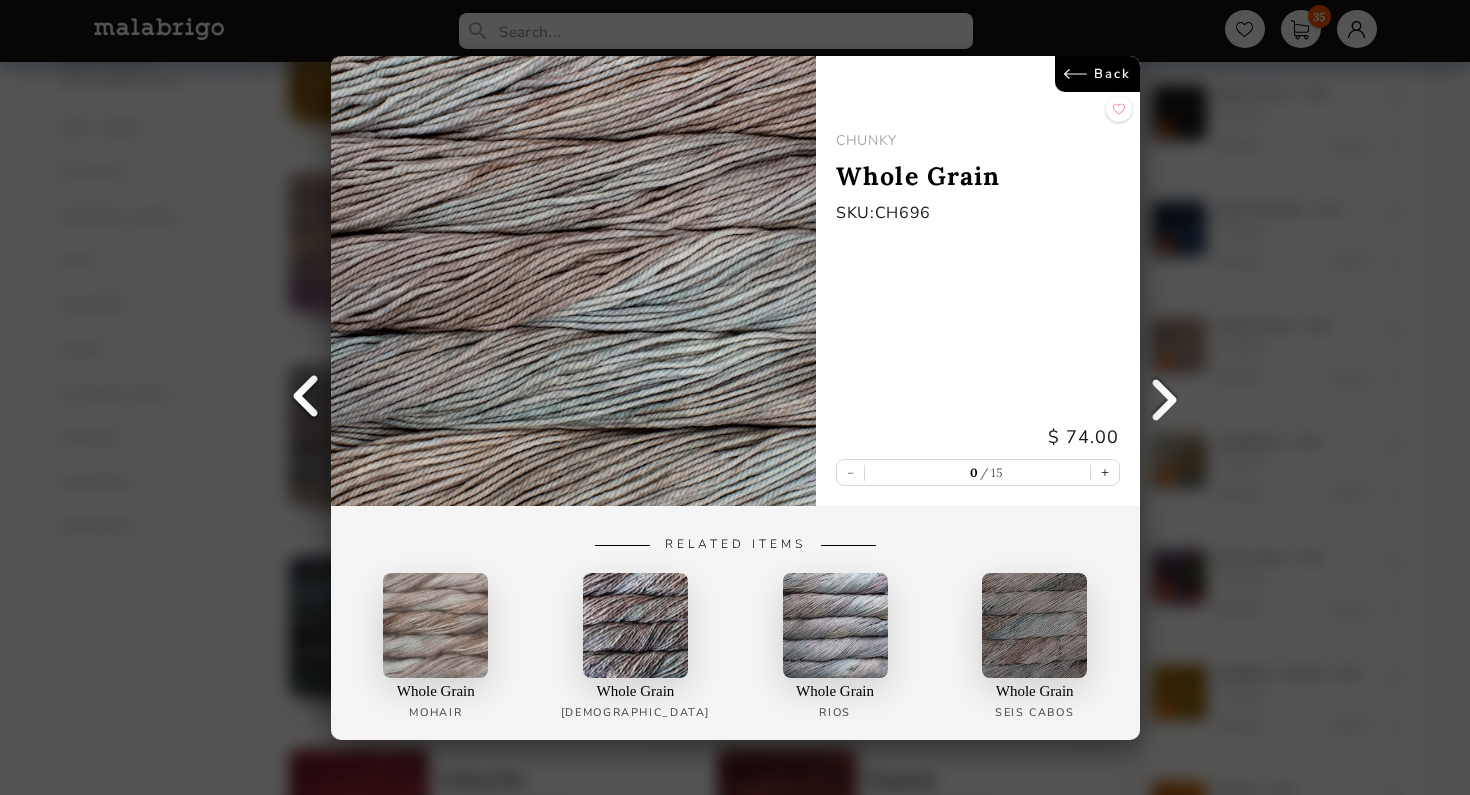 click on "Back" at bounding box center (1096, 74) 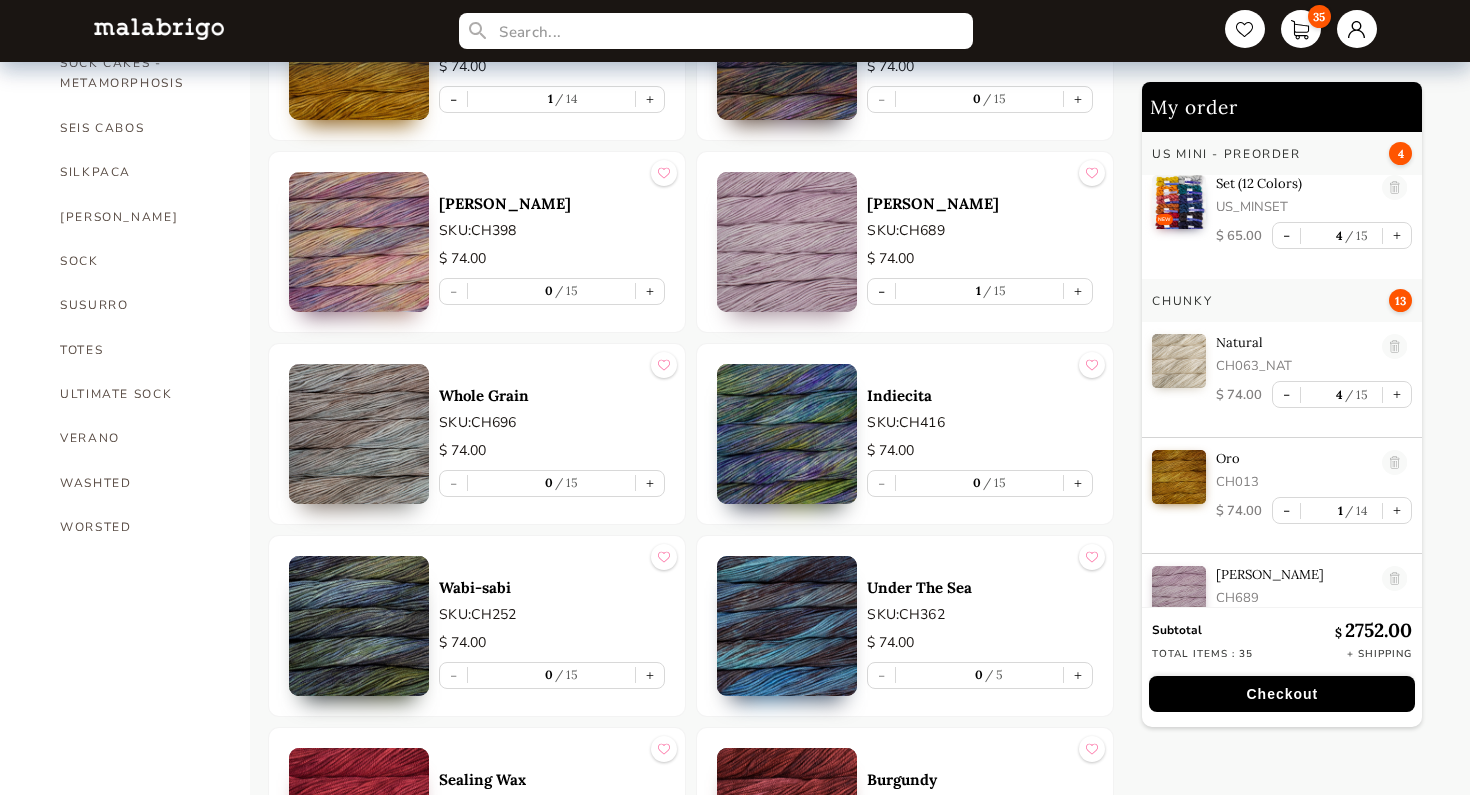 click at bounding box center (787, 242) 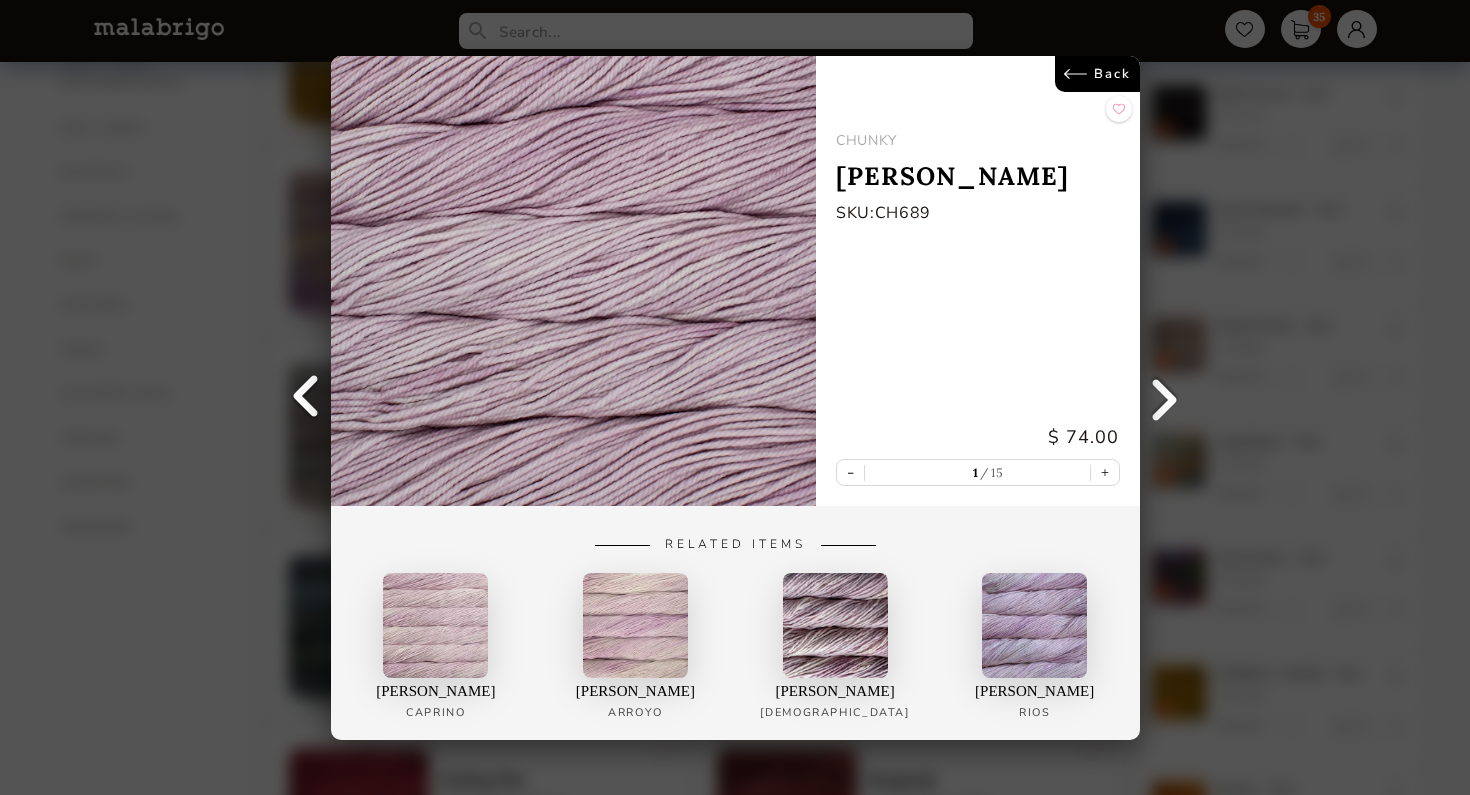 click at bounding box center (573, 281) 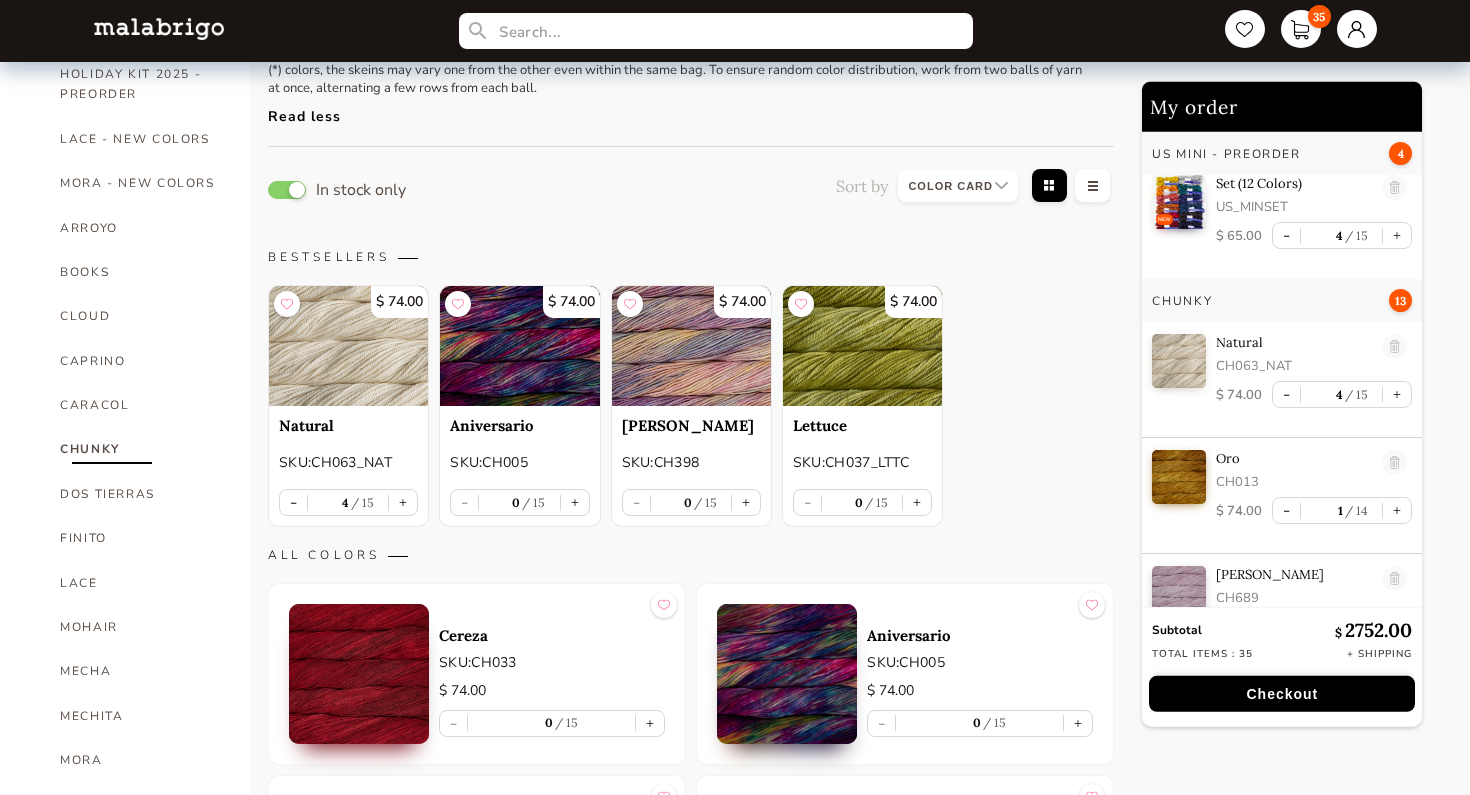 scroll, scrollTop: 309, scrollLeft: 0, axis: vertical 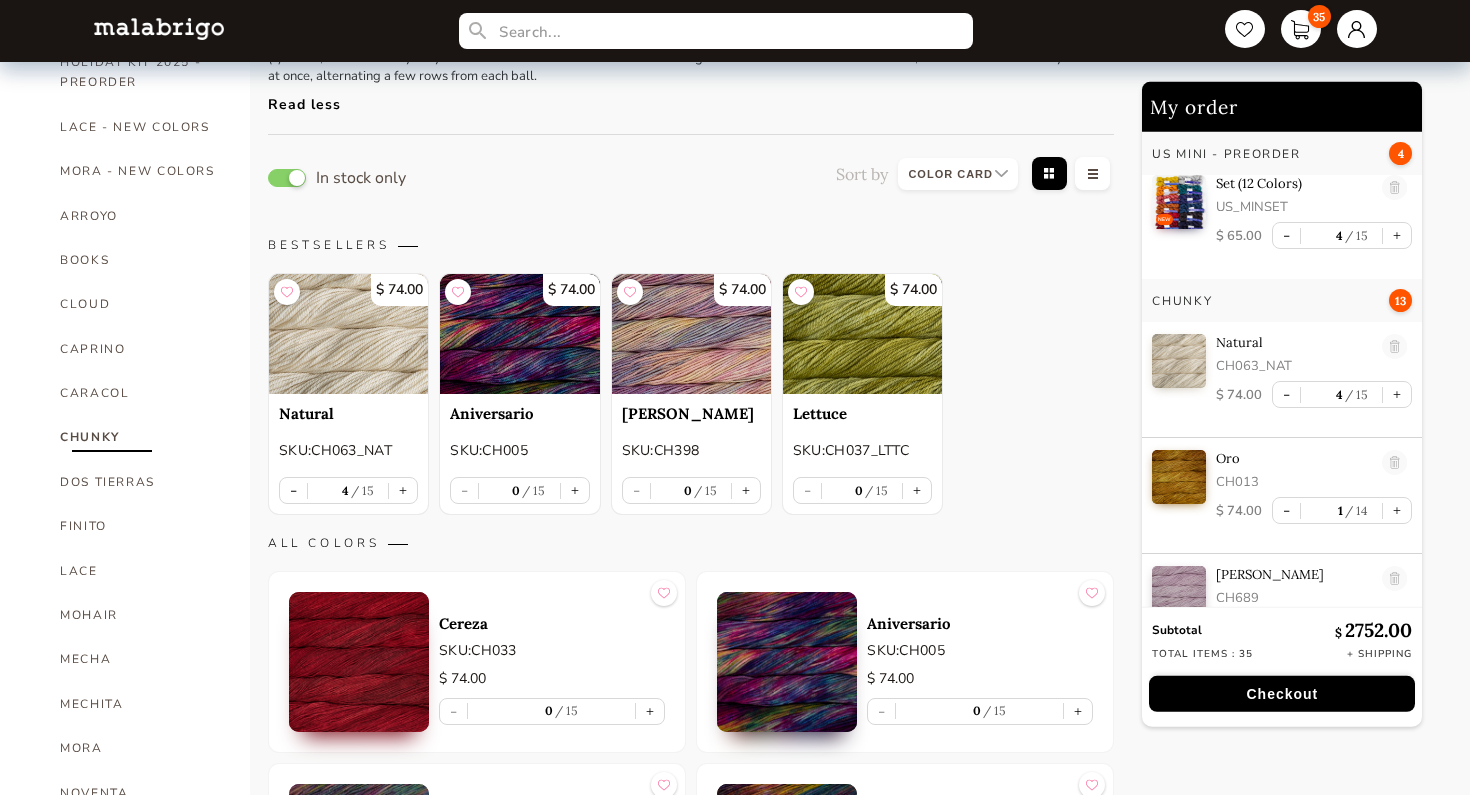 click at bounding box center [348, 334] 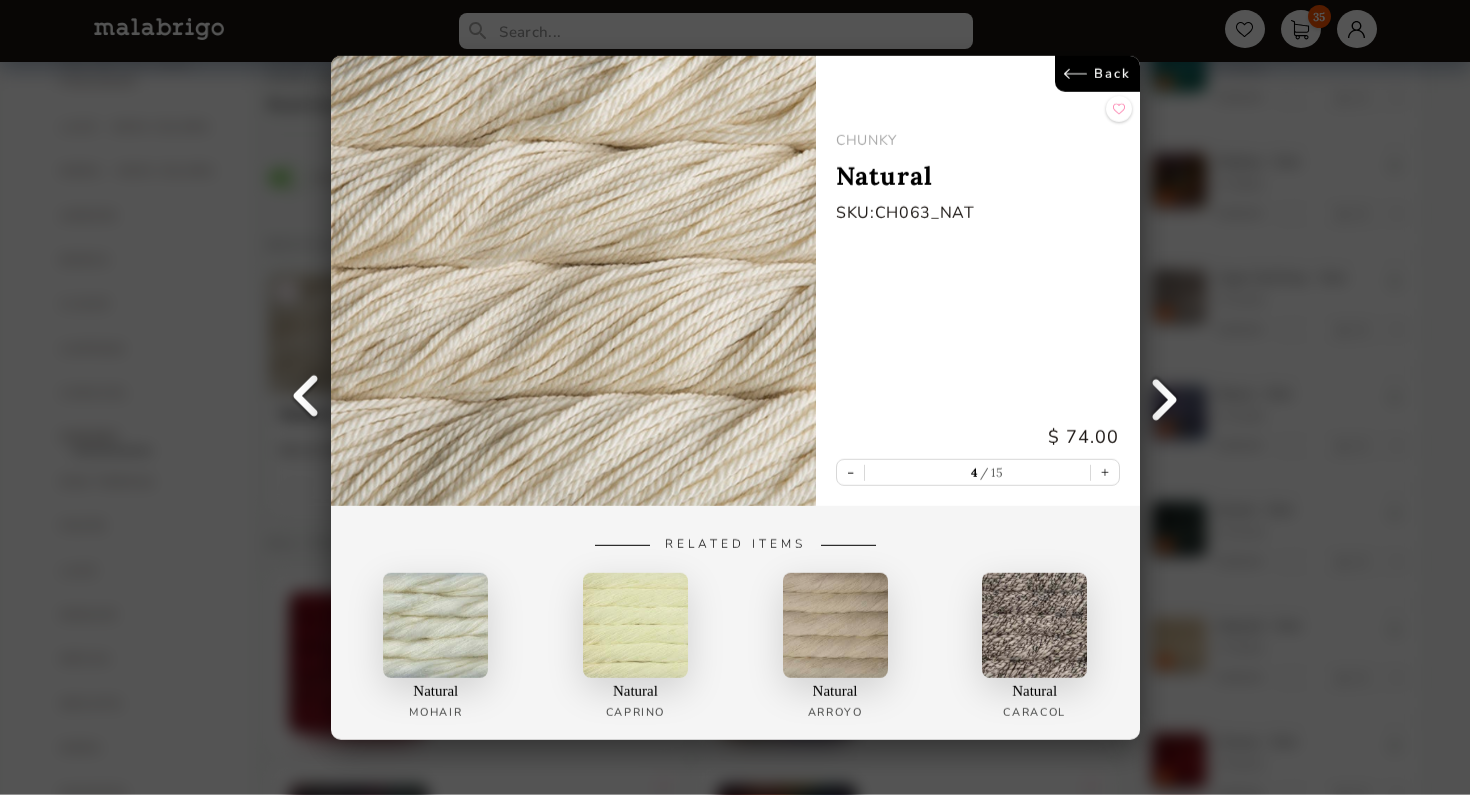 click at bounding box center (573, 281) 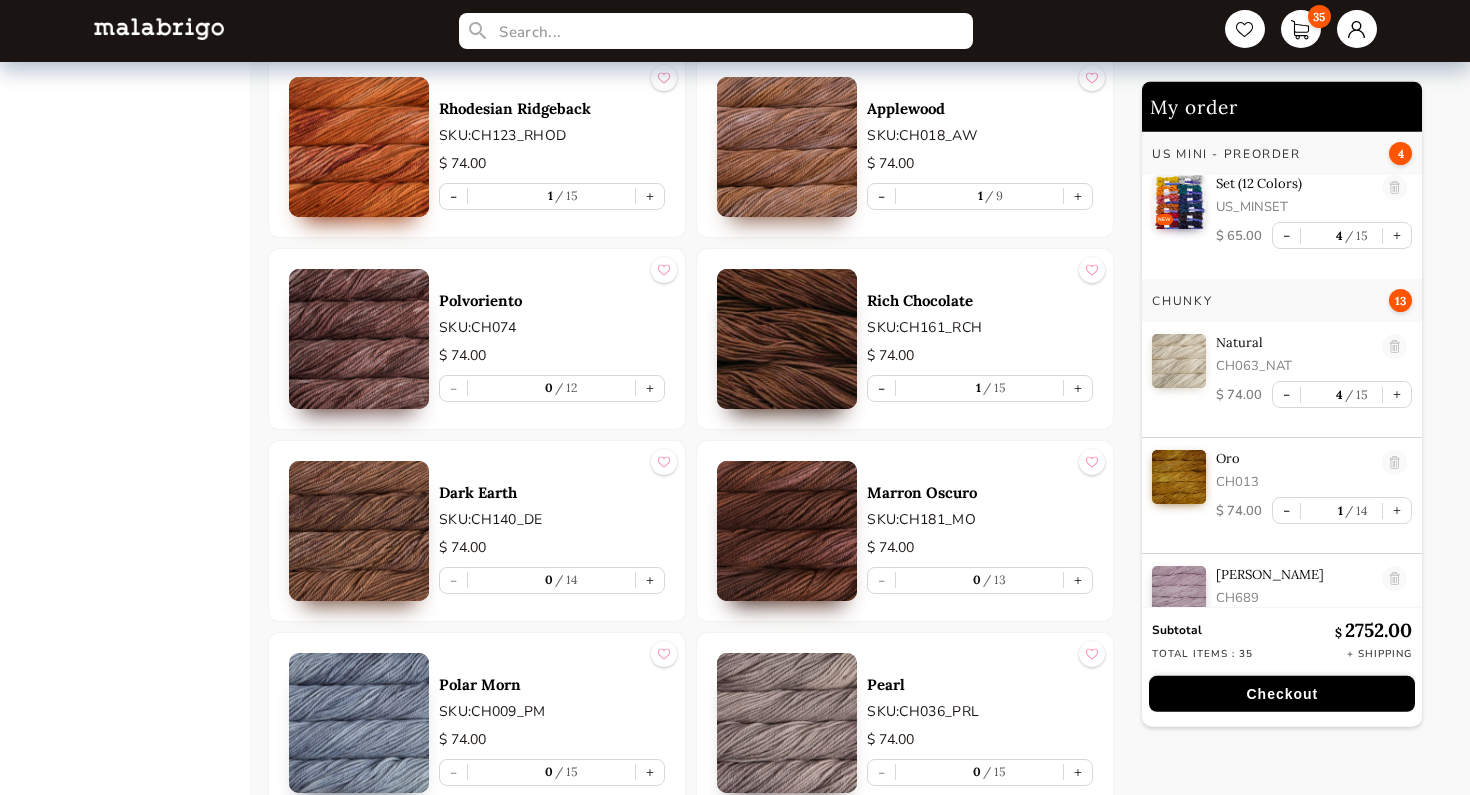 scroll, scrollTop: 5234, scrollLeft: 0, axis: vertical 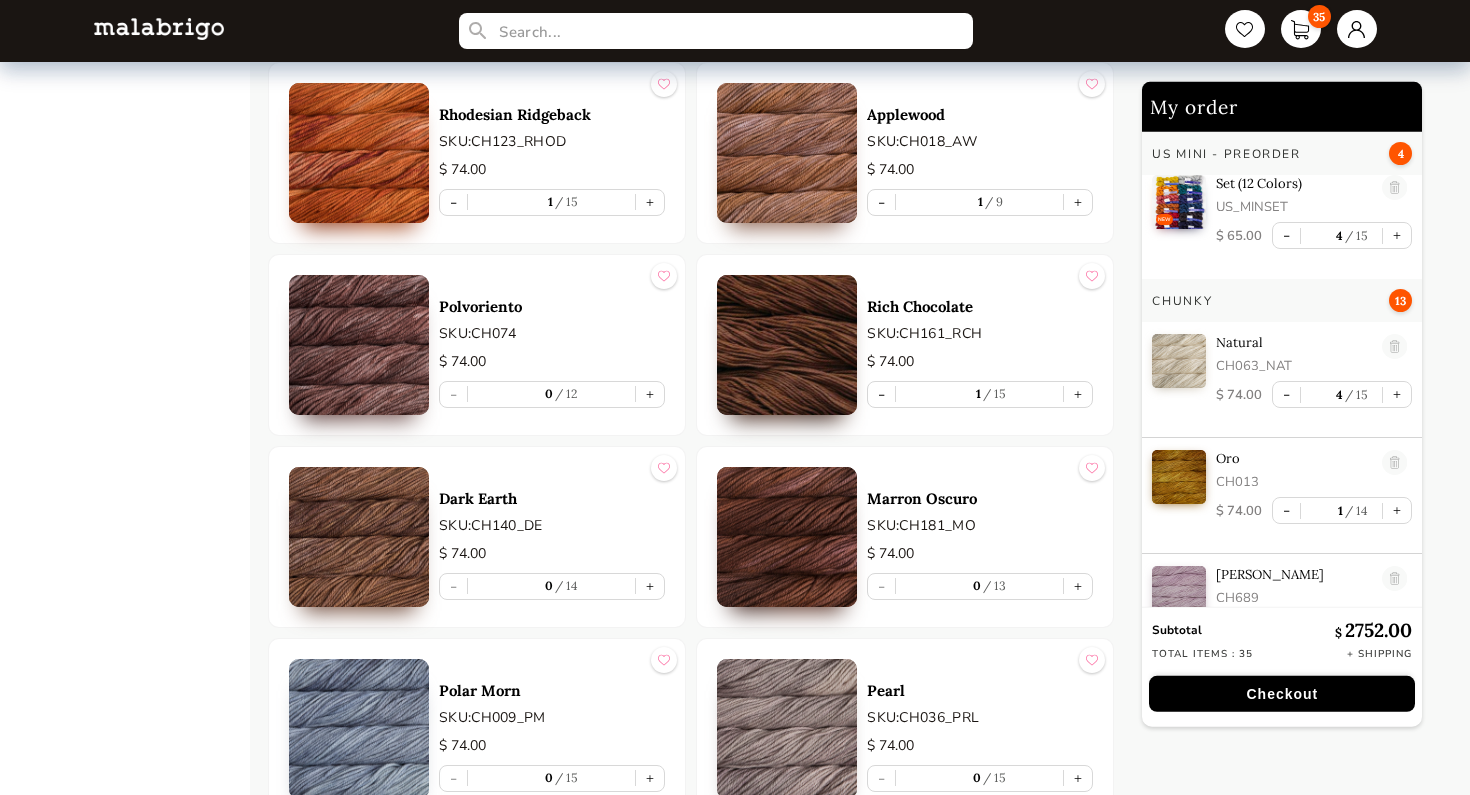 click at bounding box center [359, 345] 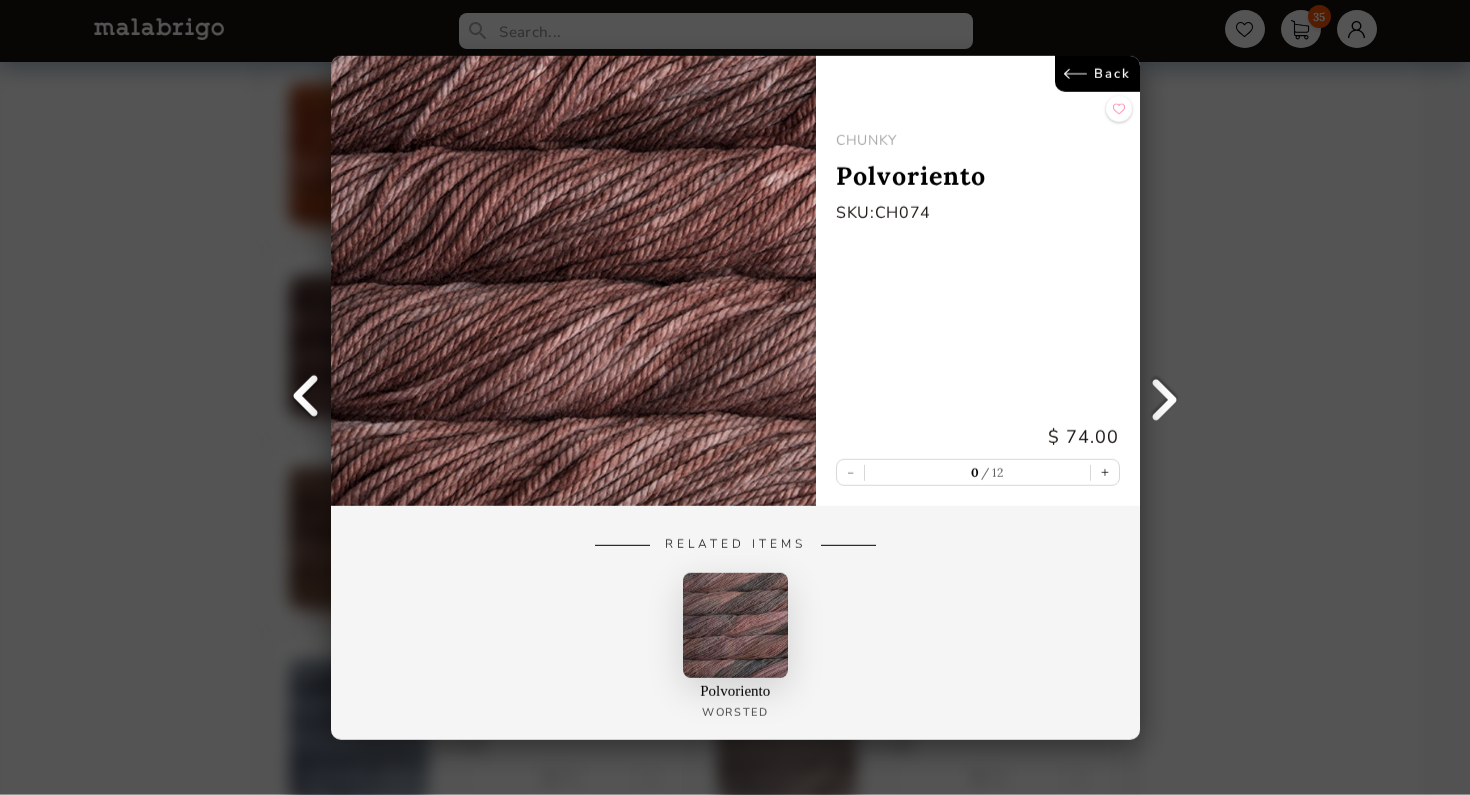 click on "Back" at bounding box center [1096, 74] 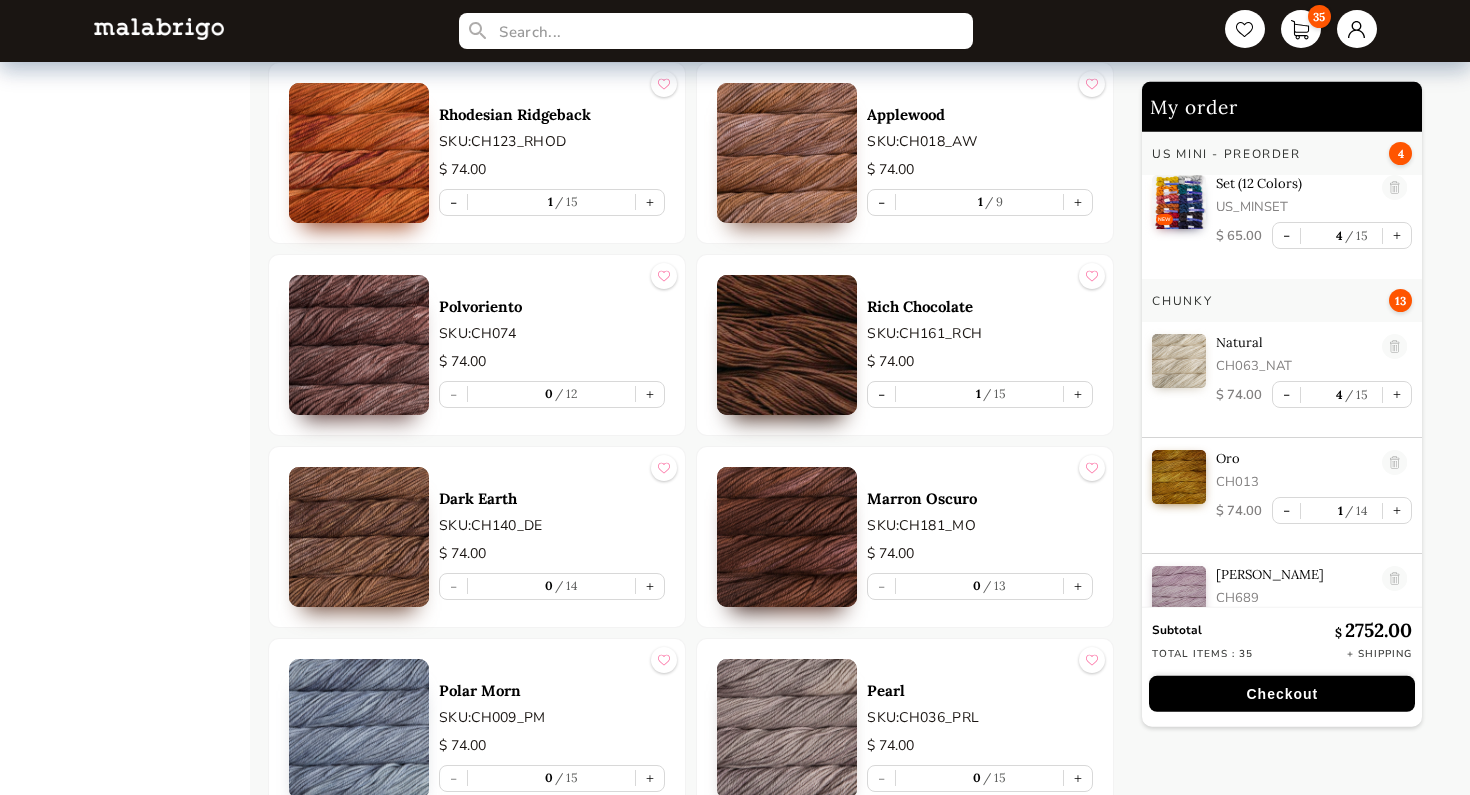 click at bounding box center [787, 537] 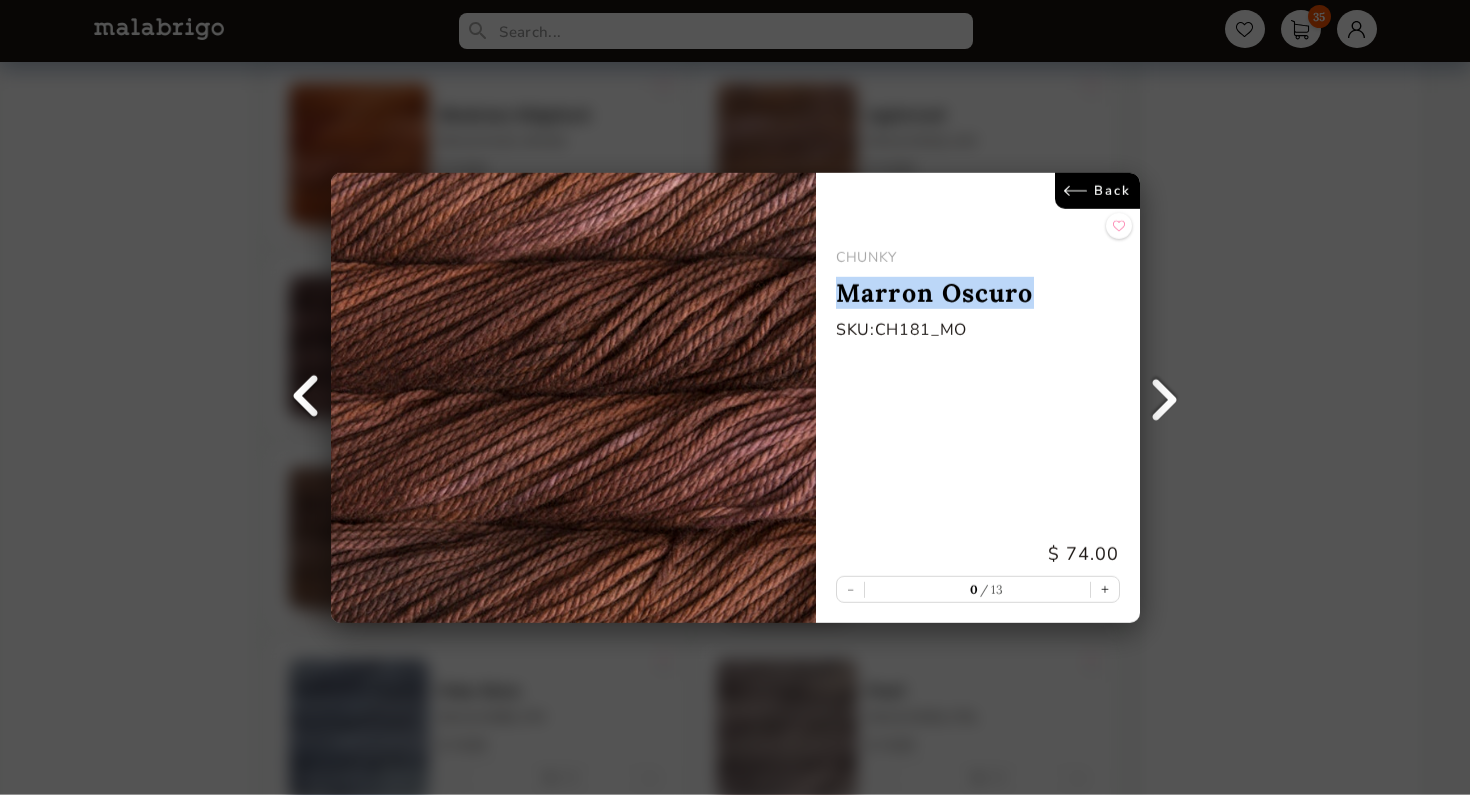 drag, startPoint x: 832, startPoint y: 300, endPoint x: 1019, endPoint y: 313, distance: 187.45132 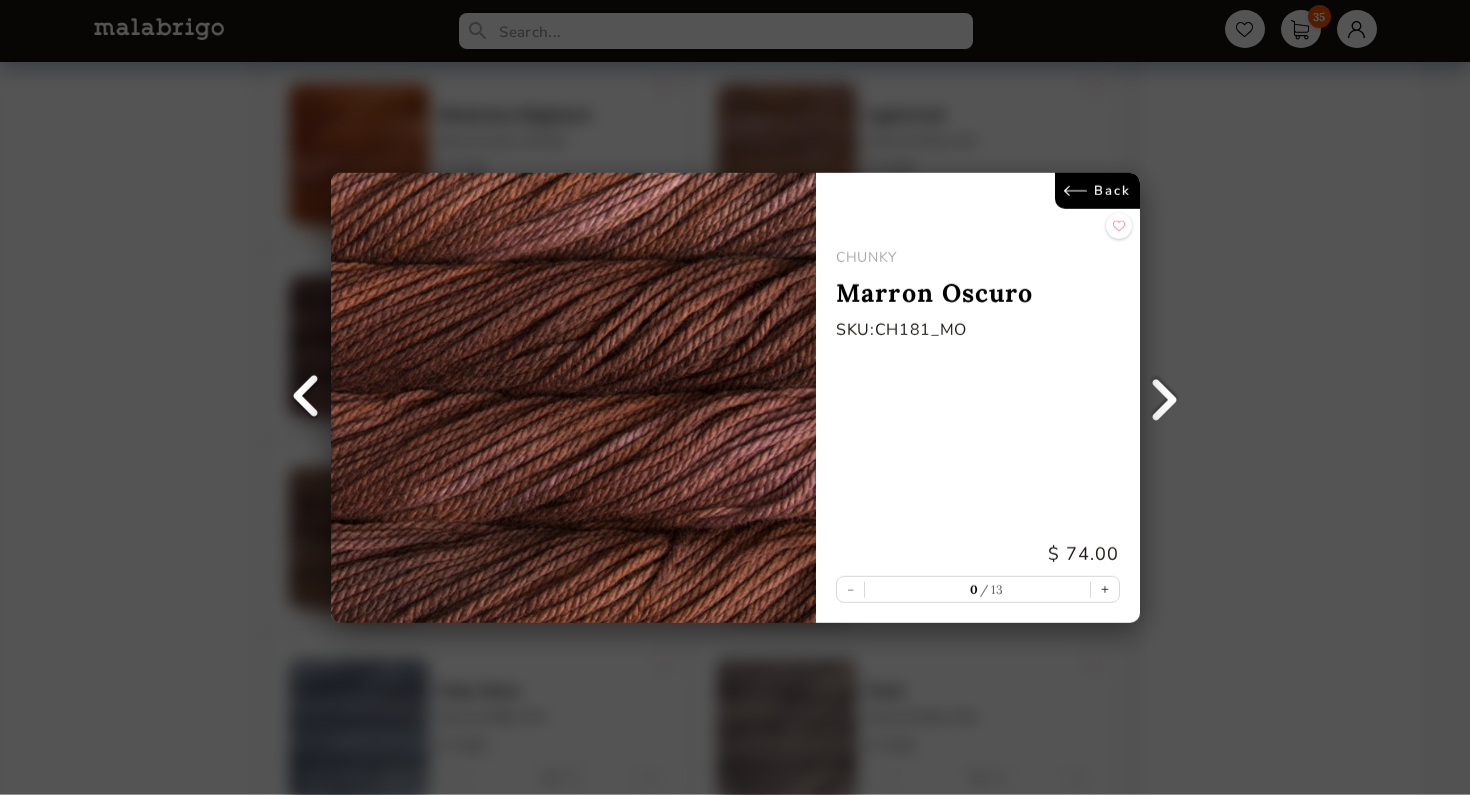 click on "CHUNKY [PERSON_NAME] Oscuro SKU:  CH181_MO $   74.00 - 0 13 +" at bounding box center [977, 398] 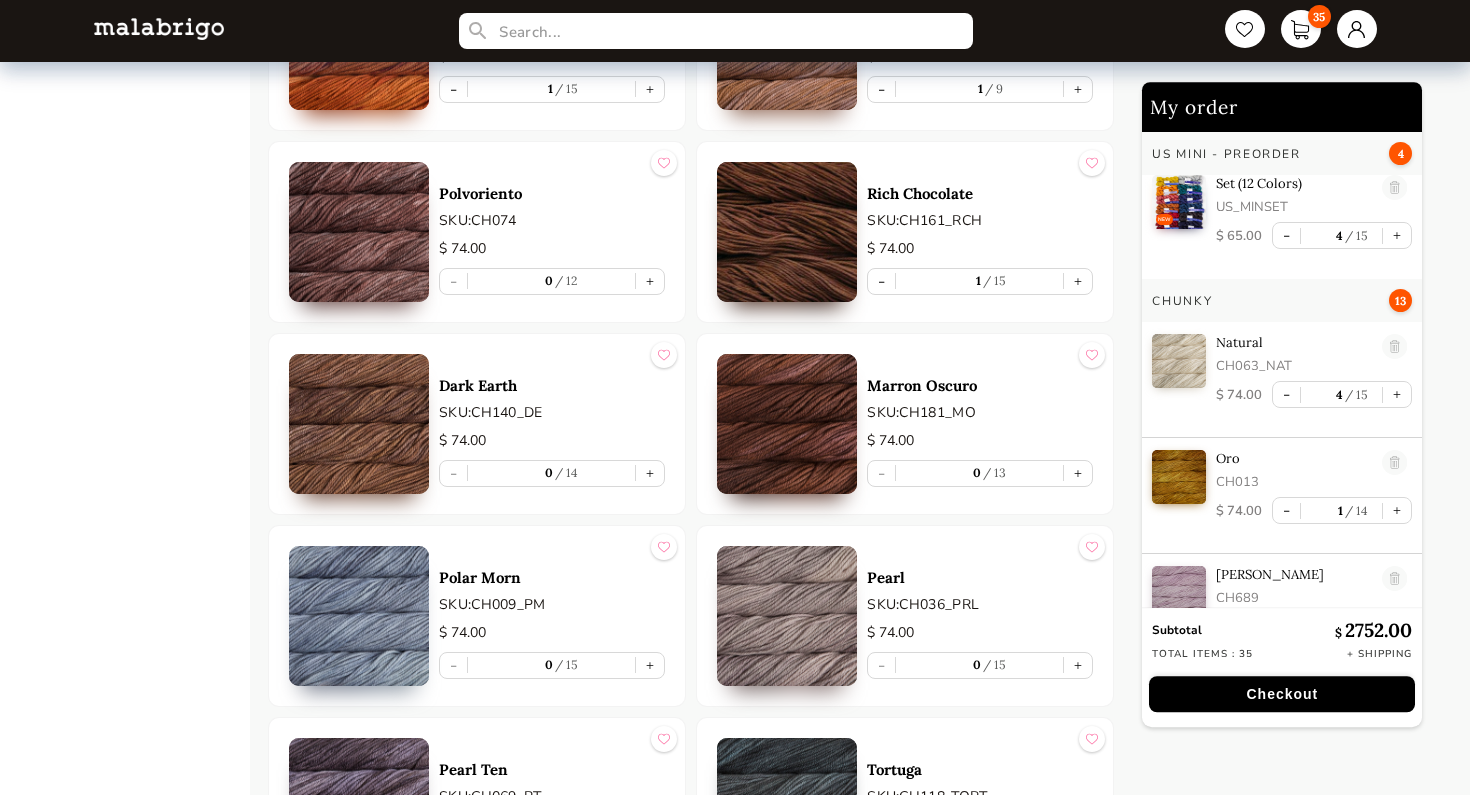 scroll, scrollTop: 5351, scrollLeft: 0, axis: vertical 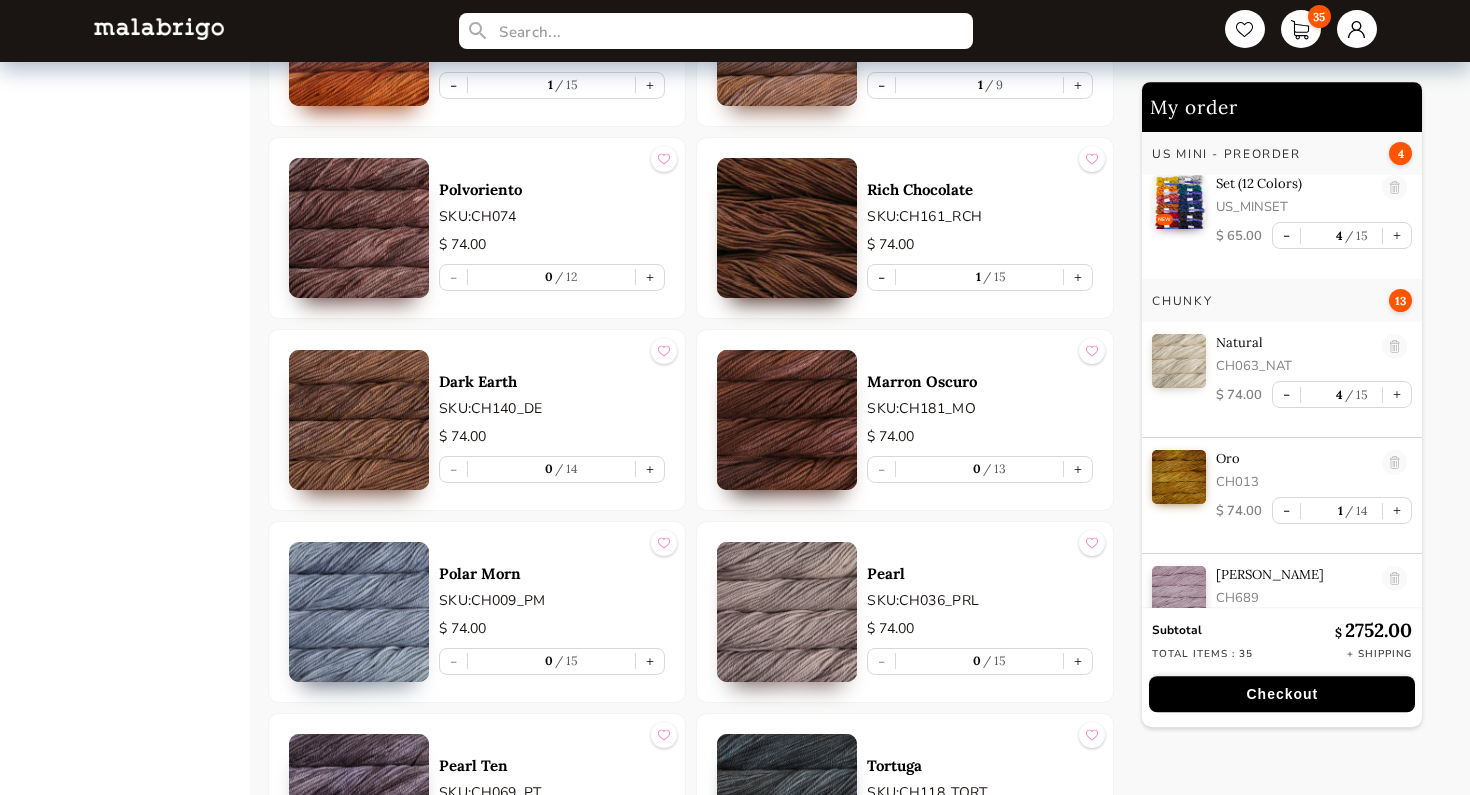 click at bounding box center [787, 612] 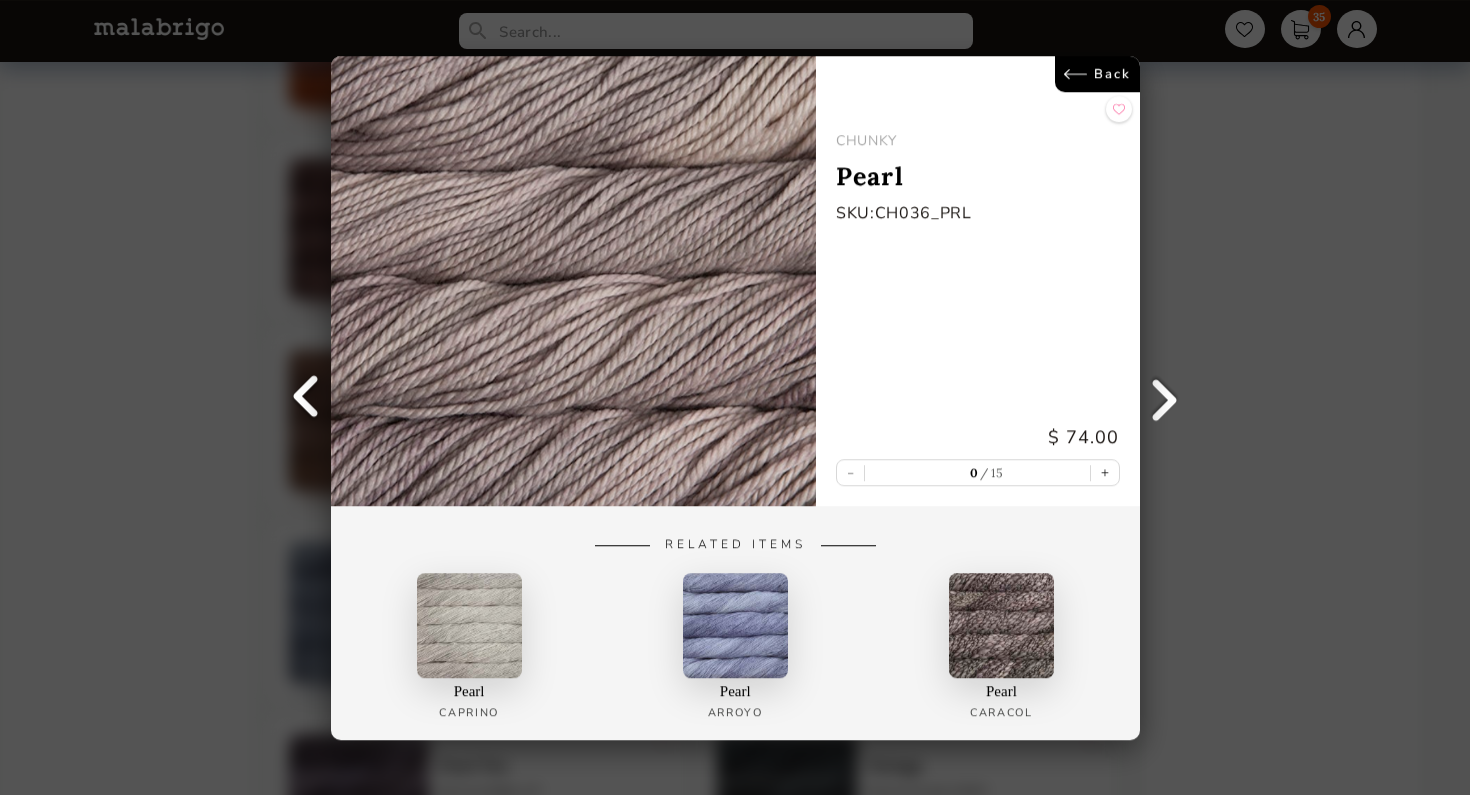 click on "Back" at bounding box center [1096, 74] 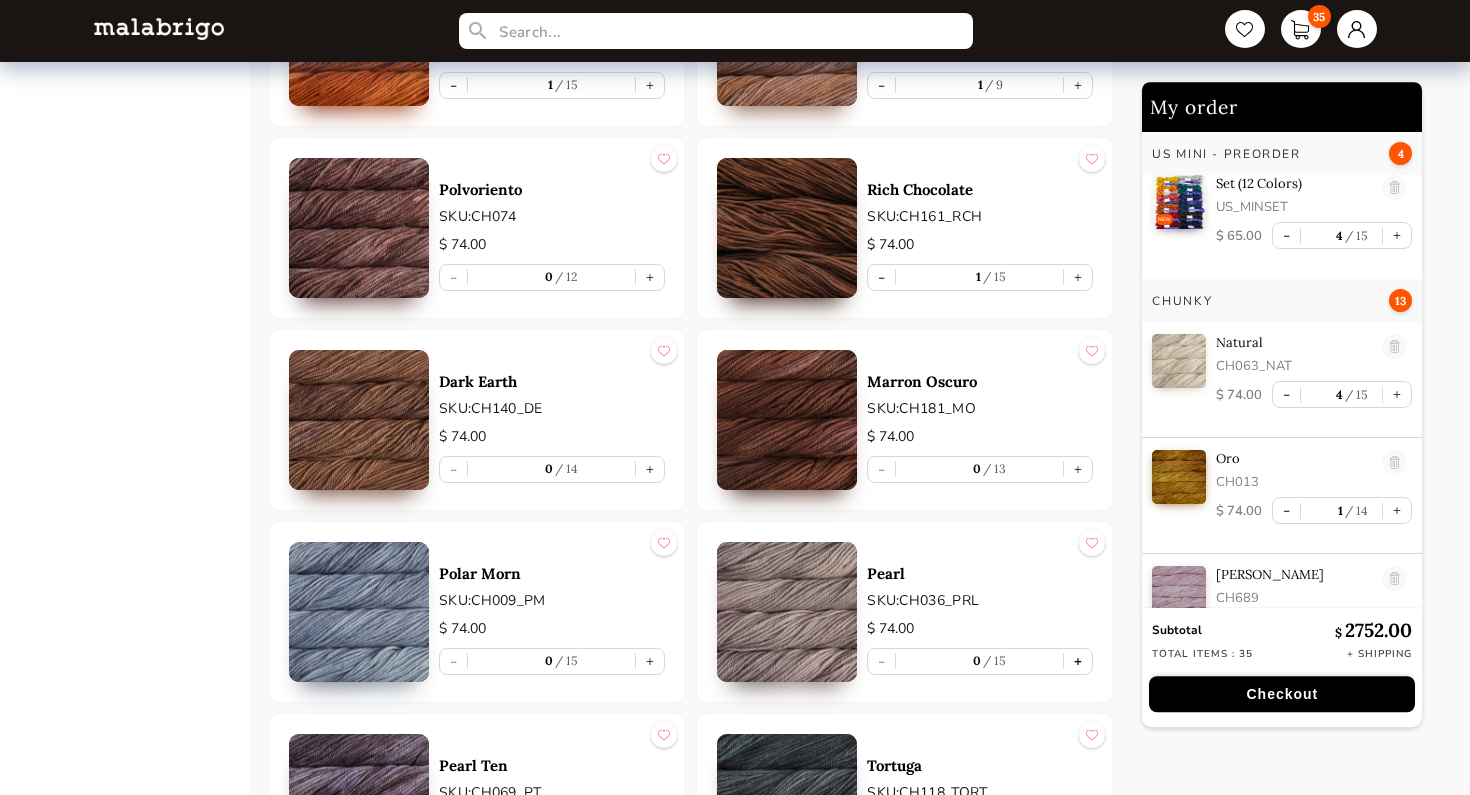 click on "+" at bounding box center [1078, 661] 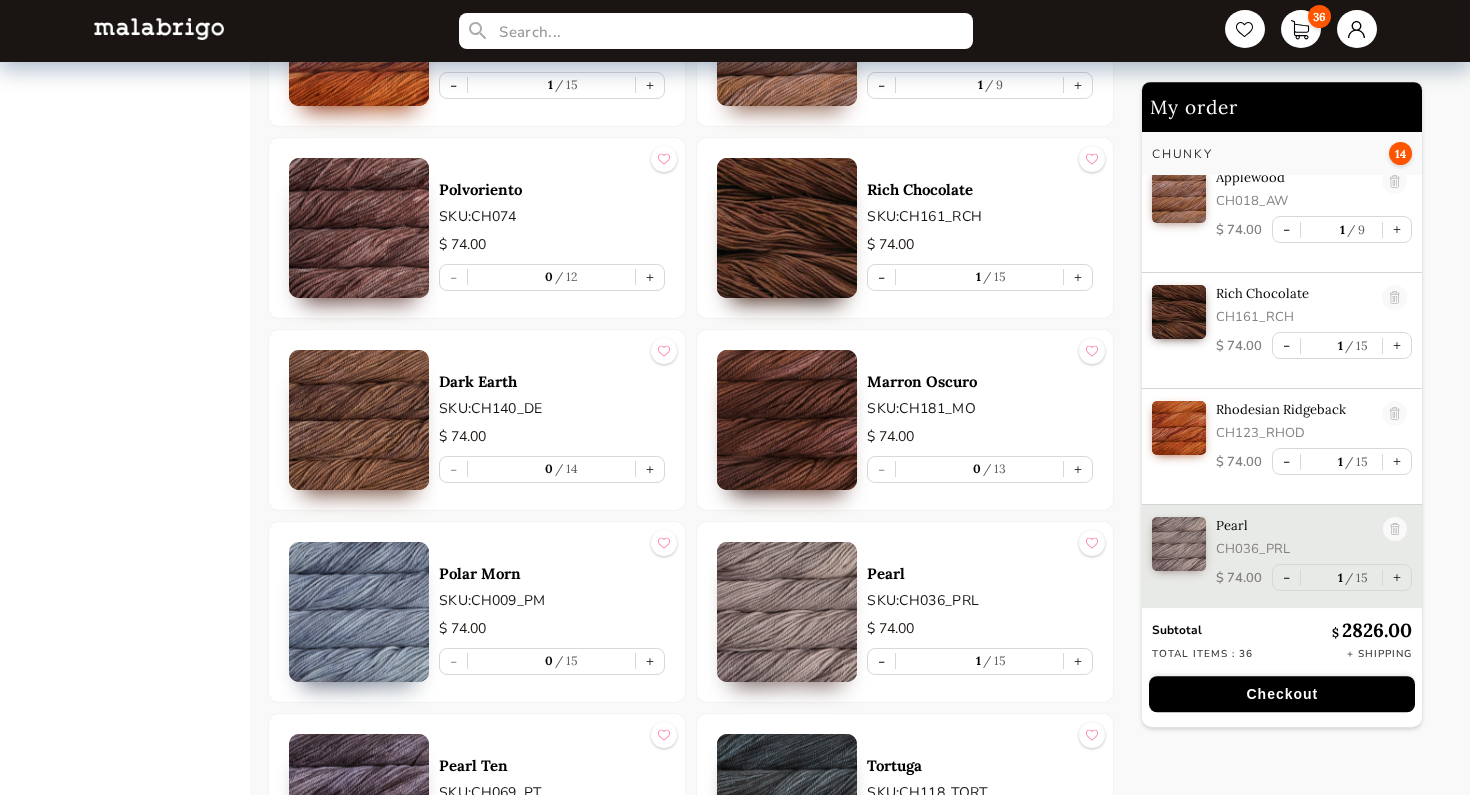 scroll, scrollTop: 3121, scrollLeft: 0, axis: vertical 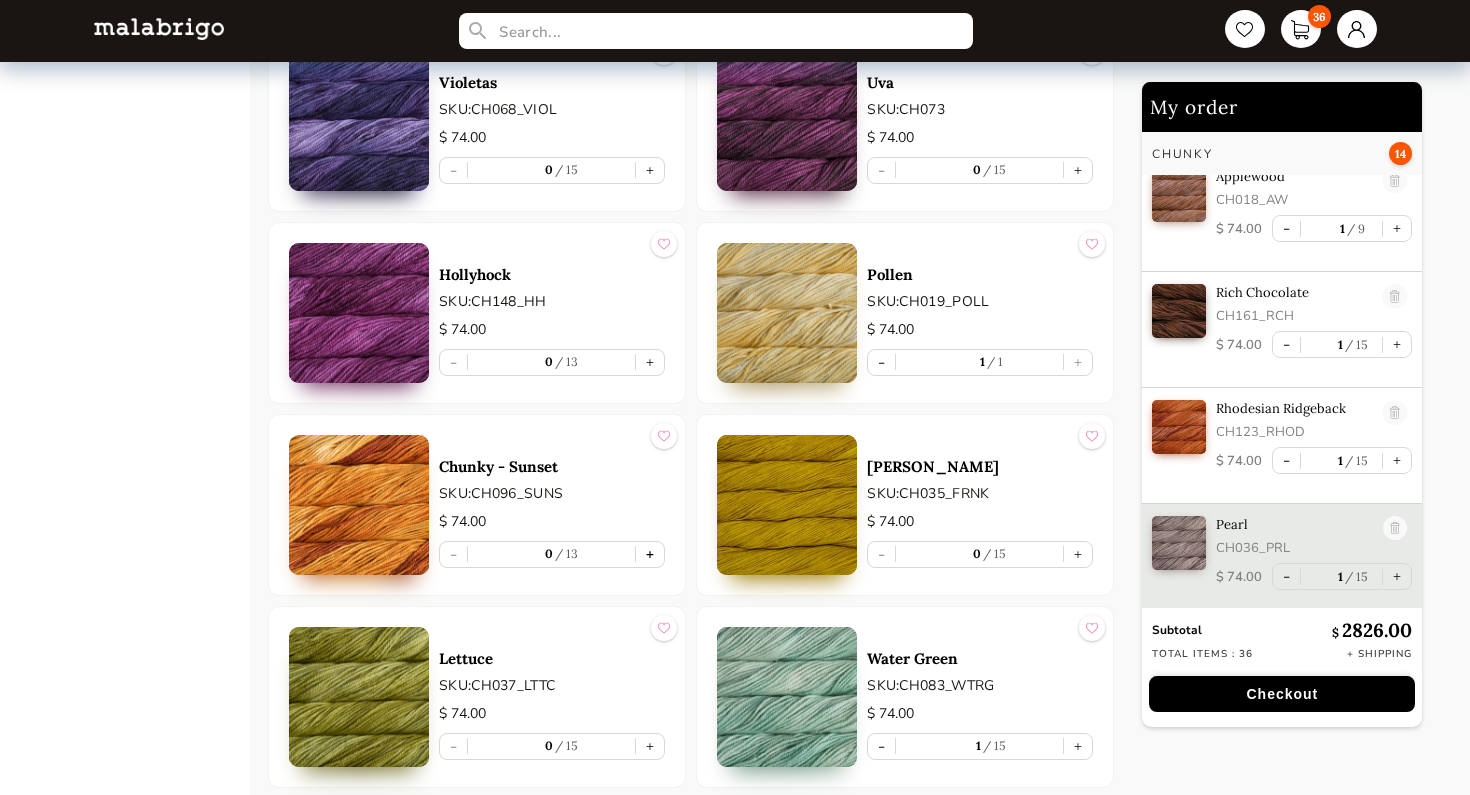 click on "+" at bounding box center (650, 554) 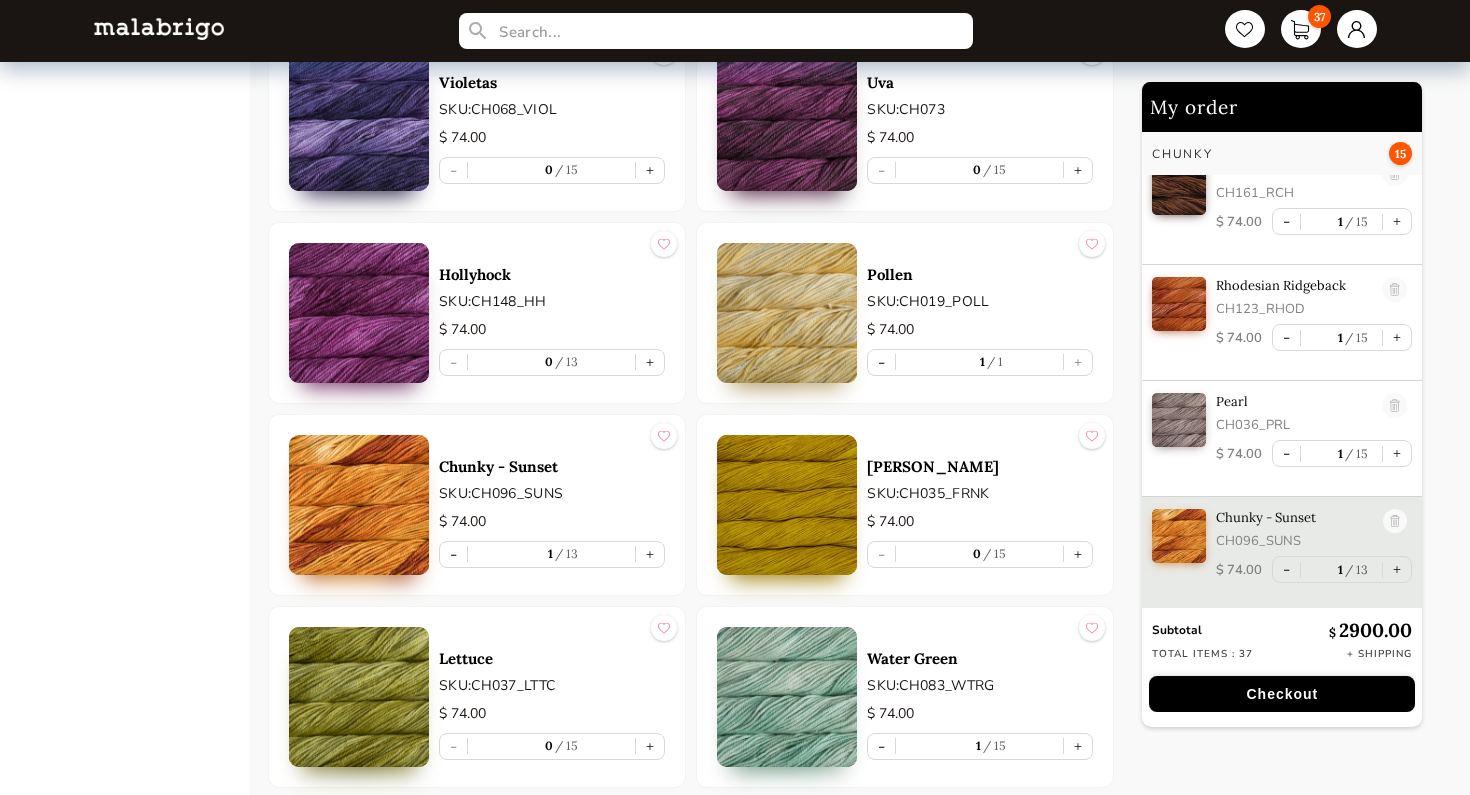 scroll, scrollTop: 3244, scrollLeft: 0, axis: vertical 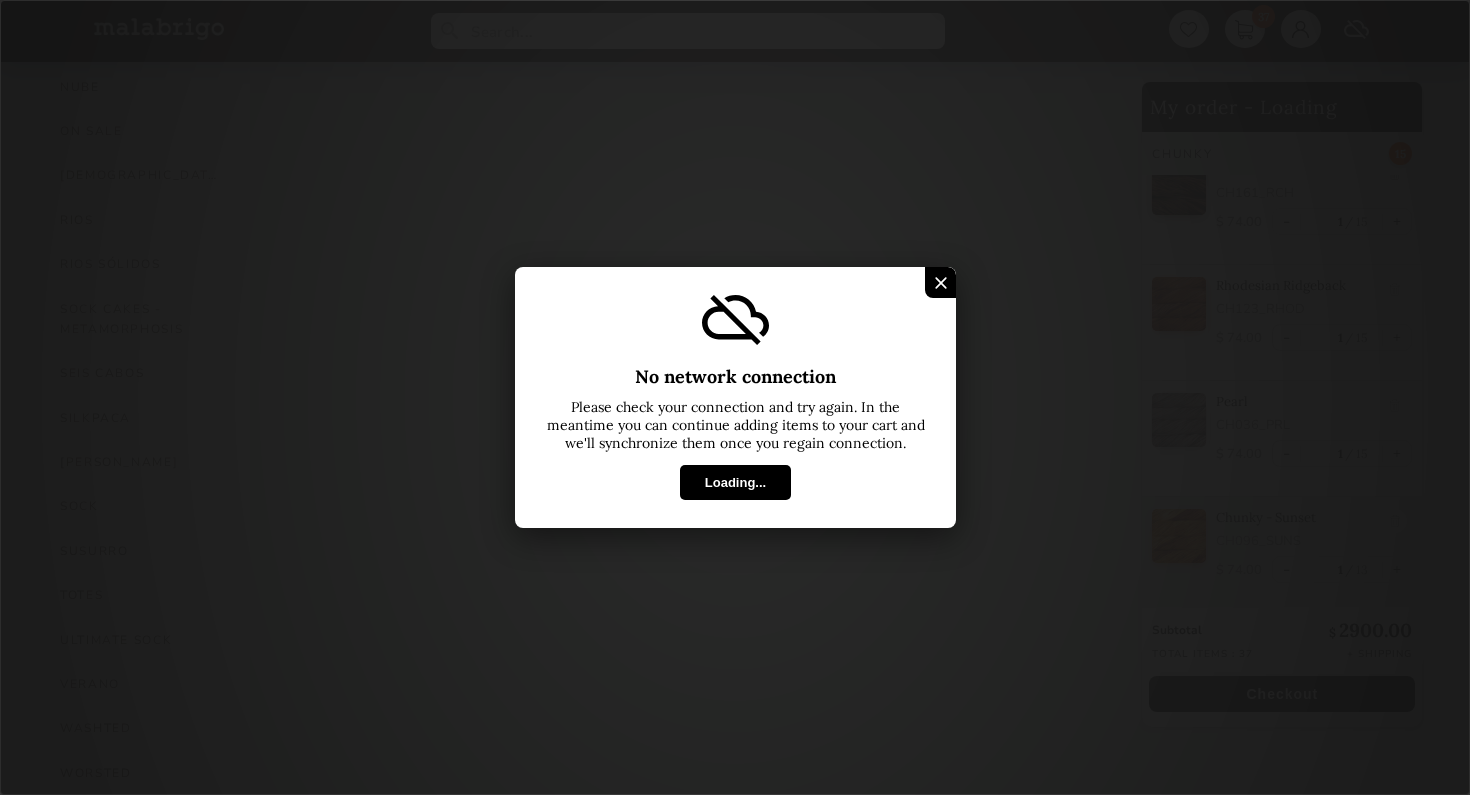 select on "INDEX" 